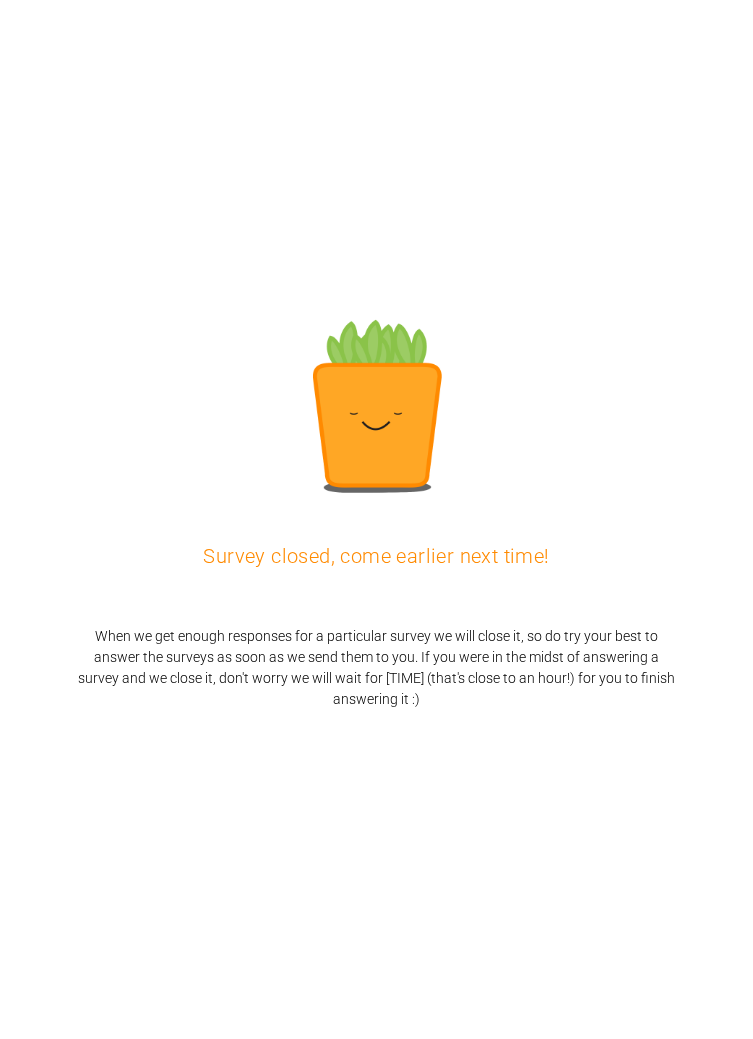 scroll, scrollTop: 0, scrollLeft: 0, axis: both 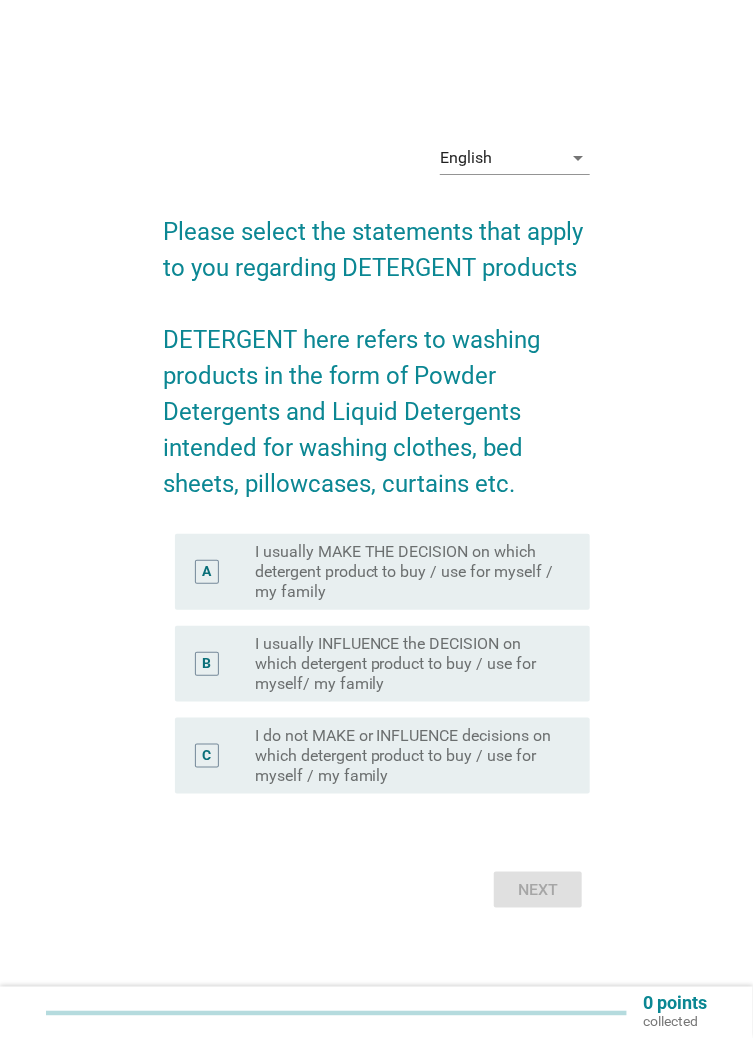click on "I usually INFLUENCE the DECISION on which detergent product to buy / use for myself/ my family" at bounding box center (406, 664) 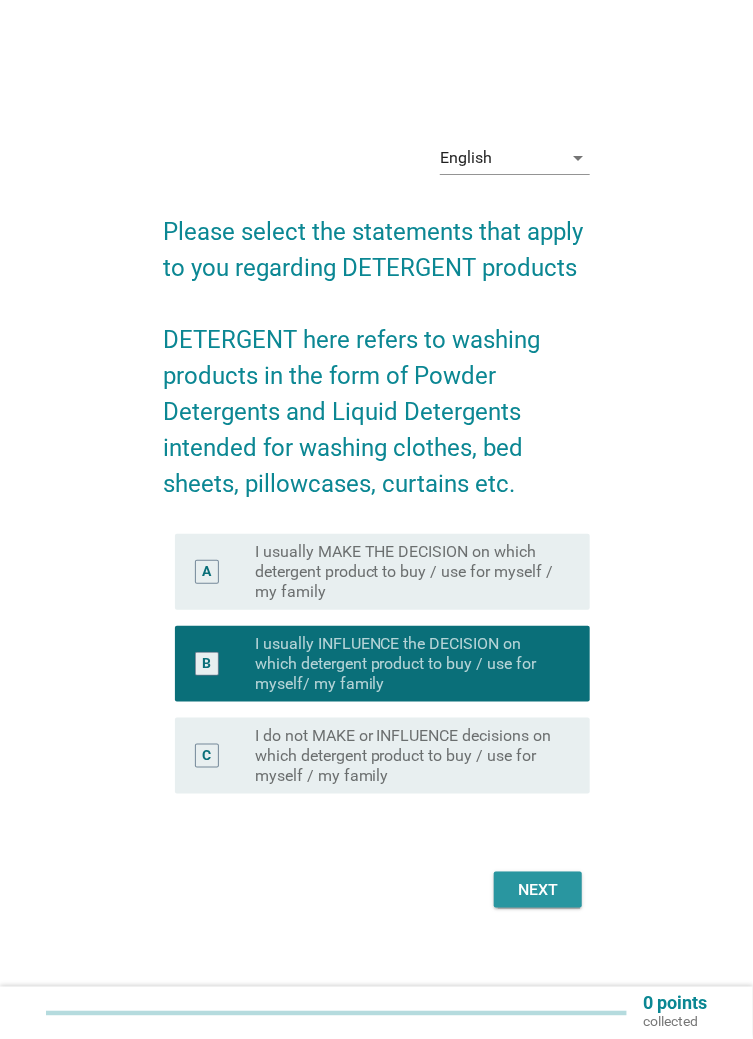 click on "Next" at bounding box center (538, 890) 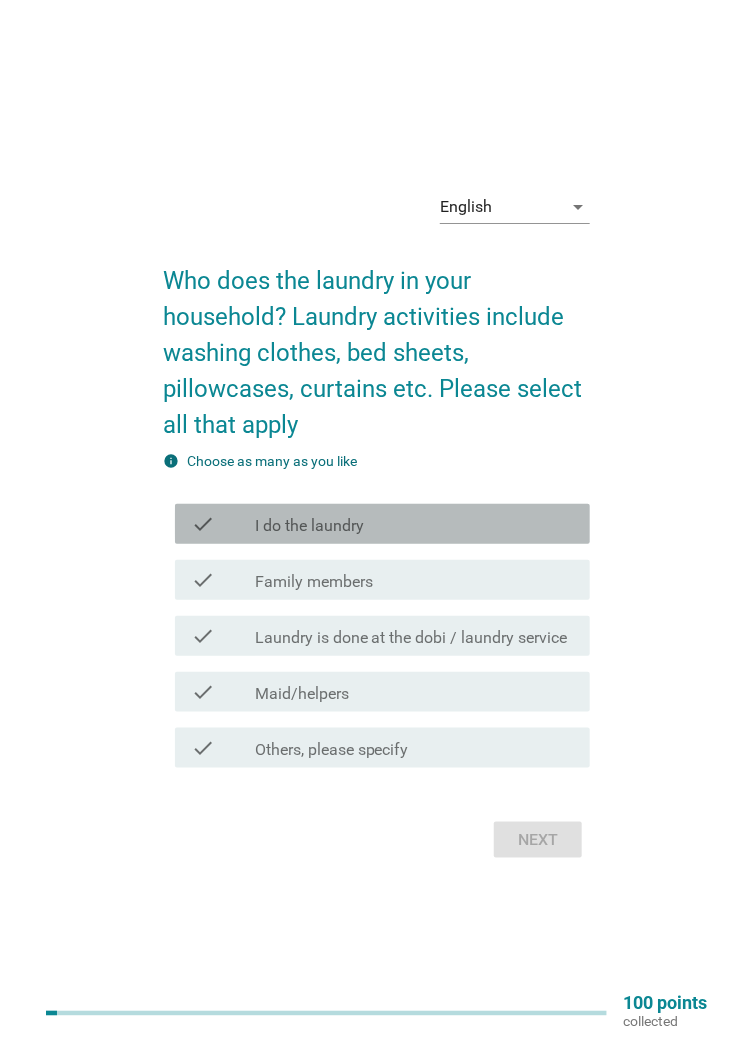 click on "check_box_outline_blank I do the laundry" at bounding box center (414, 524) 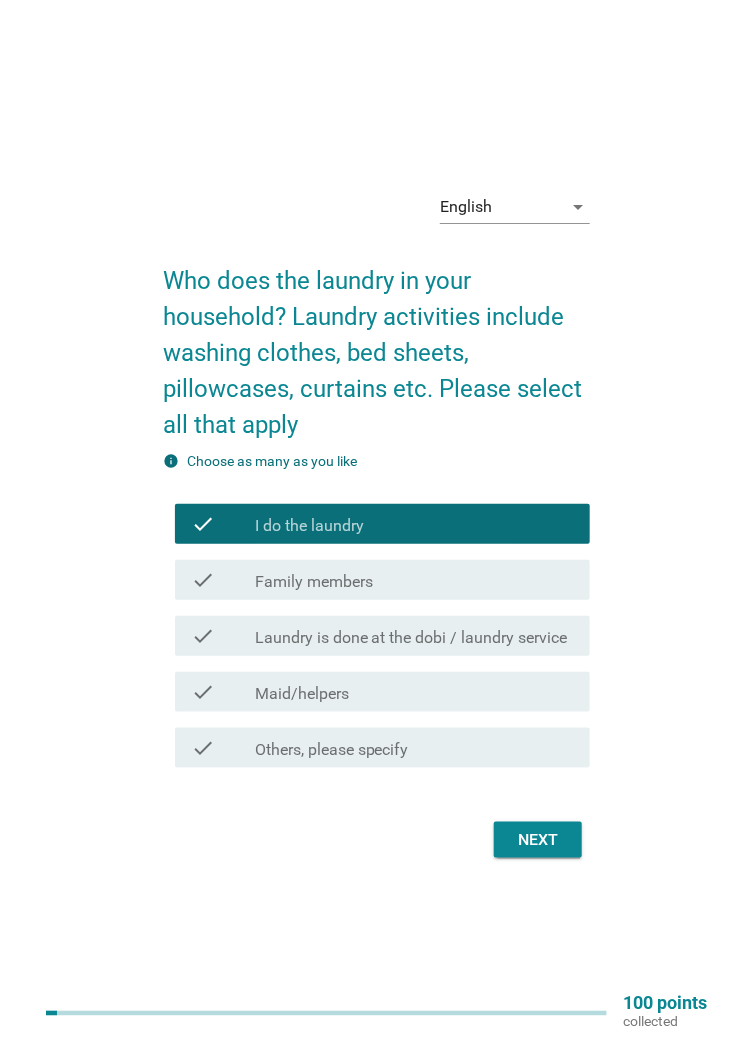 click on "check     check_box_outline_blank Family members" at bounding box center (382, 580) 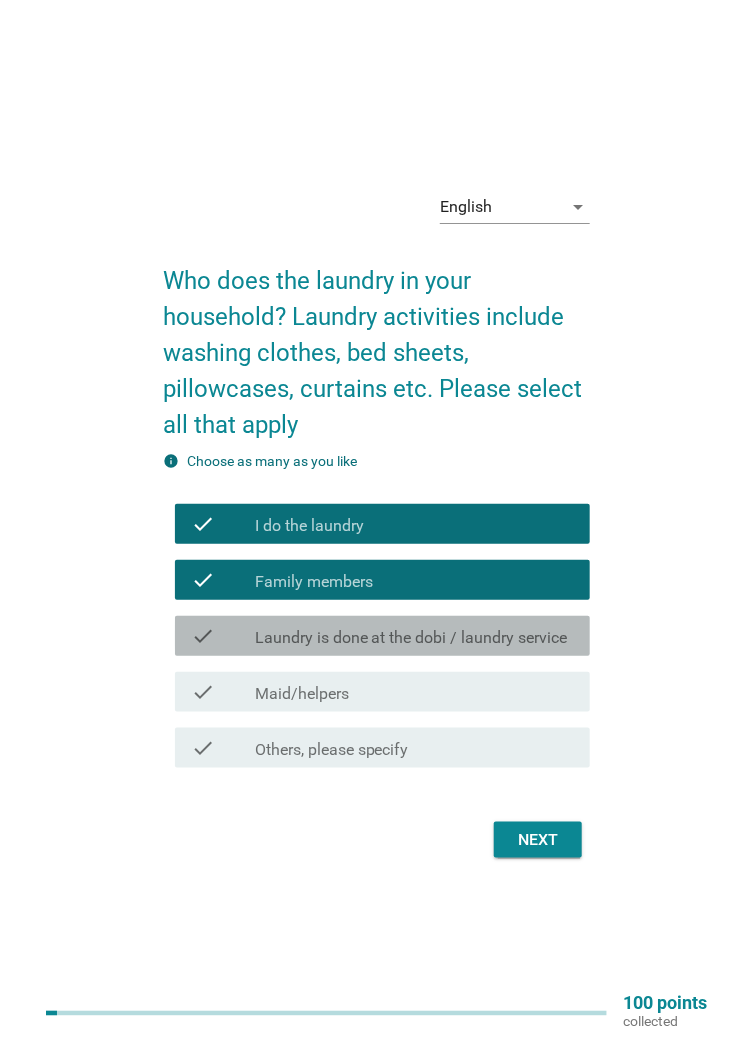 click on "Laundry is done at the dobi / laundry service" at bounding box center (411, 638) 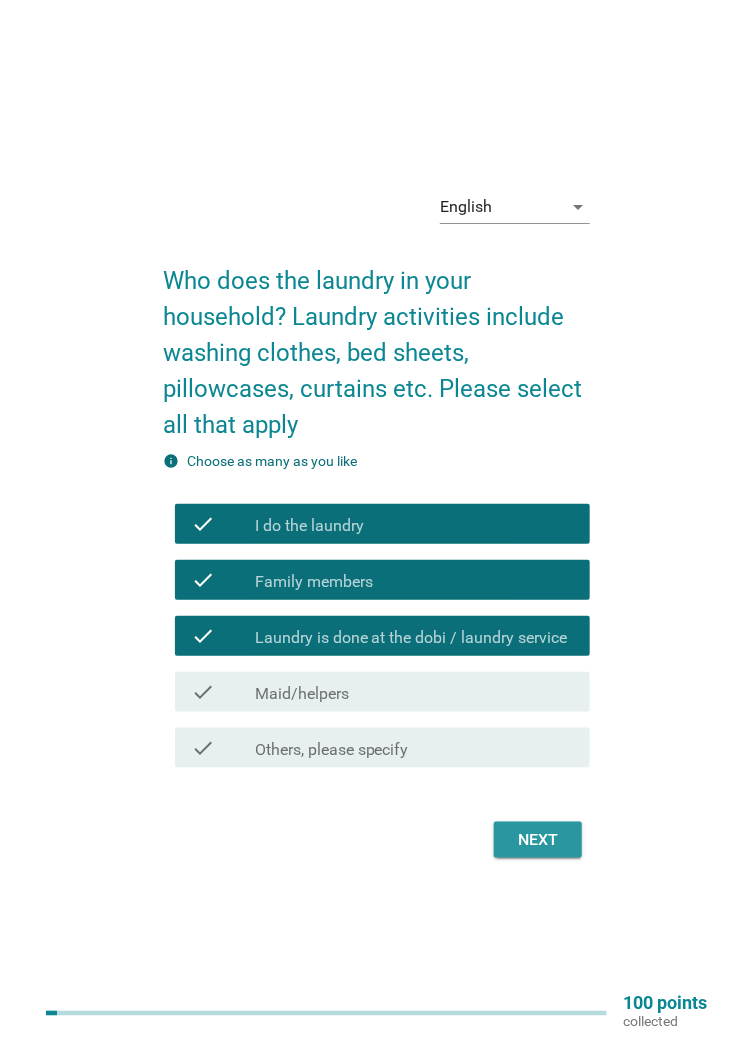 click on "Next" at bounding box center (538, 840) 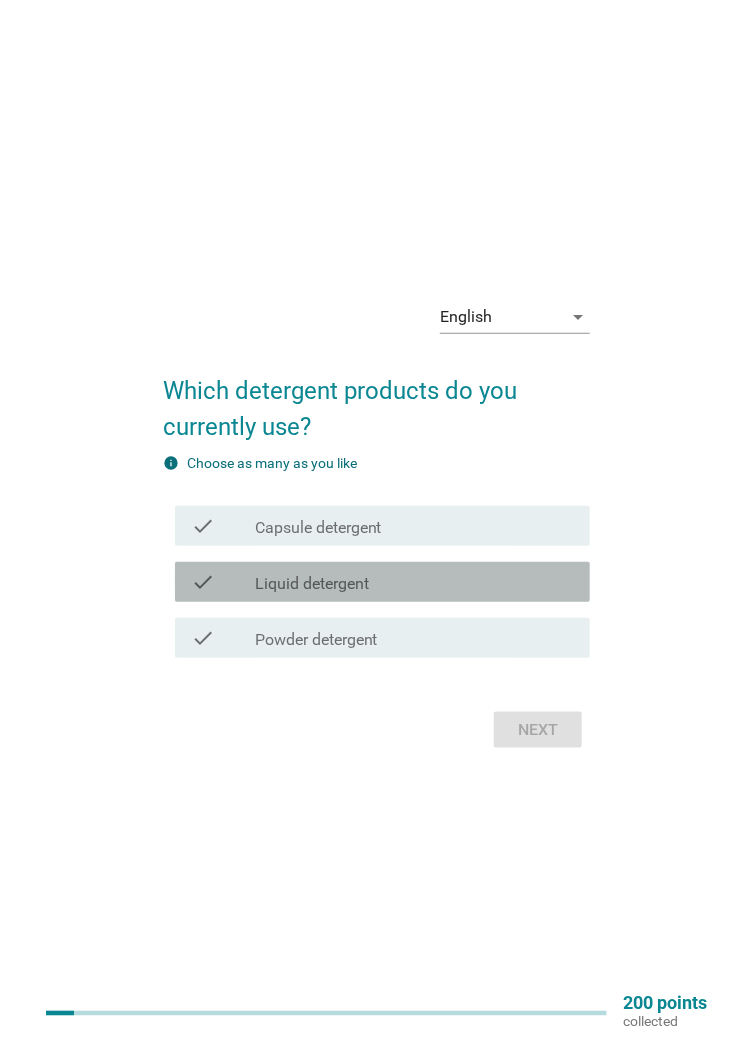 click on "check_box_outline_blank Liquid detergent" at bounding box center (414, 582) 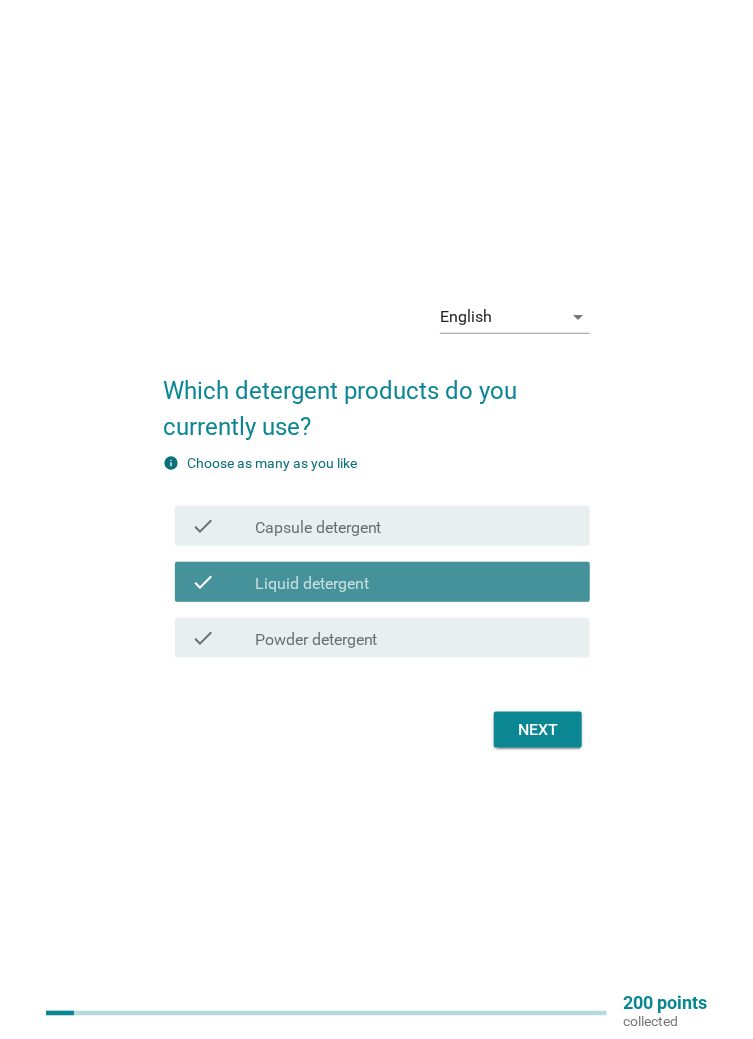click on "check_box_outline_blank Powder detergent" at bounding box center (414, 638) 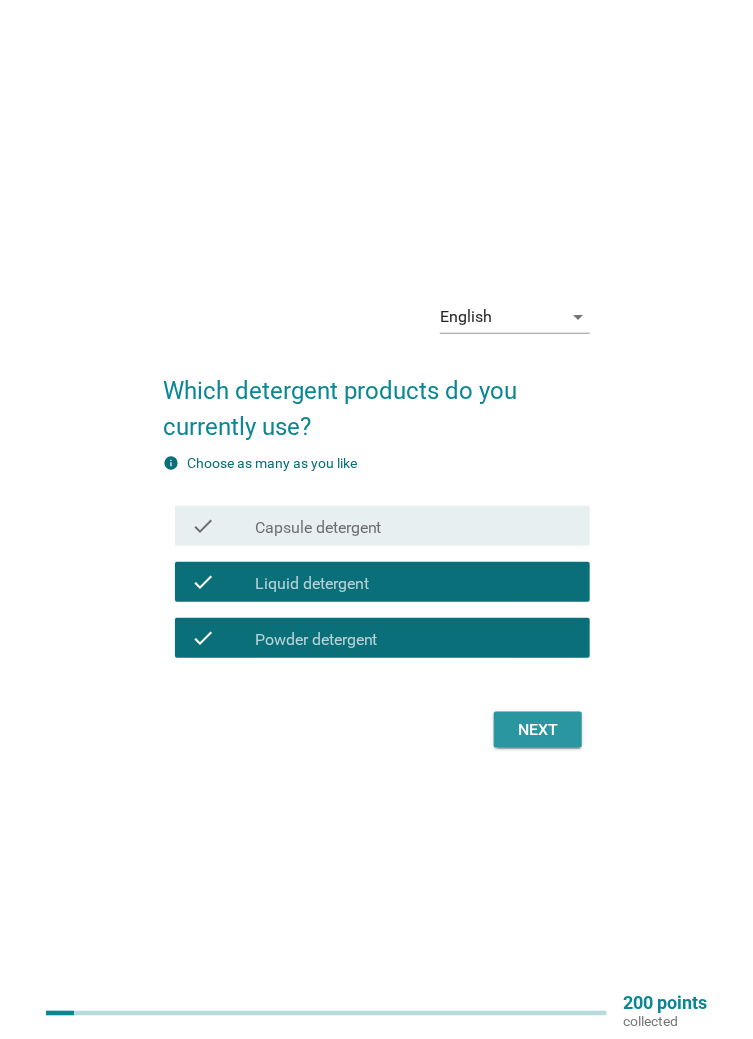 click on "Next" at bounding box center [538, 730] 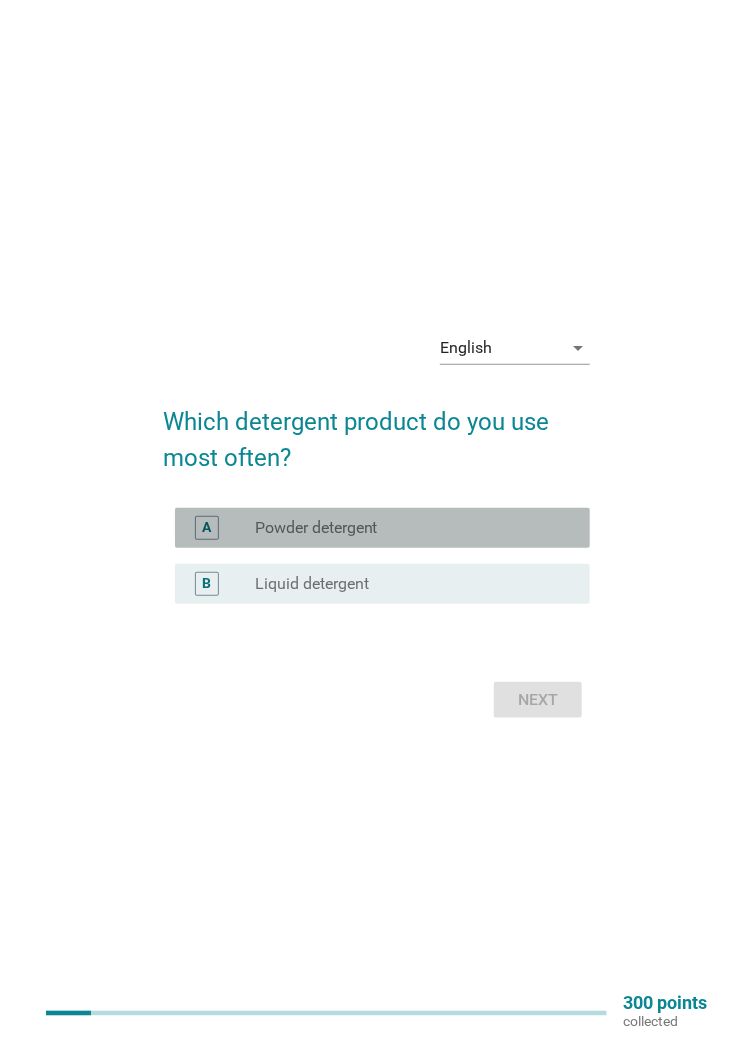 click on "radio_button_unchecked Powder detergent" at bounding box center (406, 528) 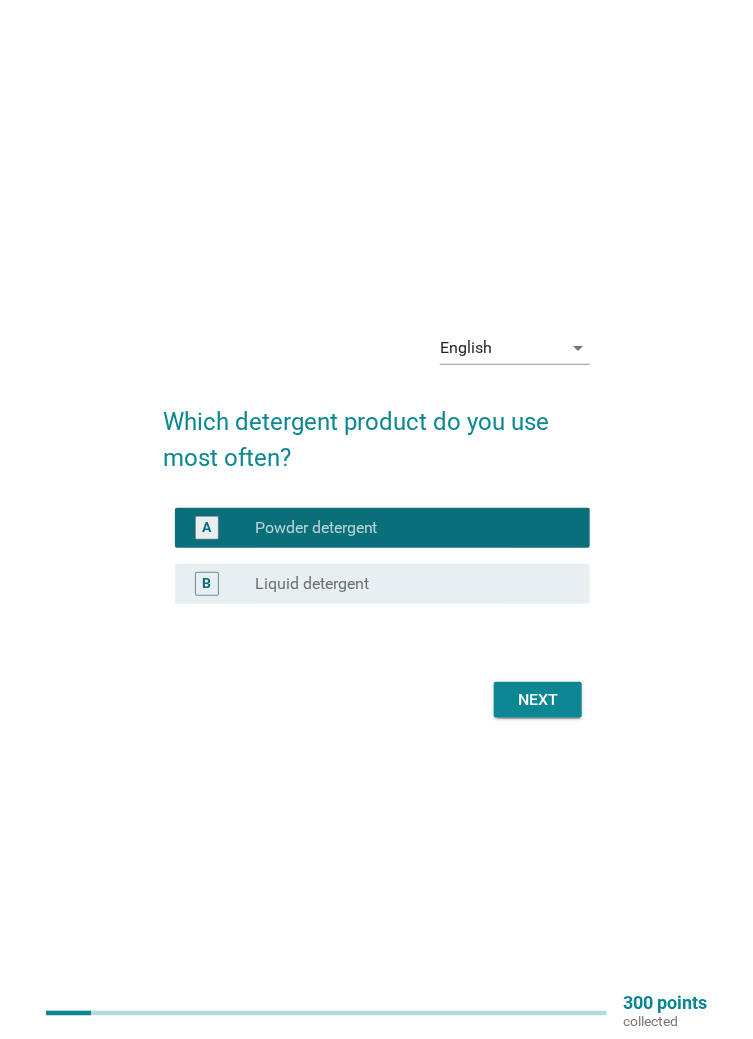 click on "Next" at bounding box center [538, 700] 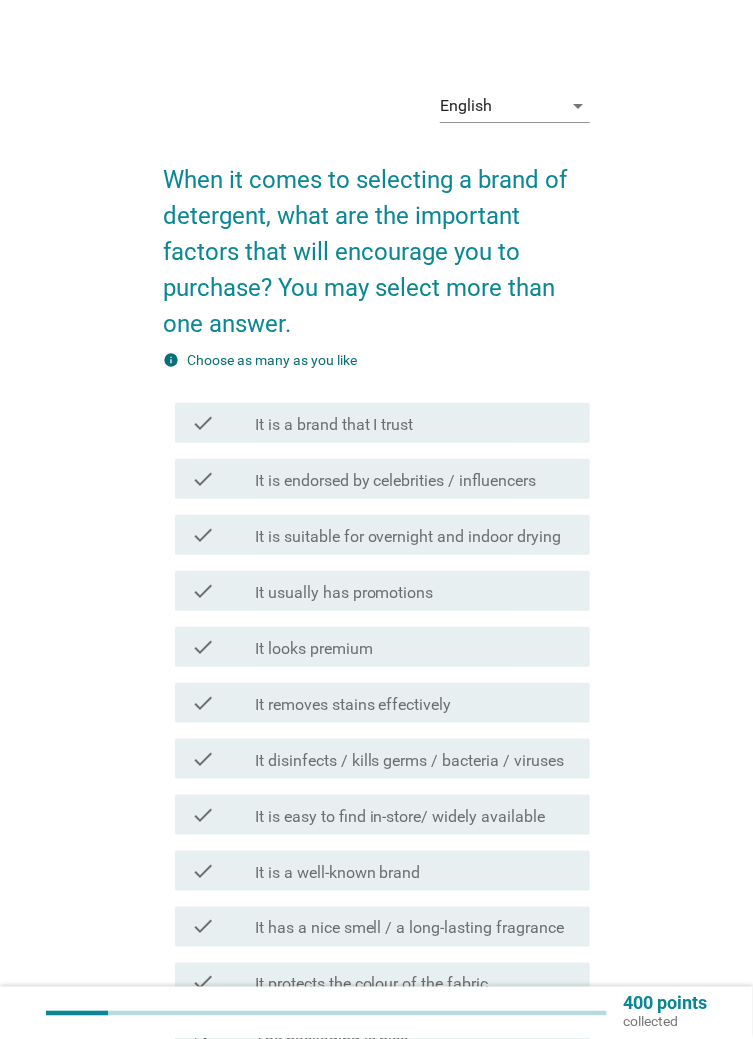 click on "check_box_outline_blank It is a brand that I trust" at bounding box center [414, 423] 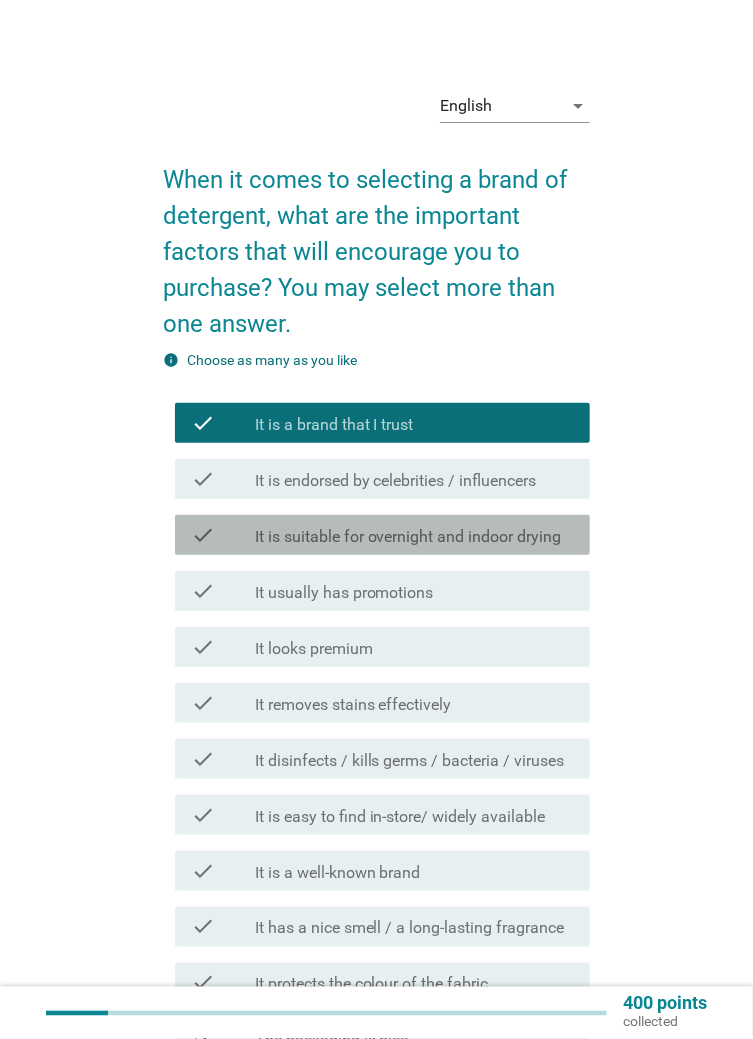 click on "It is suitable for overnight and indoor drying" at bounding box center [408, 537] 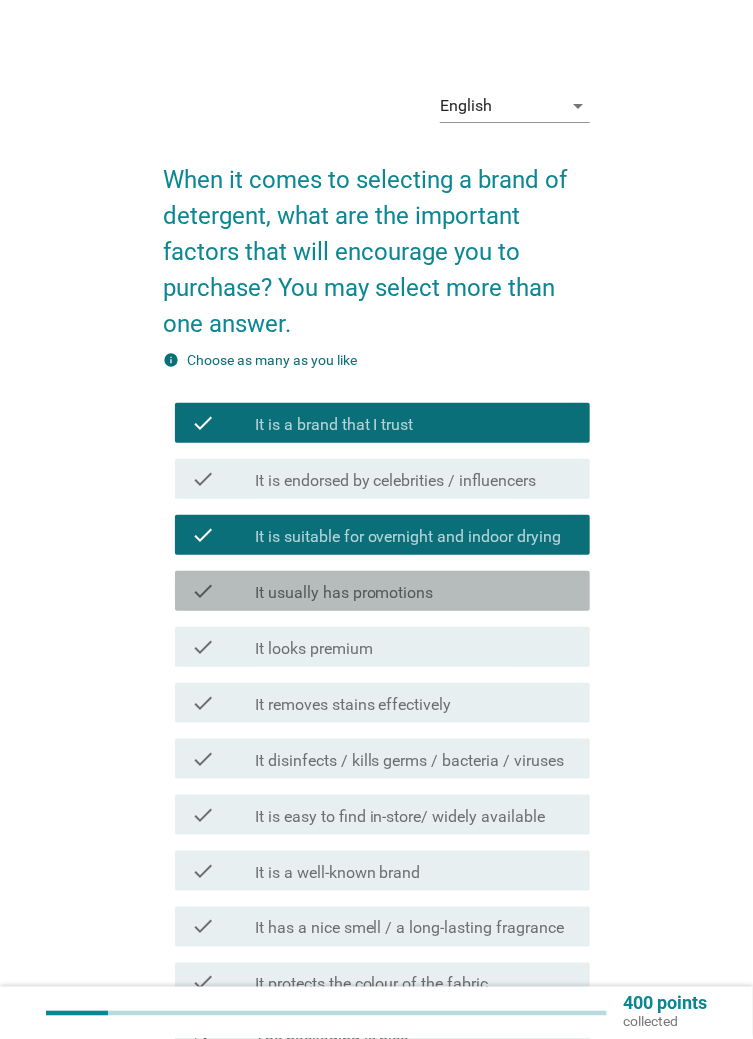 click on "check_box_outline_blank It usually has promotions" at bounding box center (414, 591) 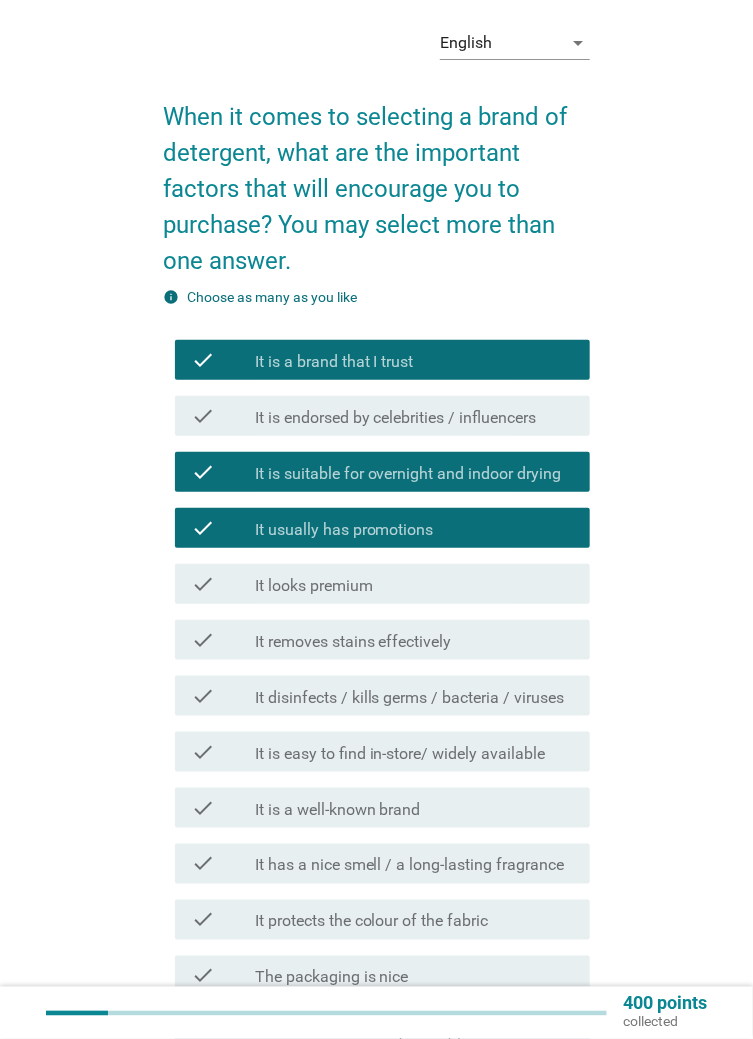 scroll, scrollTop: 62, scrollLeft: 0, axis: vertical 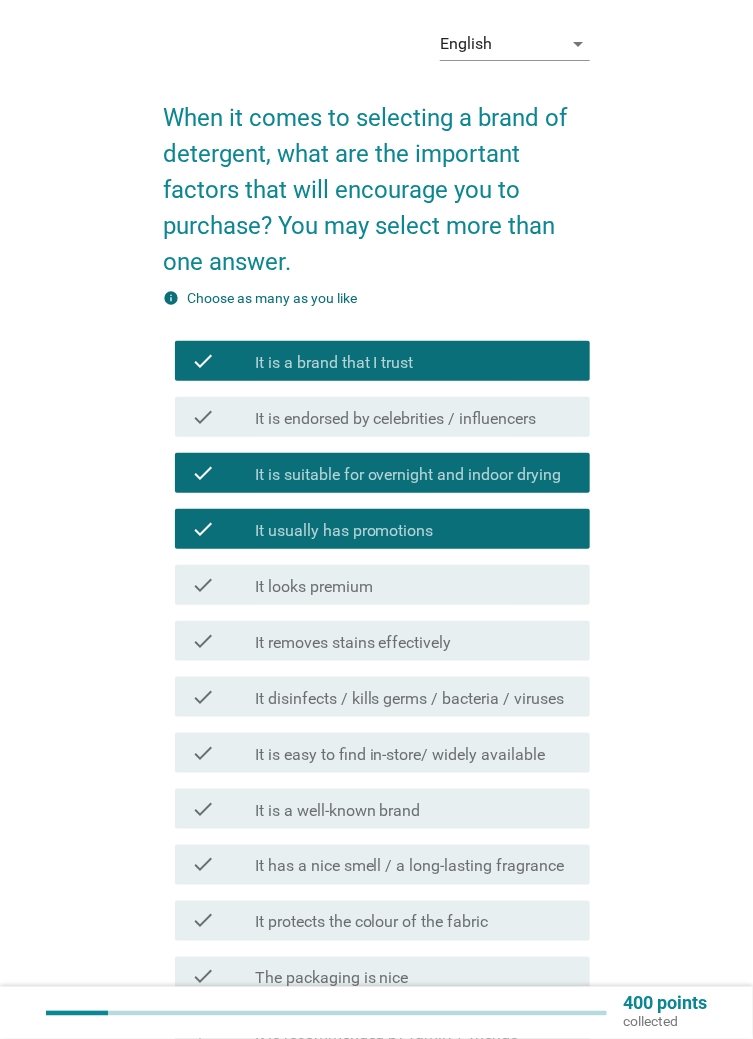 click on "check_box_outline_blank It removes stains effectively" at bounding box center [414, 641] 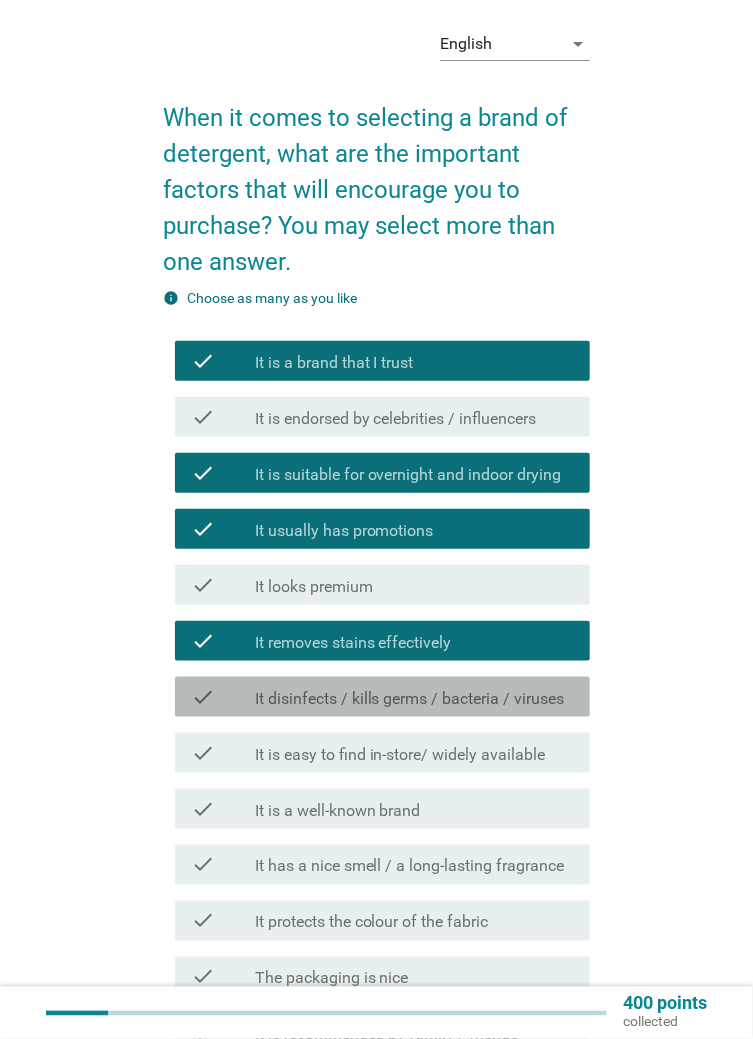 click on "It disinfects / kills germs / bacteria / viruses" at bounding box center [410, 699] 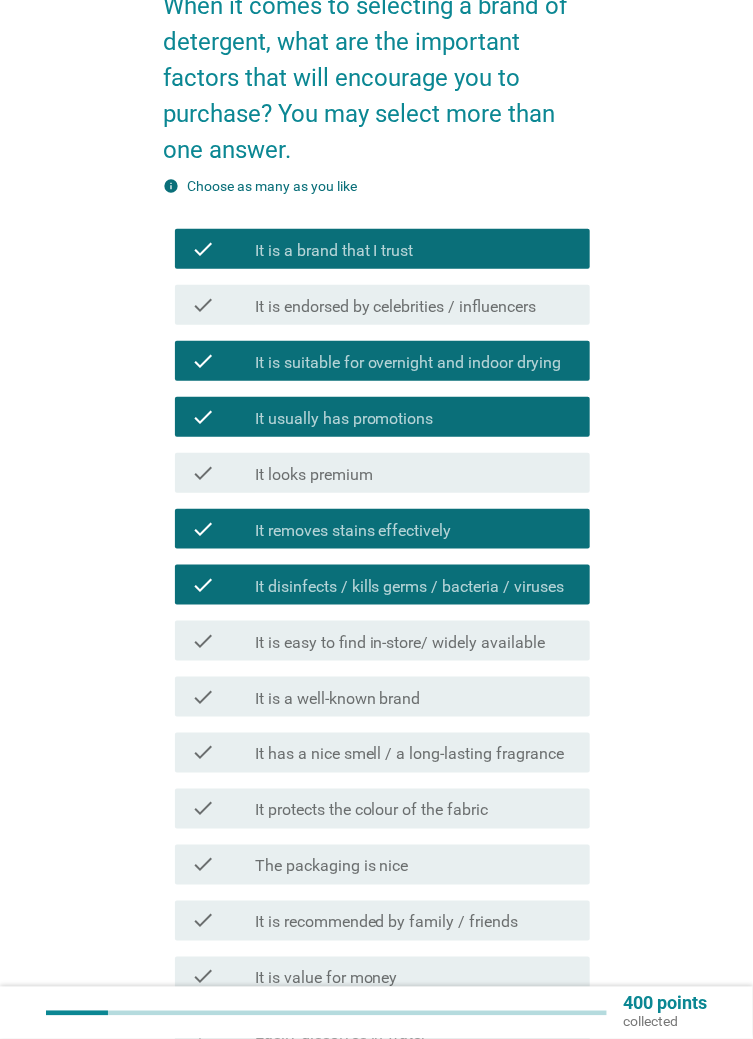 click on "It is easy to find in-store/ widely available" at bounding box center [400, 643] 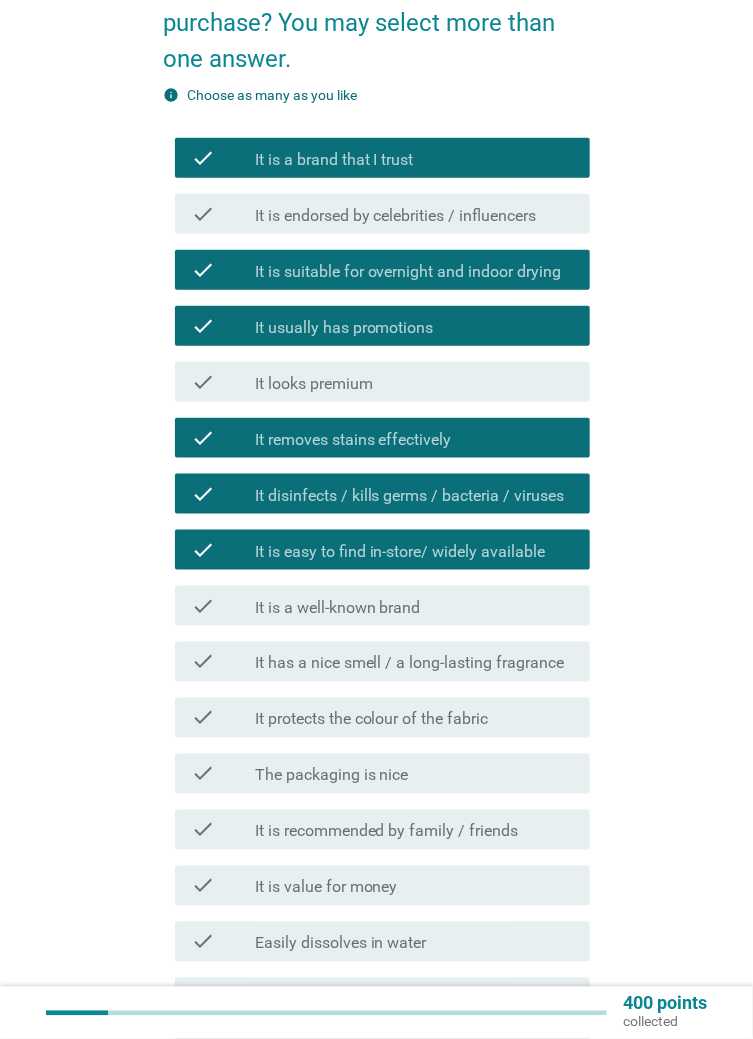 scroll, scrollTop: 266, scrollLeft: 0, axis: vertical 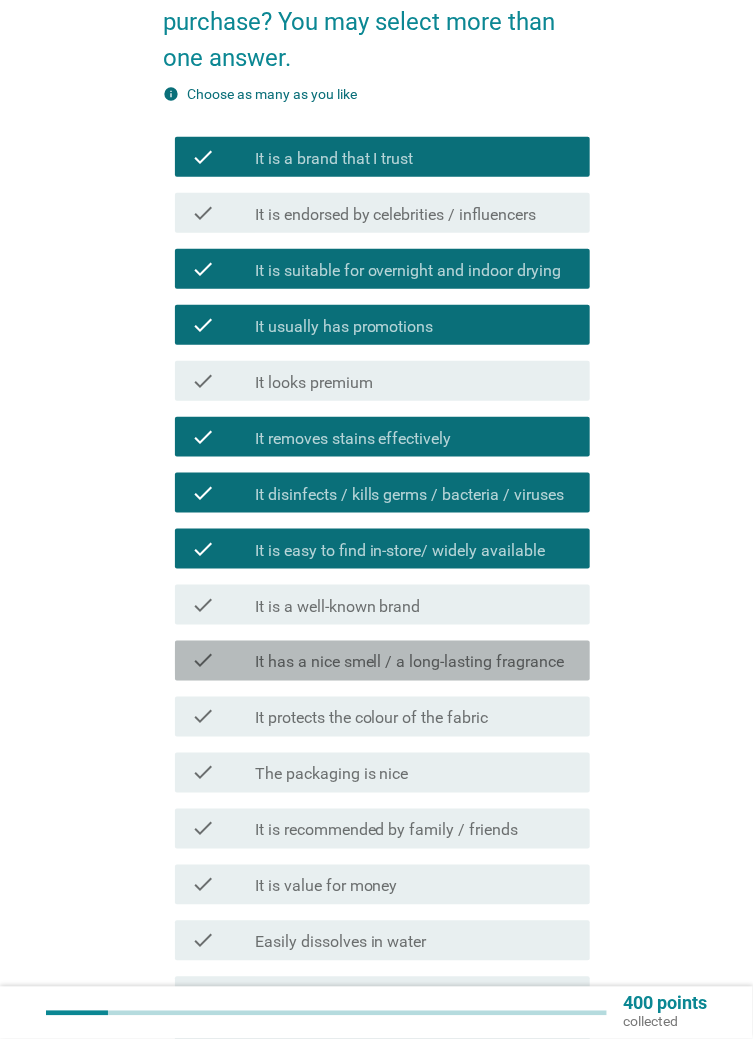 click on "It has a nice smell / a long-lasting fragrance" at bounding box center (410, 663) 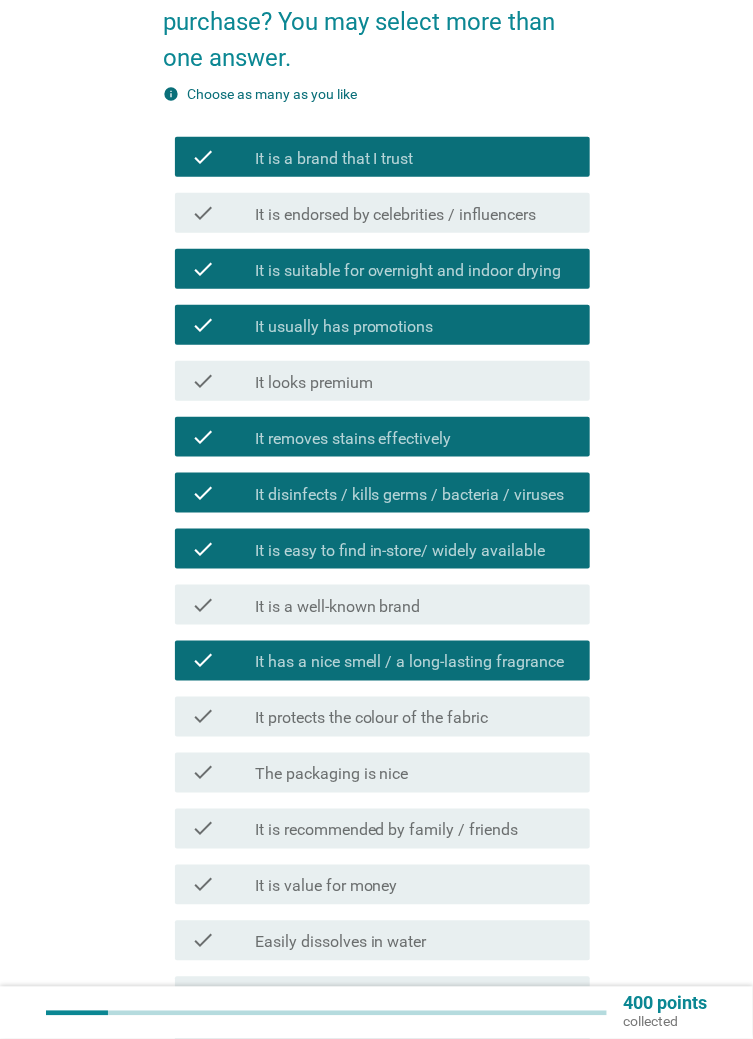 click on "check_box_outline_blank It is a well-known brand" at bounding box center (414, 605) 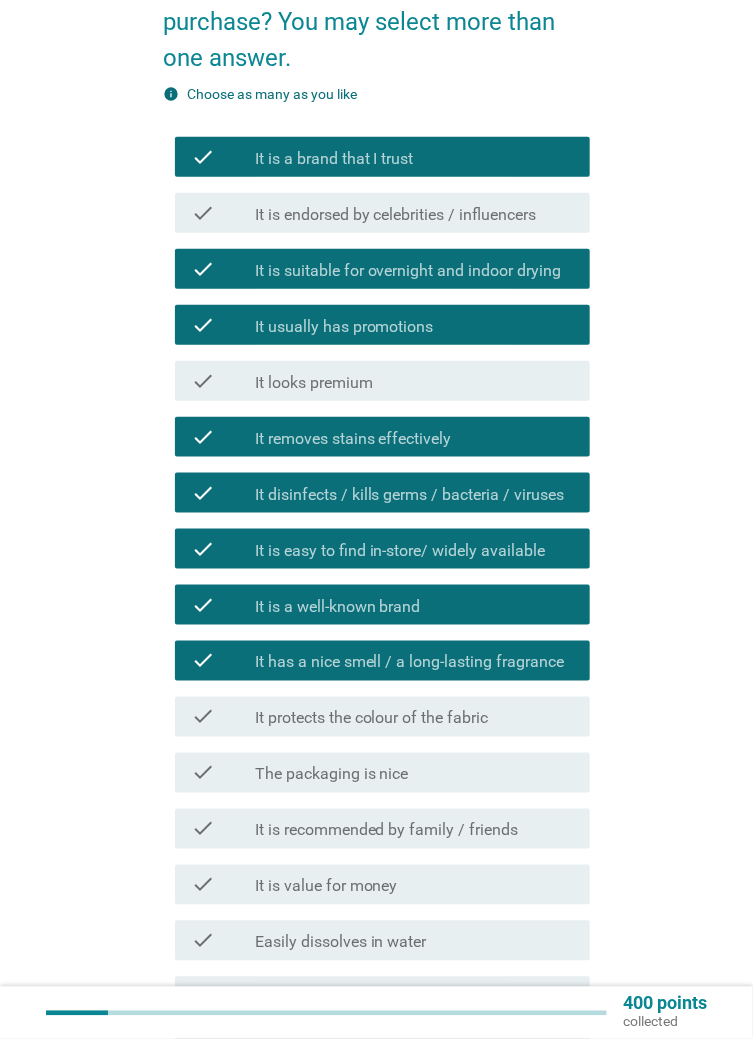 click on "check_box_outline_blank It protects the colour of the fabric" at bounding box center (414, 717) 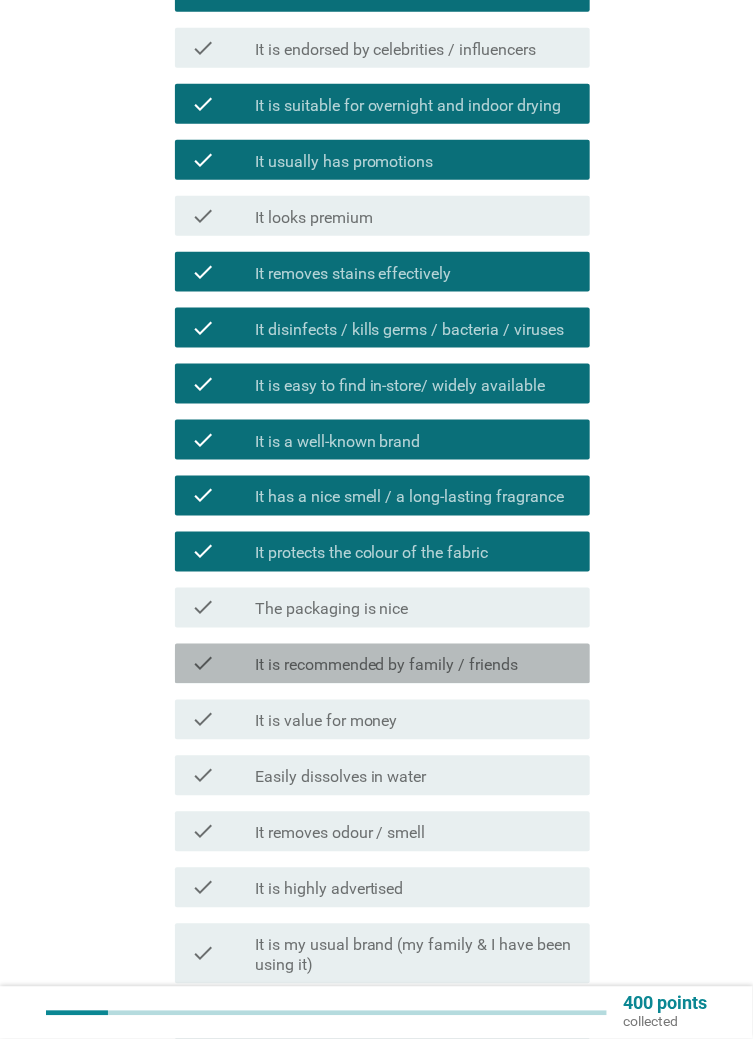 scroll, scrollTop: 445, scrollLeft: 0, axis: vertical 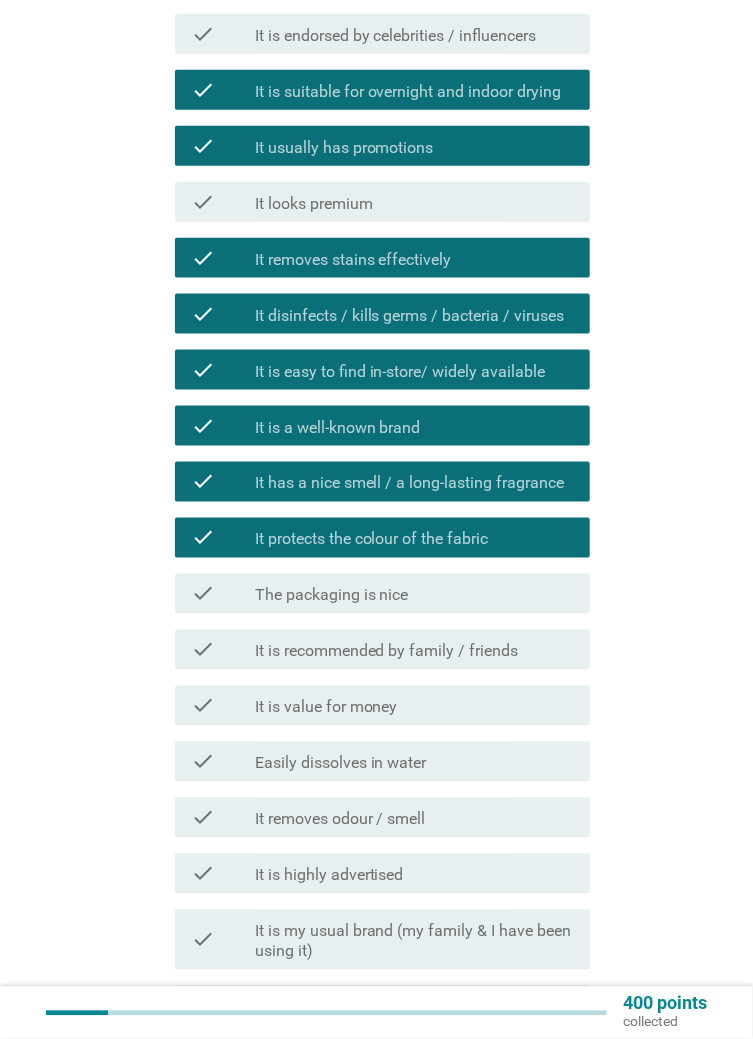 click on "check     check_box_outline_blank It is recommended by family / friends" at bounding box center [382, 650] 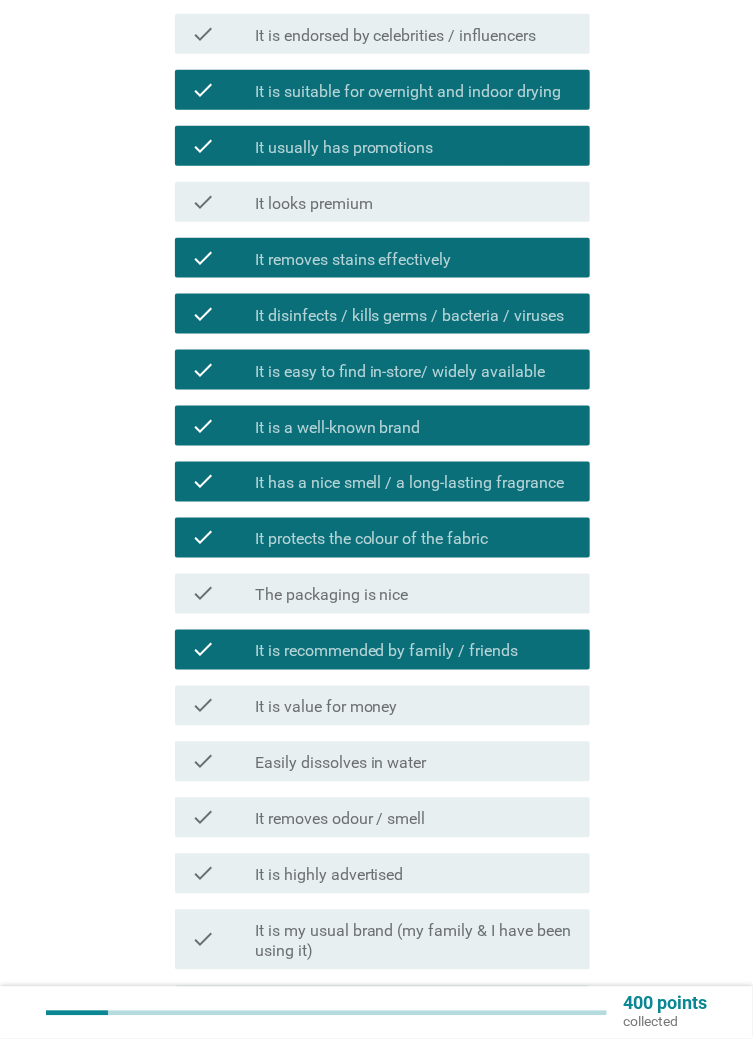 click on "check_box_outline_blank It is value for money" at bounding box center [414, 706] 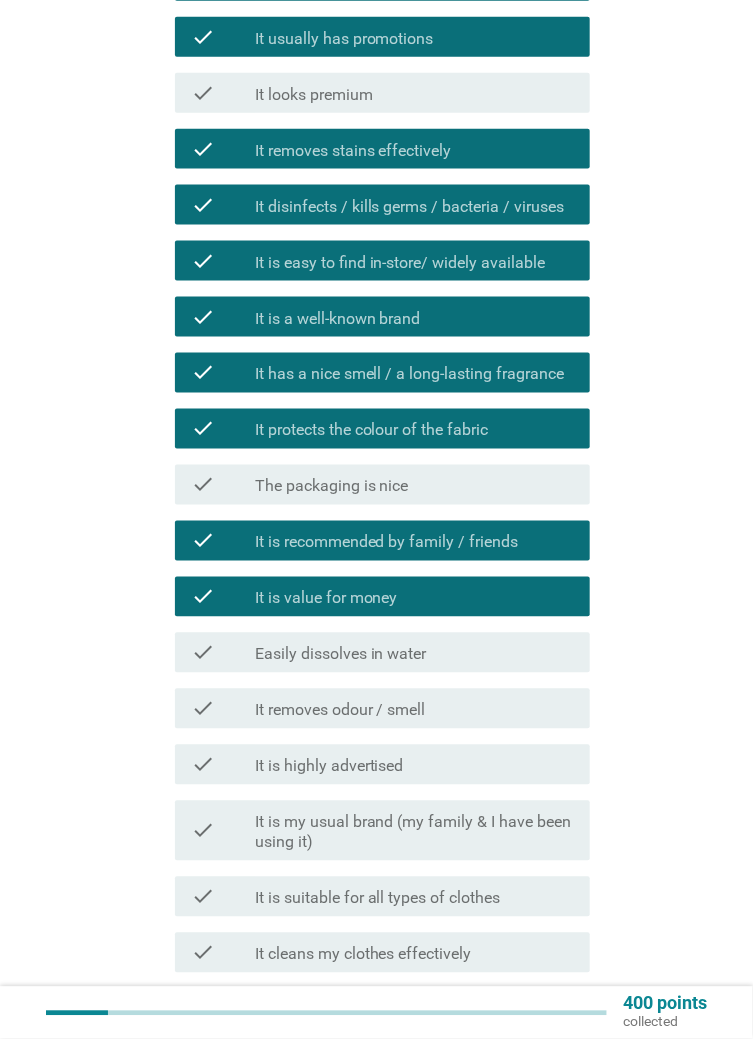 click on "check_box_outline_blank Easily dissolves in water" at bounding box center (414, 653) 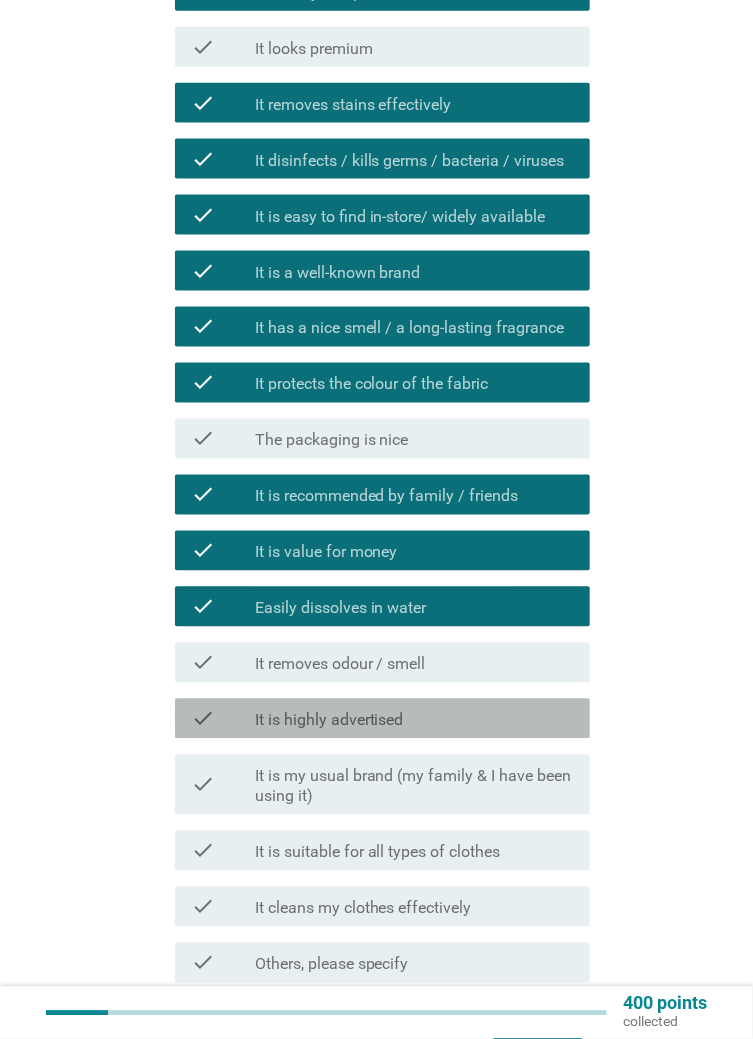 scroll, scrollTop: 621, scrollLeft: 0, axis: vertical 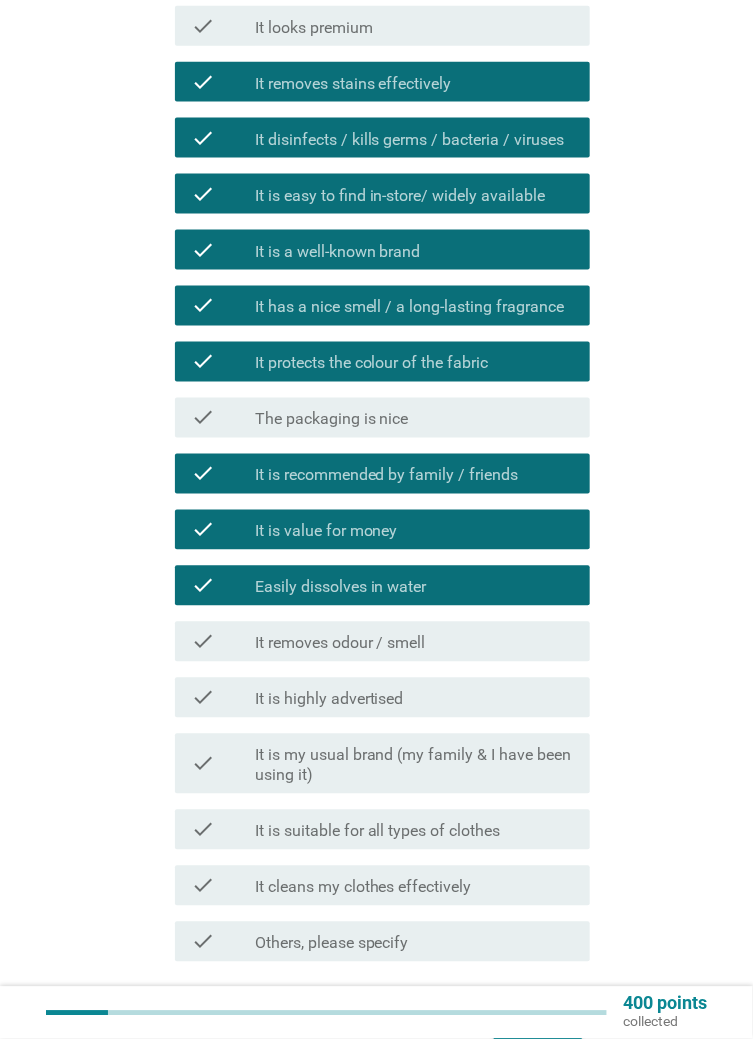 click on "check_box_outline_blank It removes odour / smell" at bounding box center (414, 642) 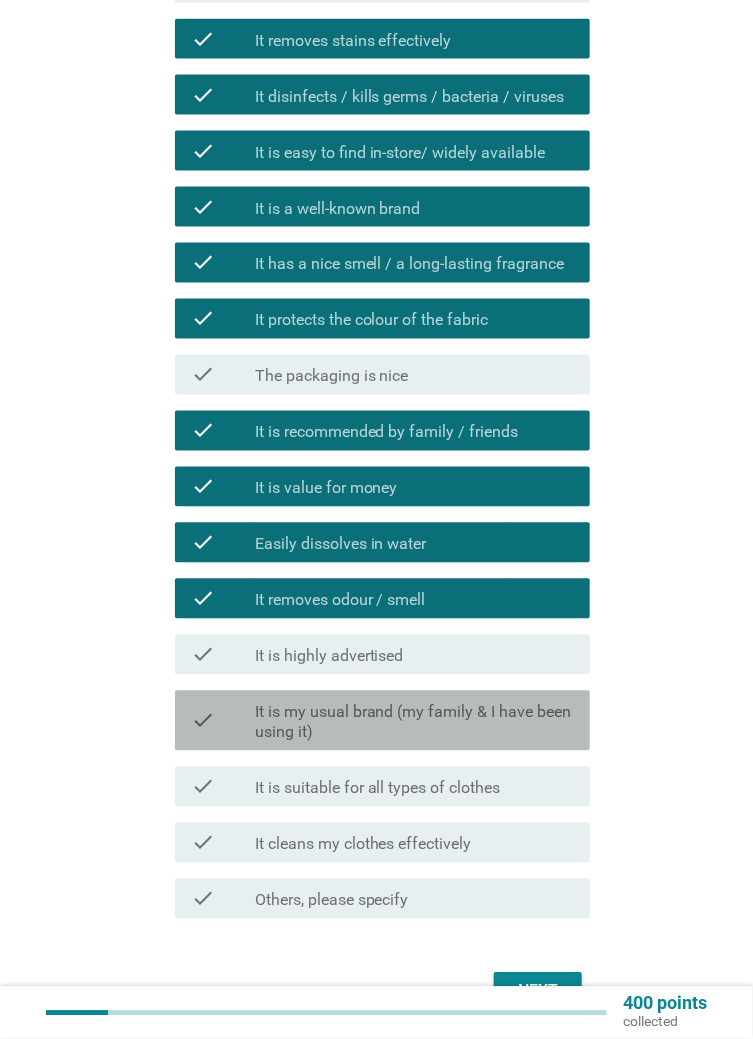 scroll, scrollTop: 672, scrollLeft: 0, axis: vertical 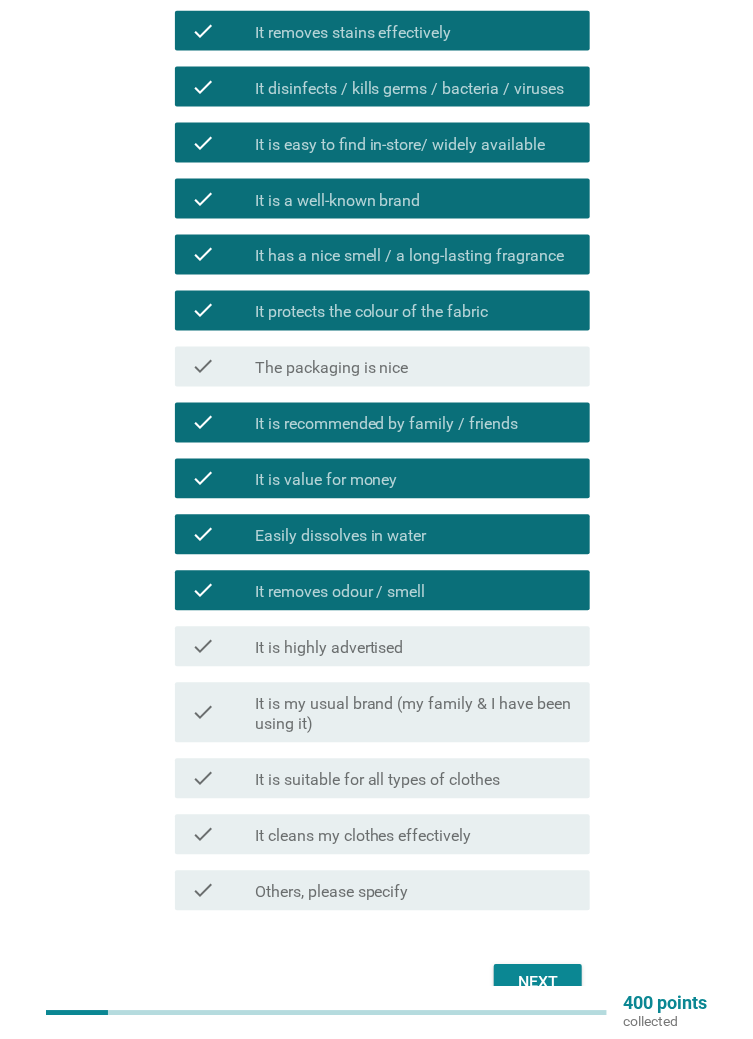 click on "It is my usual brand (my family & I have been using it)" at bounding box center (414, 715) 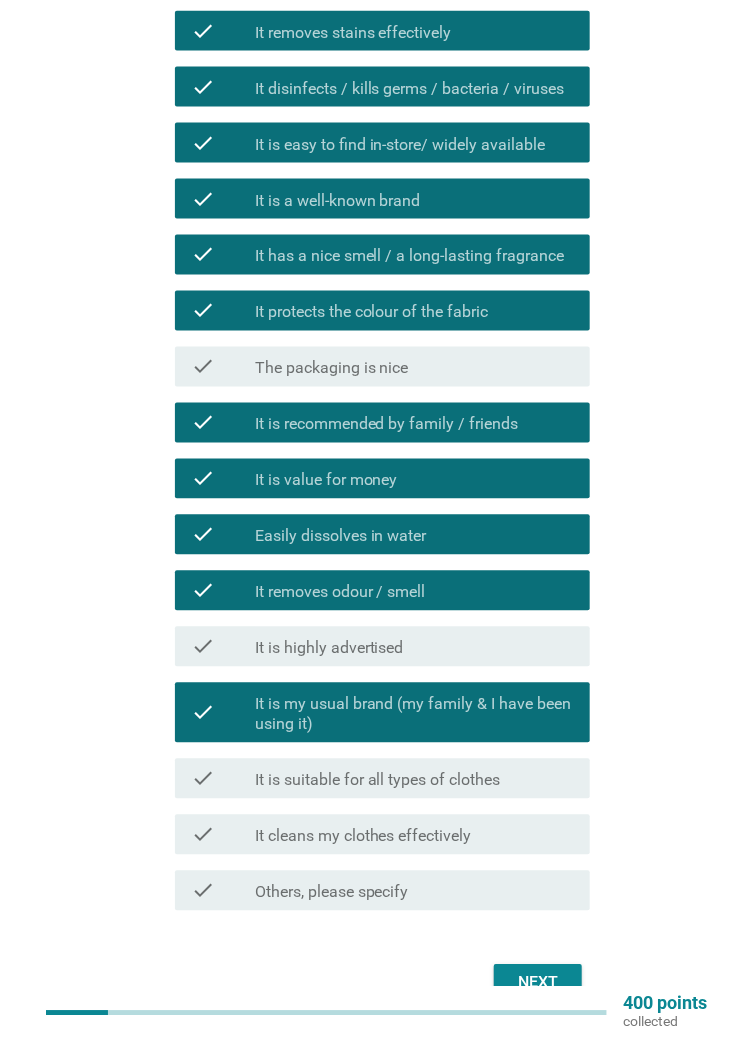 click on "It is suitable for all types of clothes" at bounding box center [378, 781] 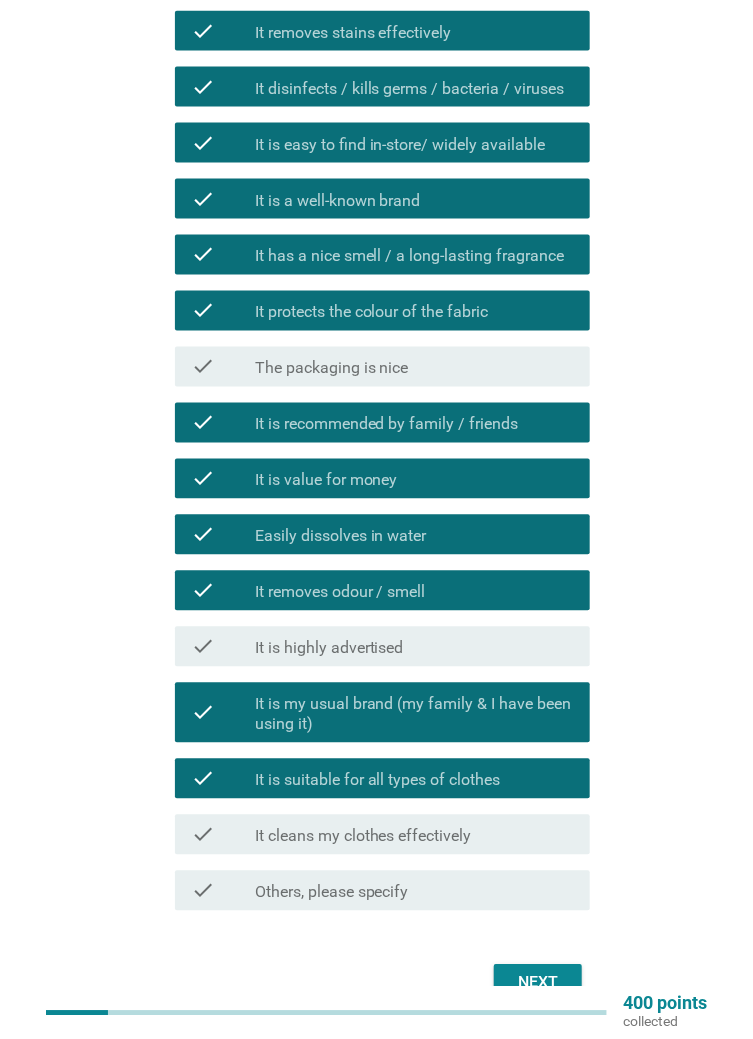 click on "check_box_outline_blank It cleans my clothes effectively" at bounding box center [414, 835] 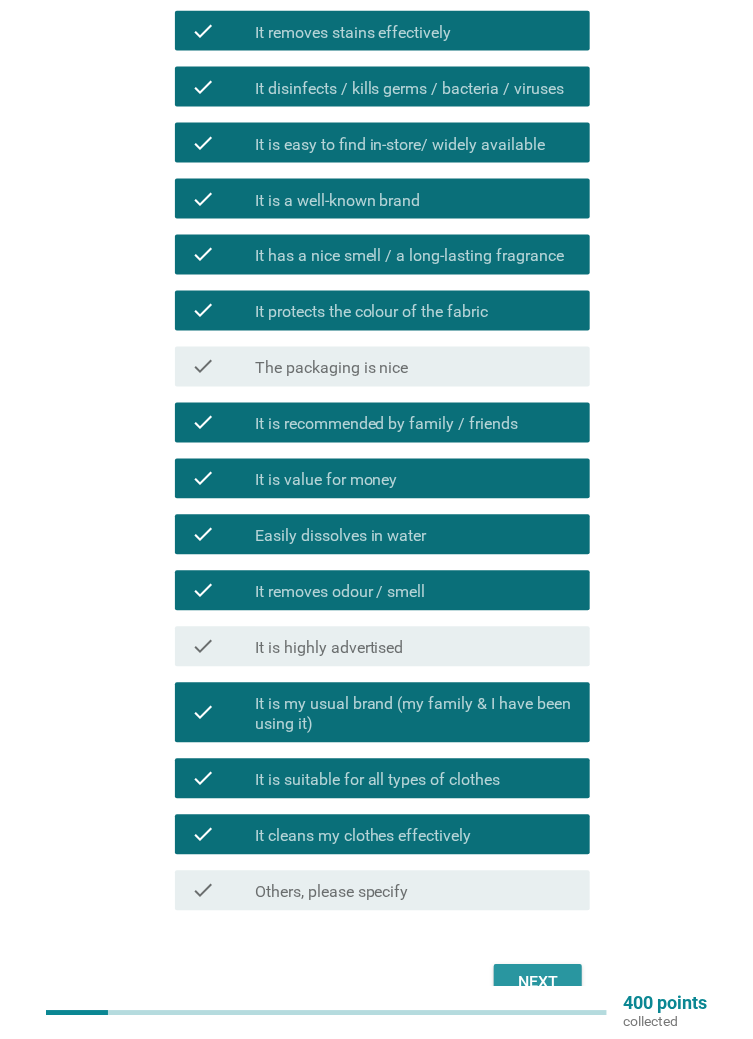 click on "Next" at bounding box center [538, 983] 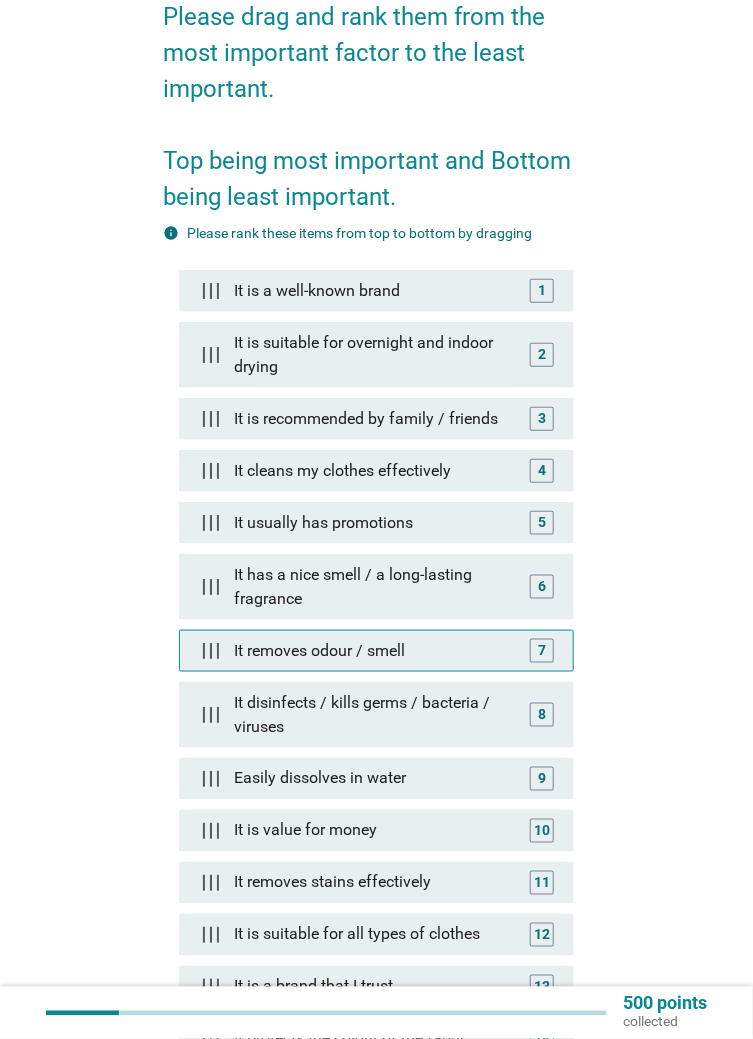 scroll, scrollTop: 165, scrollLeft: 0, axis: vertical 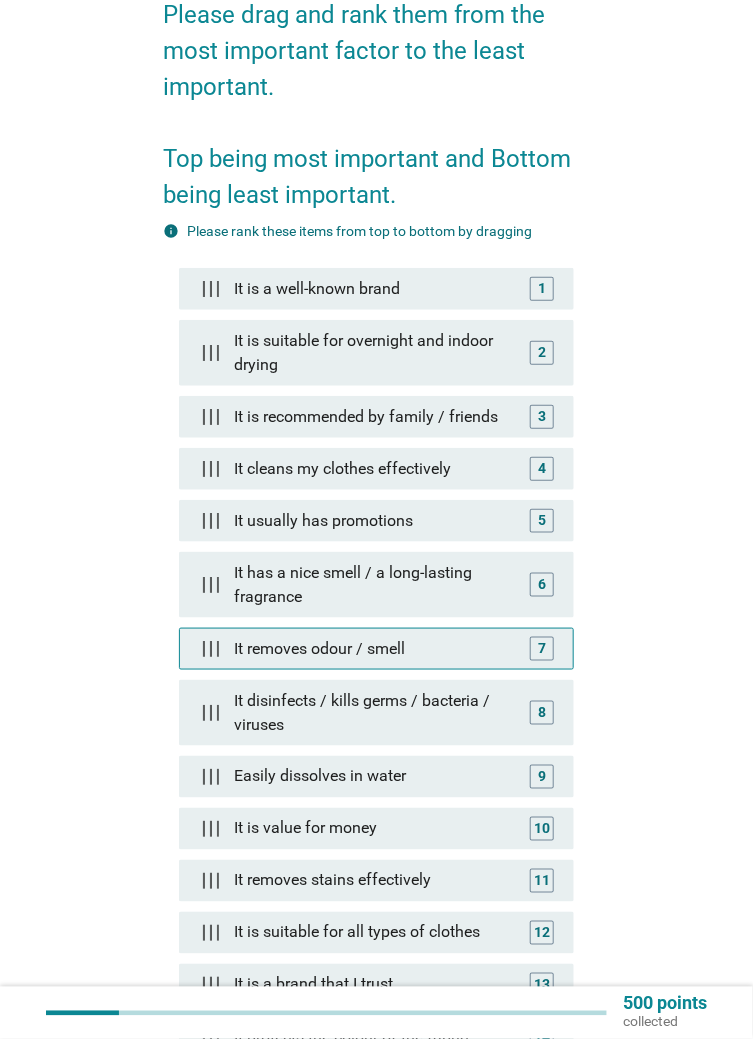 type 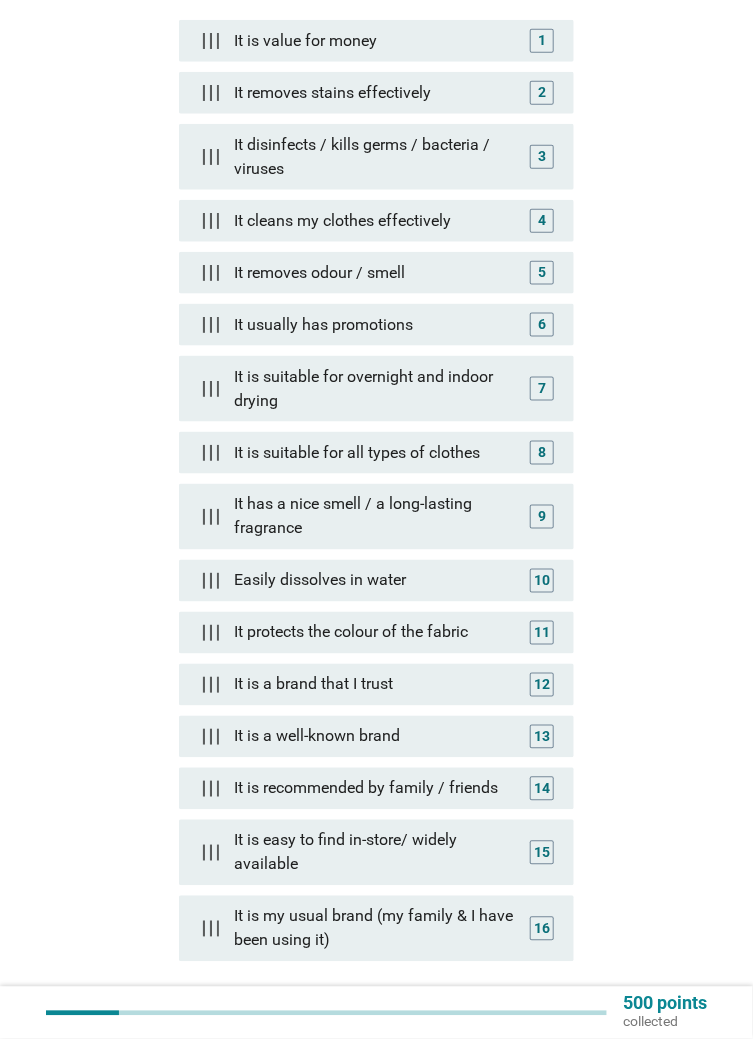 scroll, scrollTop: 489, scrollLeft: 0, axis: vertical 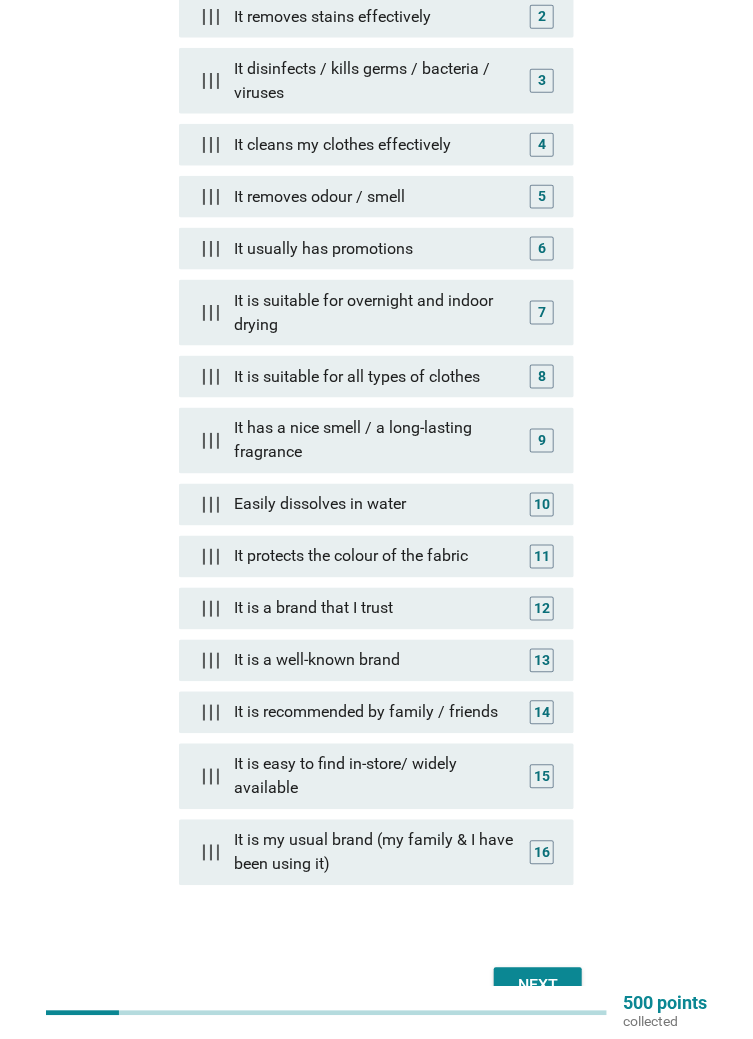 click on "Next" at bounding box center (538, 986) 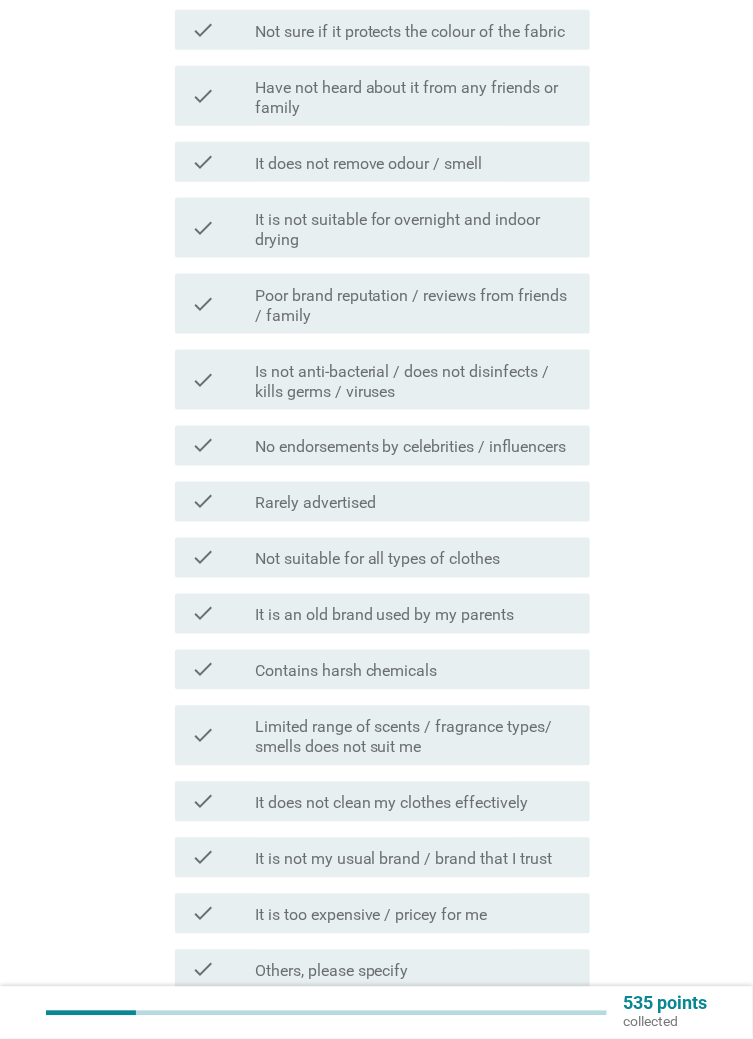 scroll, scrollTop: 0, scrollLeft: 0, axis: both 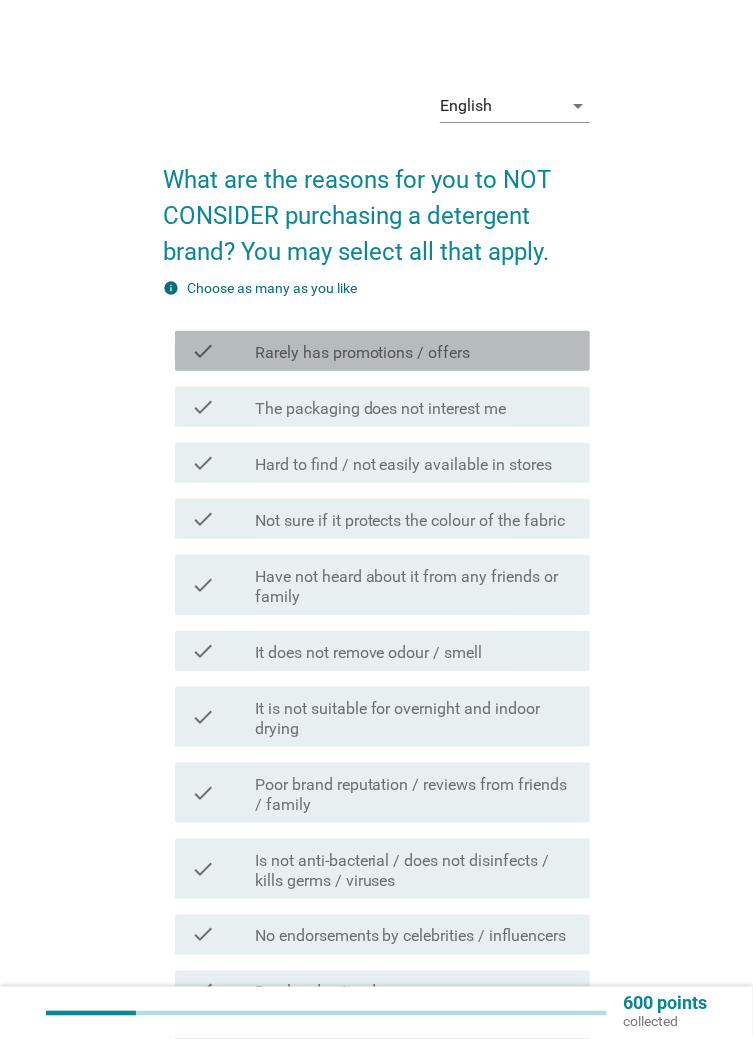 click on "Rarely has promotions / offers" at bounding box center (363, 353) 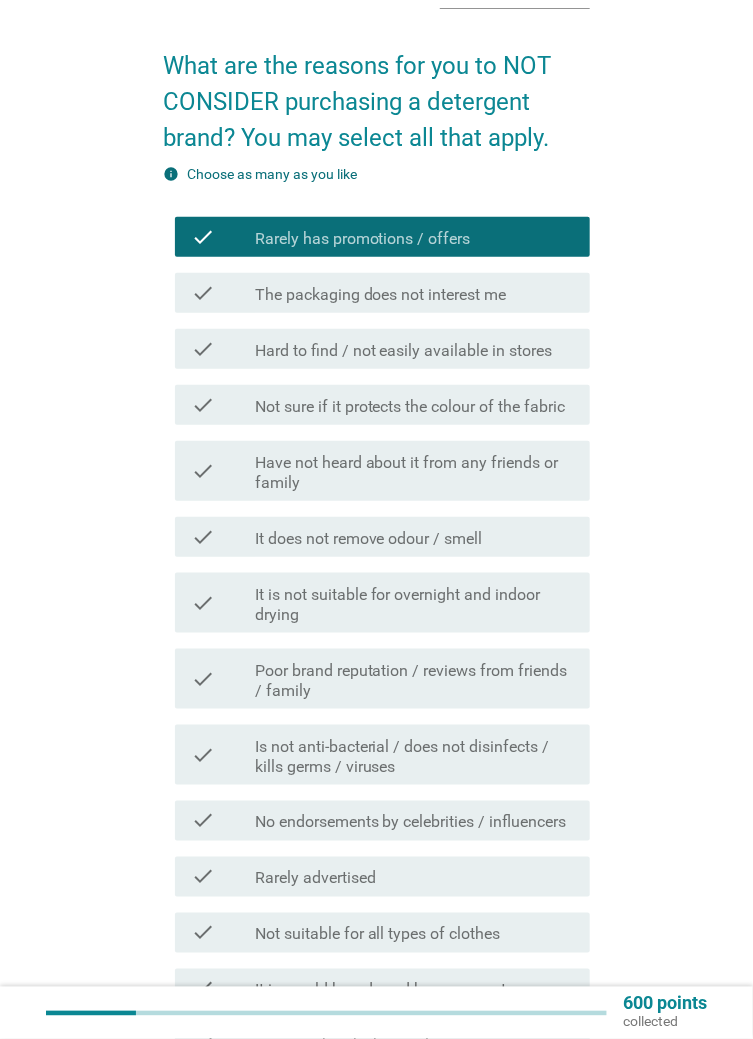 scroll, scrollTop: 116, scrollLeft: 0, axis: vertical 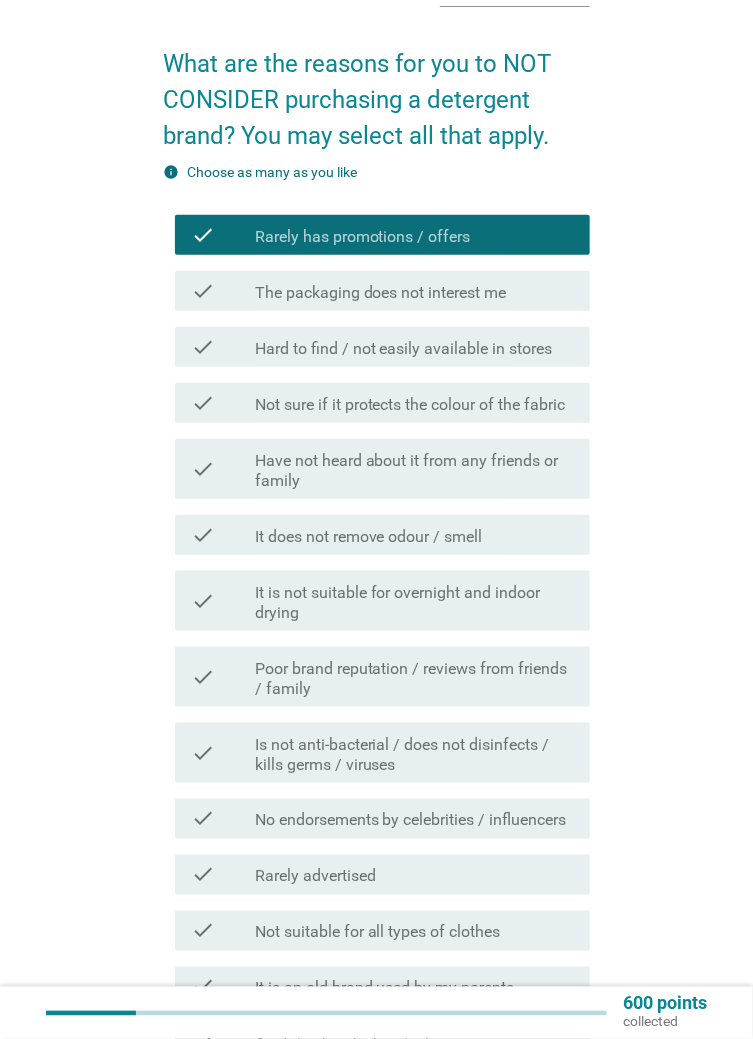 click on "Hard to find / not easily available in stores" at bounding box center (404, 349) 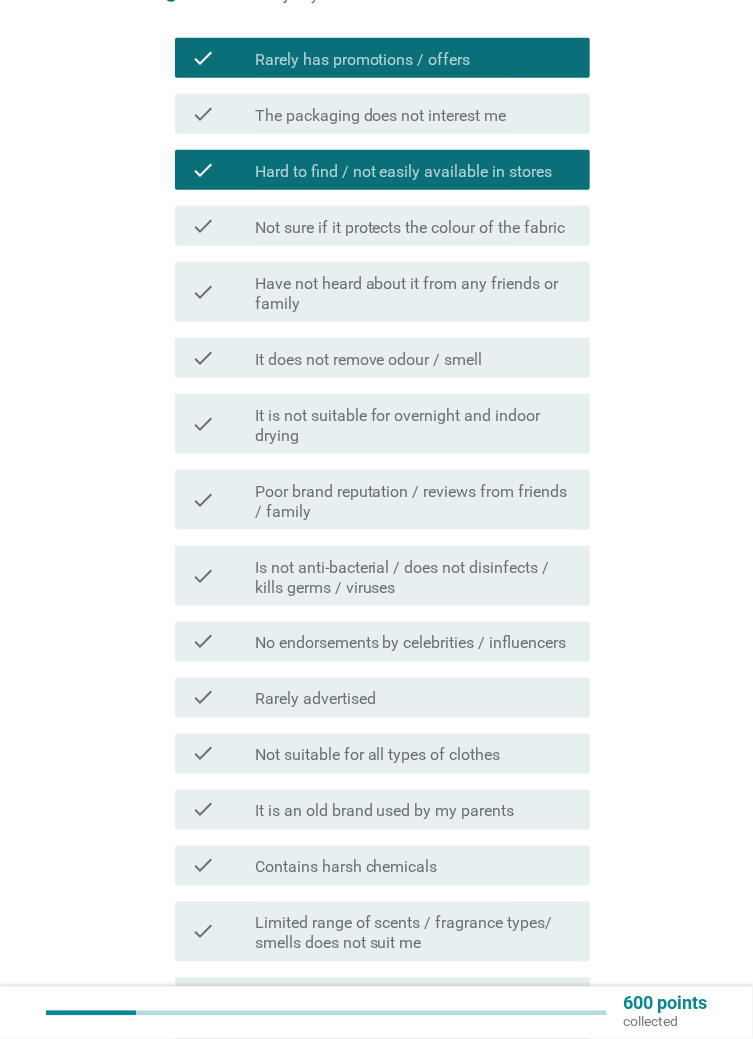 scroll, scrollTop: 296, scrollLeft: 0, axis: vertical 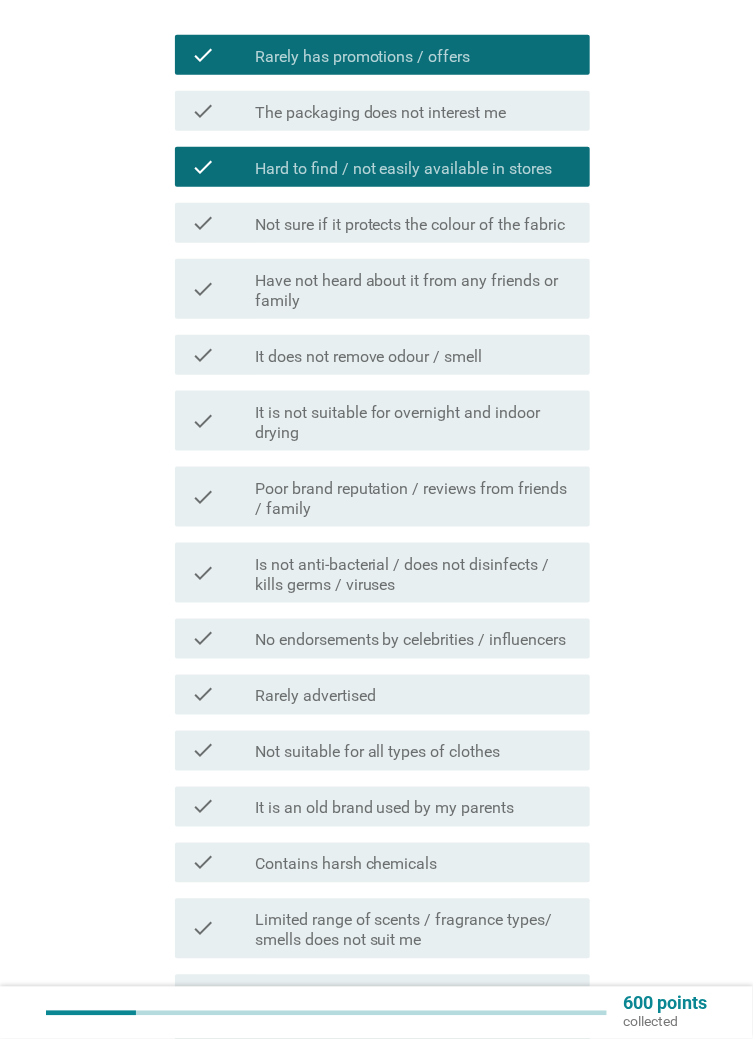 click on "It does not remove odour / smell" at bounding box center (369, 357) 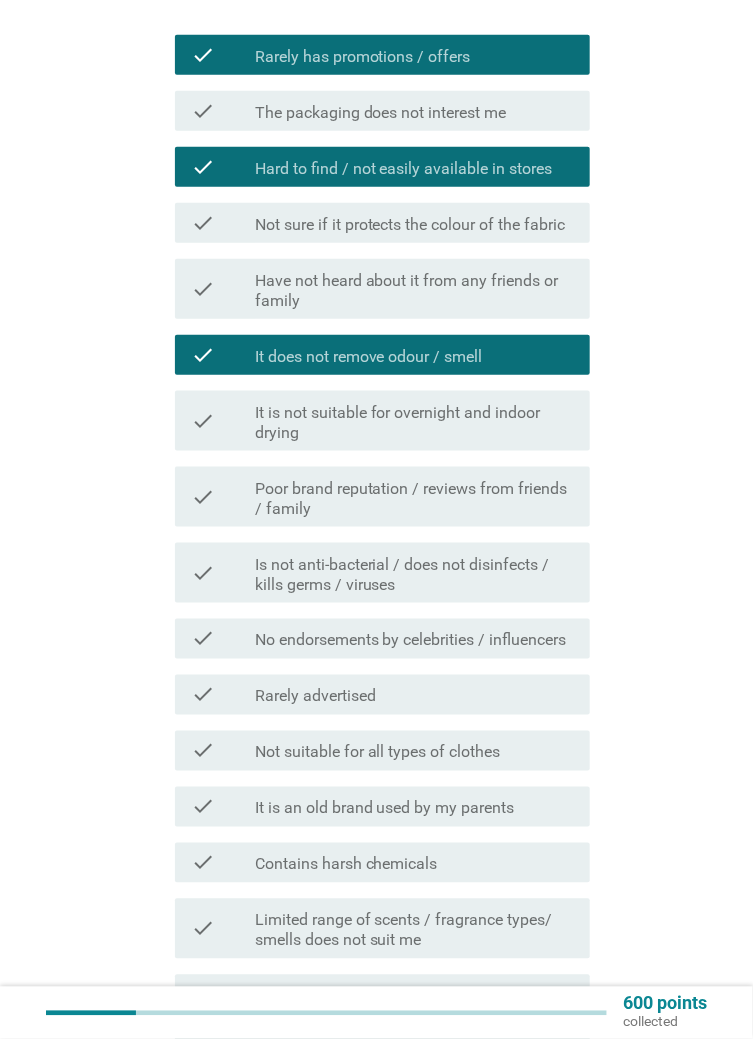 click on "It is not suitable for overnight and indoor drying" at bounding box center (414, 423) 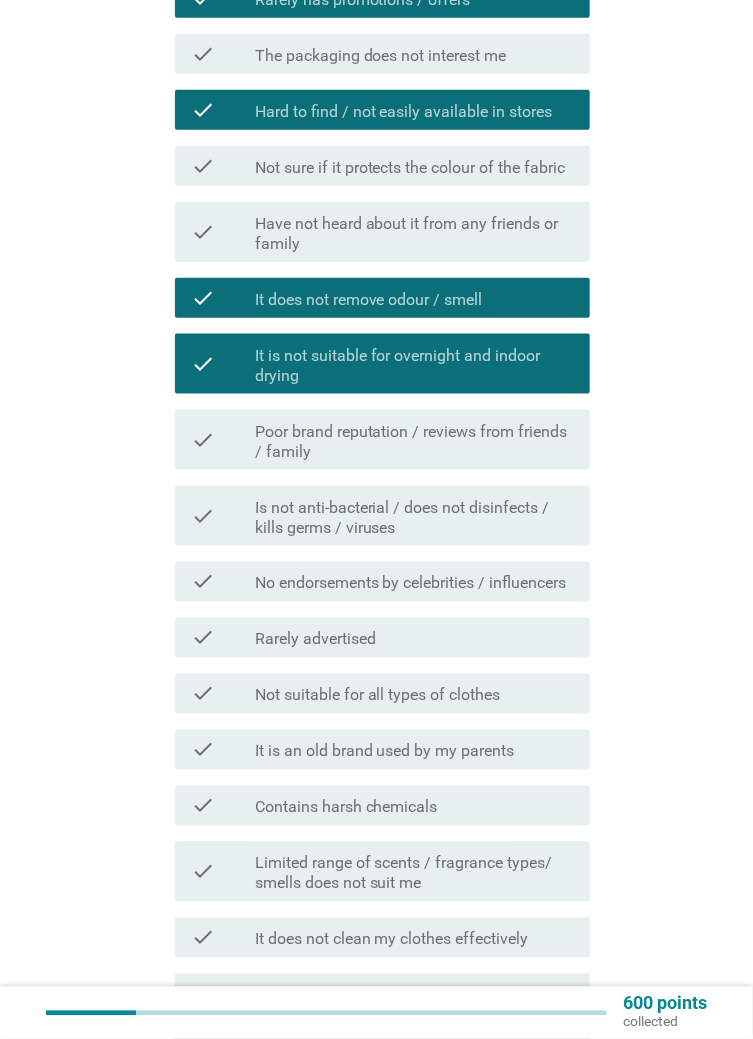 scroll, scrollTop: 452, scrollLeft: 0, axis: vertical 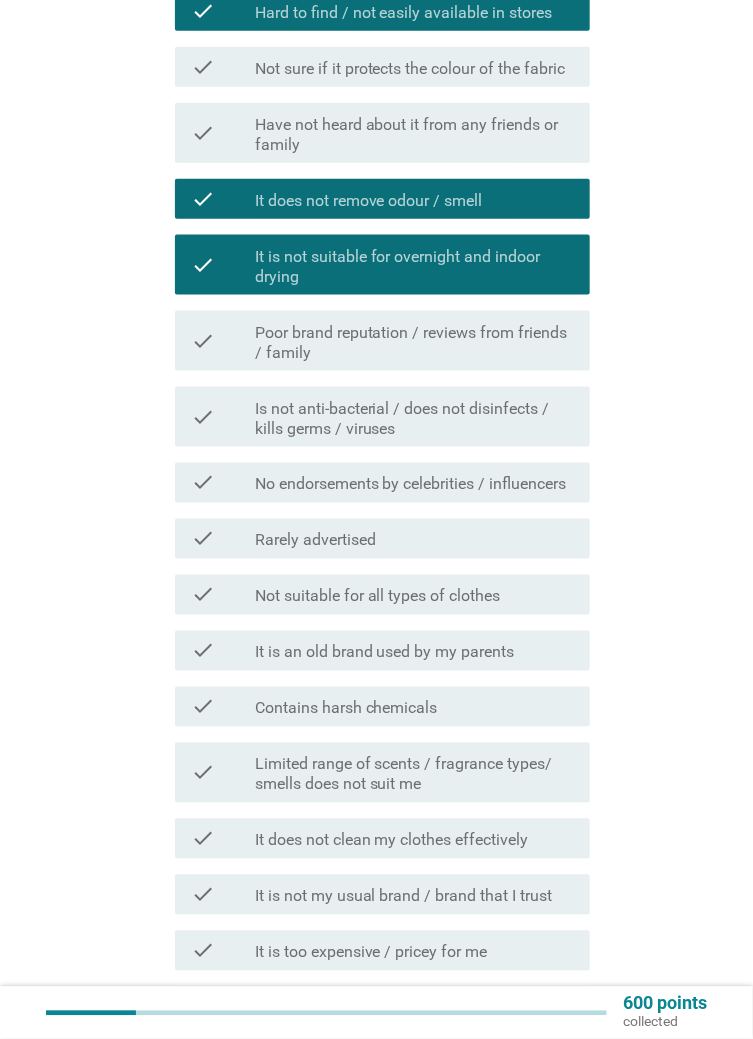 click on "Poor brand reputation / reviews from friends / family" at bounding box center [414, 343] 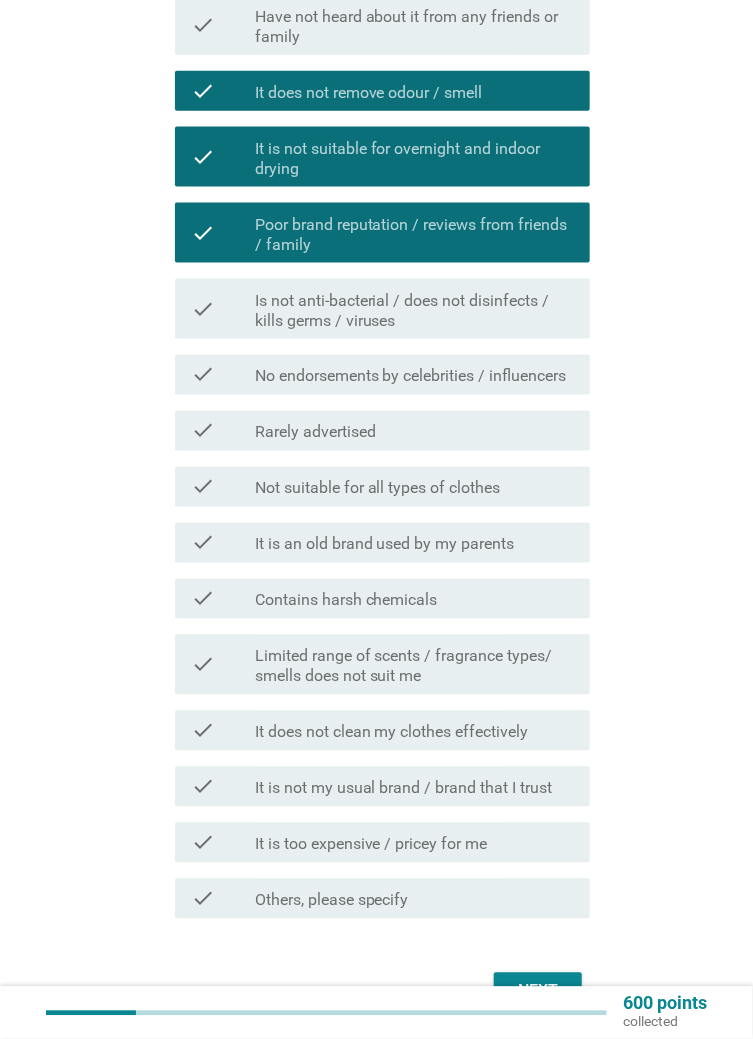 scroll, scrollTop: 568, scrollLeft: 0, axis: vertical 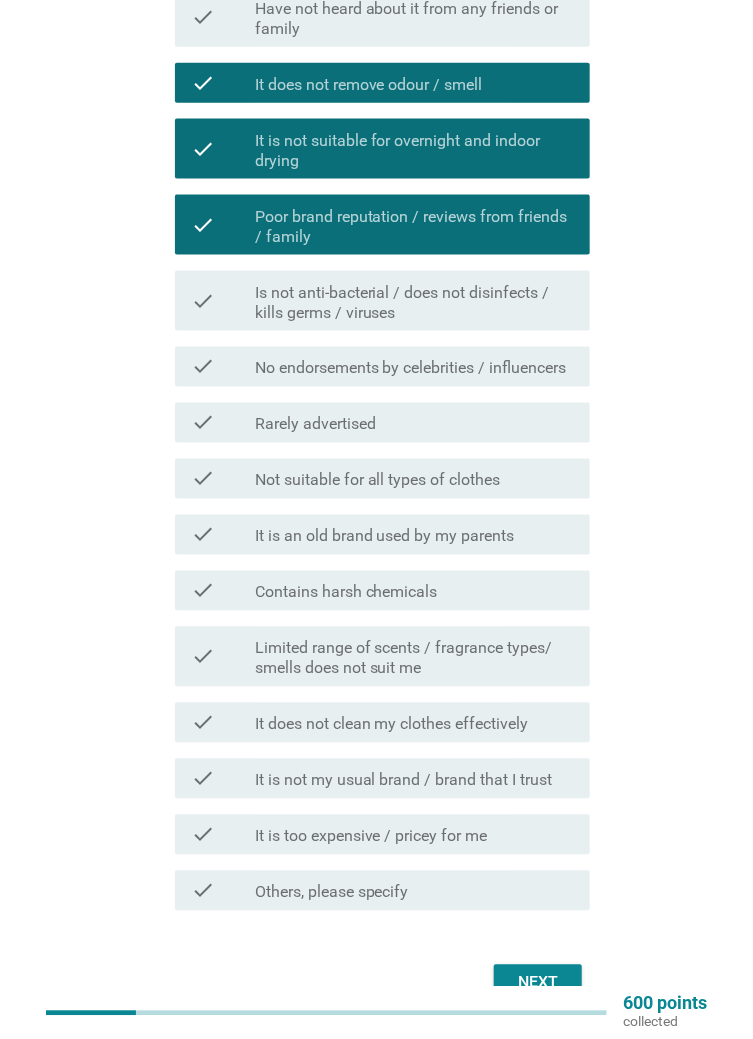 click on "Not suitable for all types of clothes" at bounding box center (378, 481) 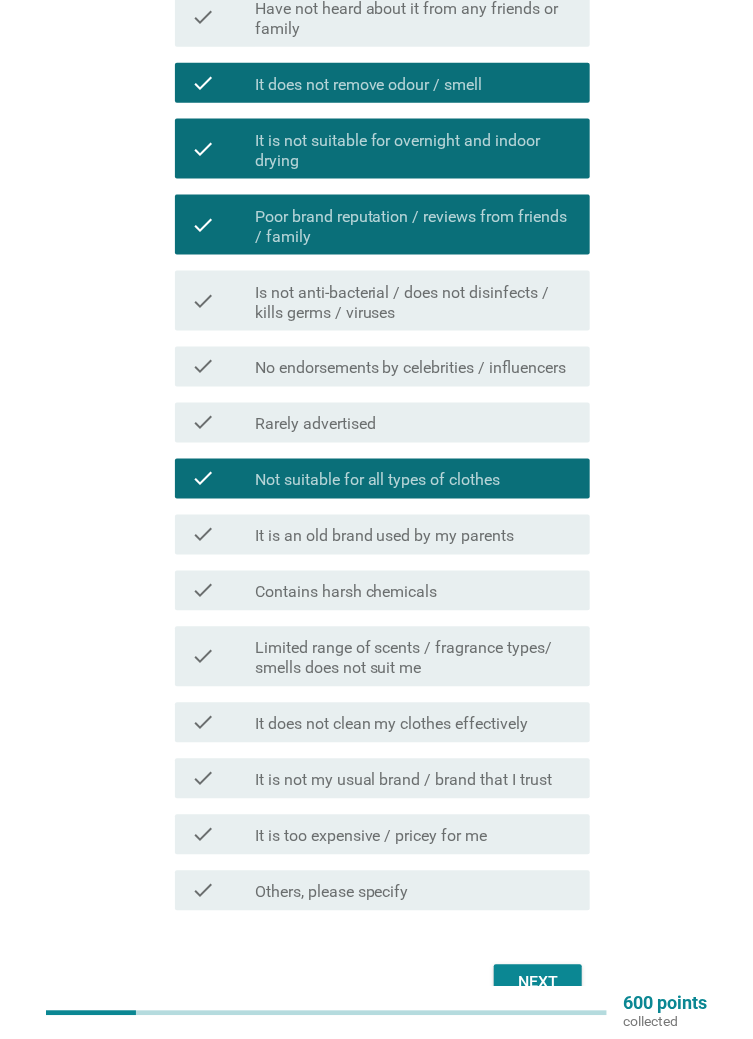 click on "It does not clean my clothes effectively" at bounding box center (392, 725) 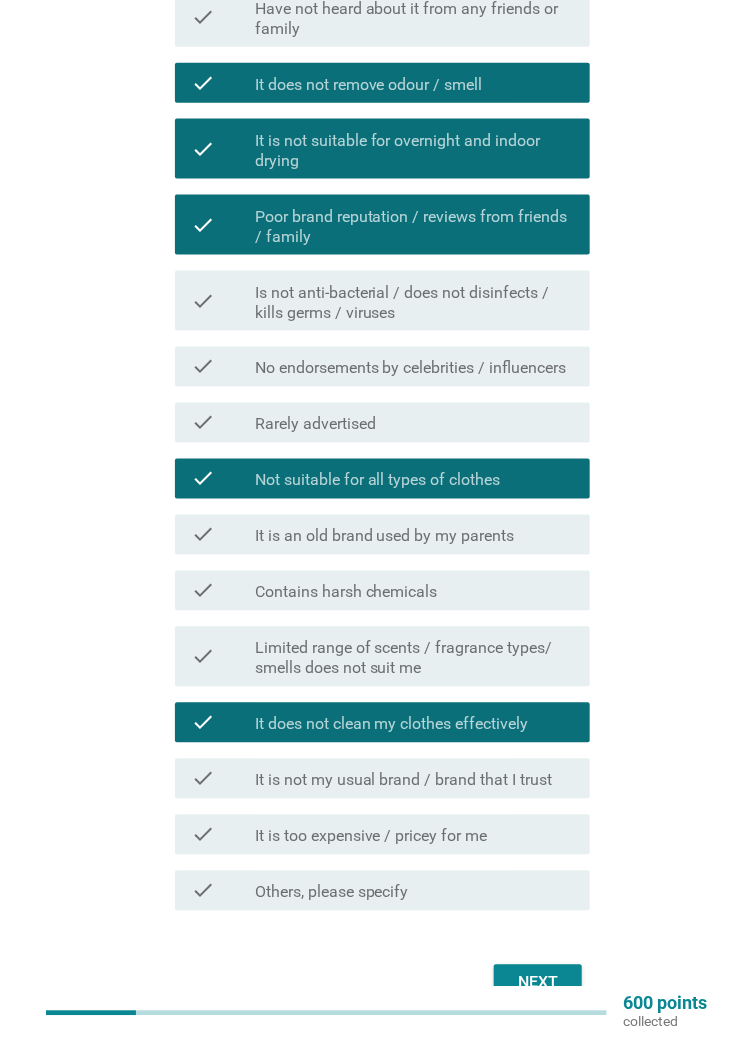click on "It is too expensive / pricey for me" at bounding box center [371, 837] 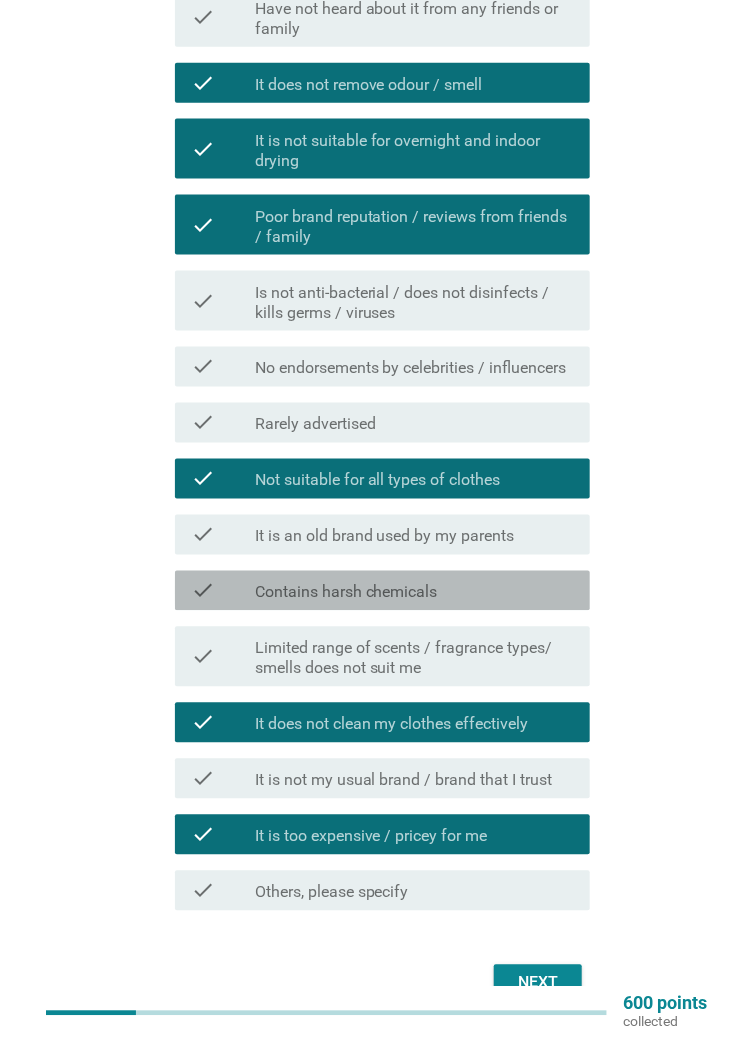 click on "Contains harsh chemicals" at bounding box center (346, 593) 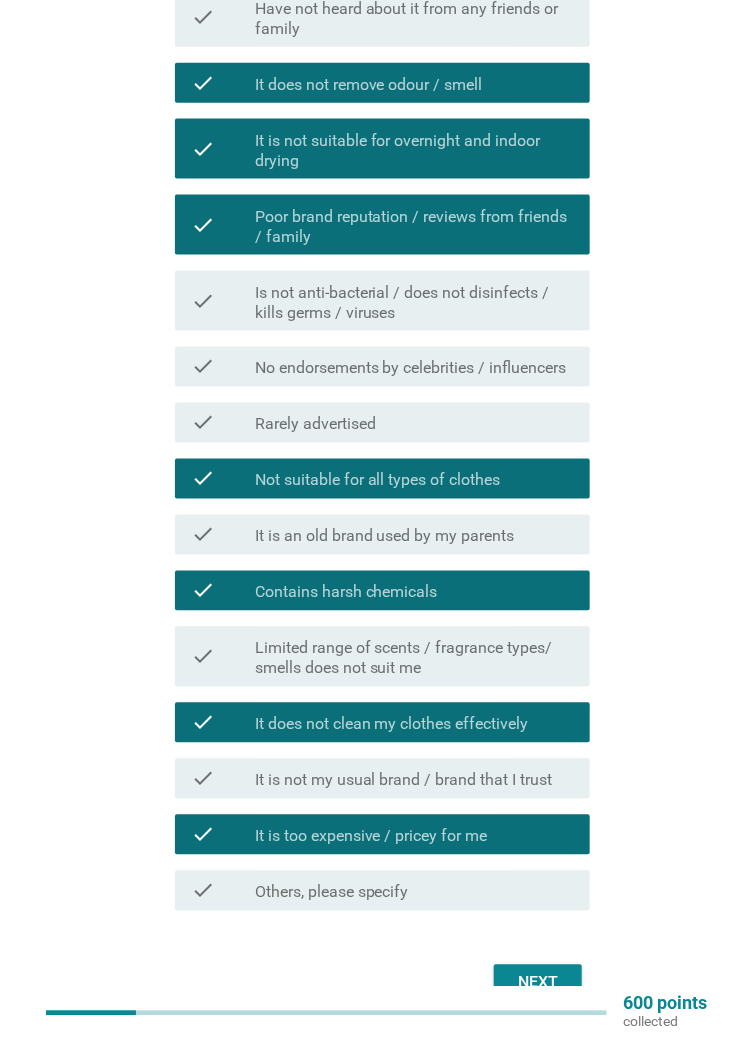click on "Next" at bounding box center (538, 983) 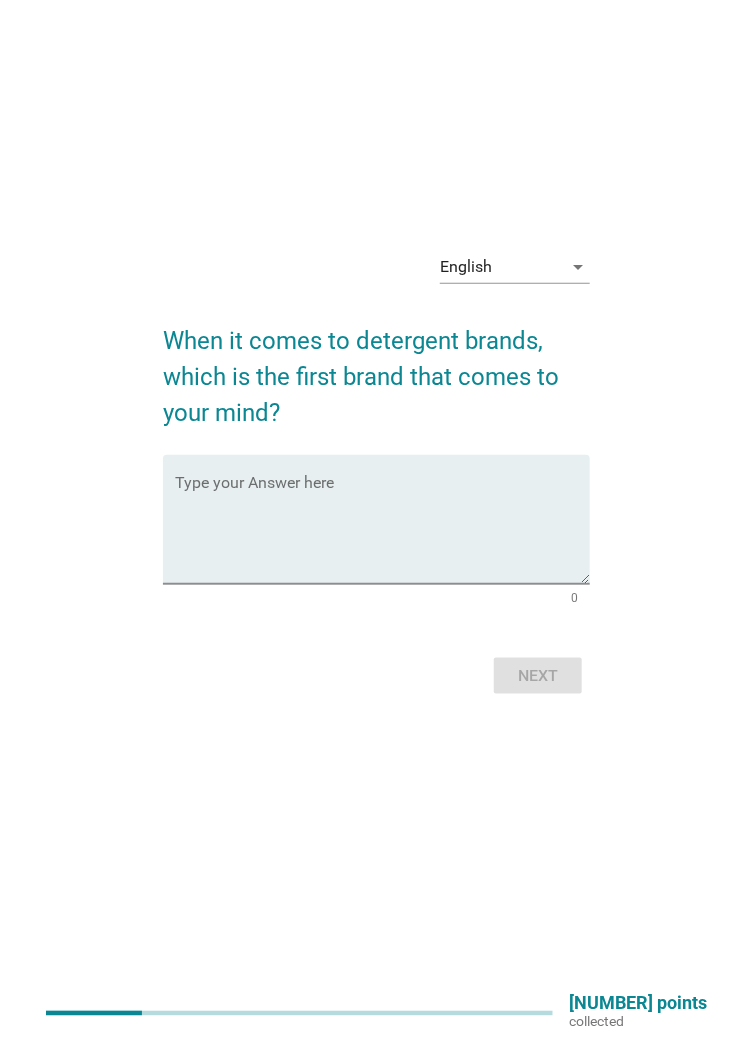 scroll, scrollTop: 0, scrollLeft: 0, axis: both 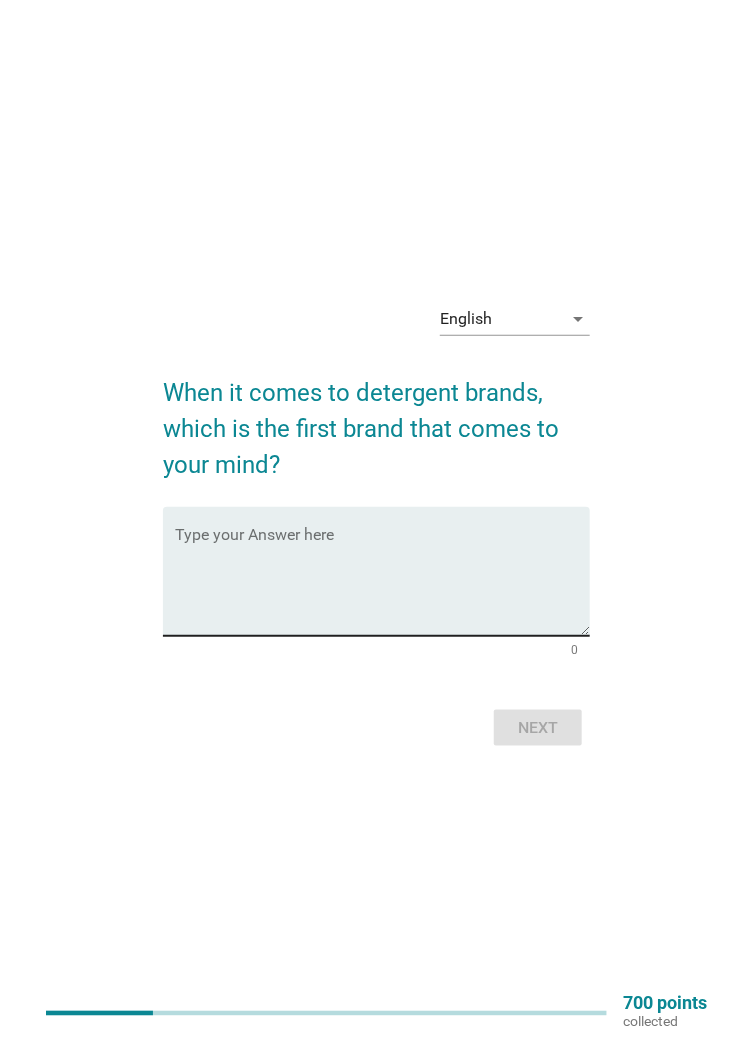 click at bounding box center [382, 583] 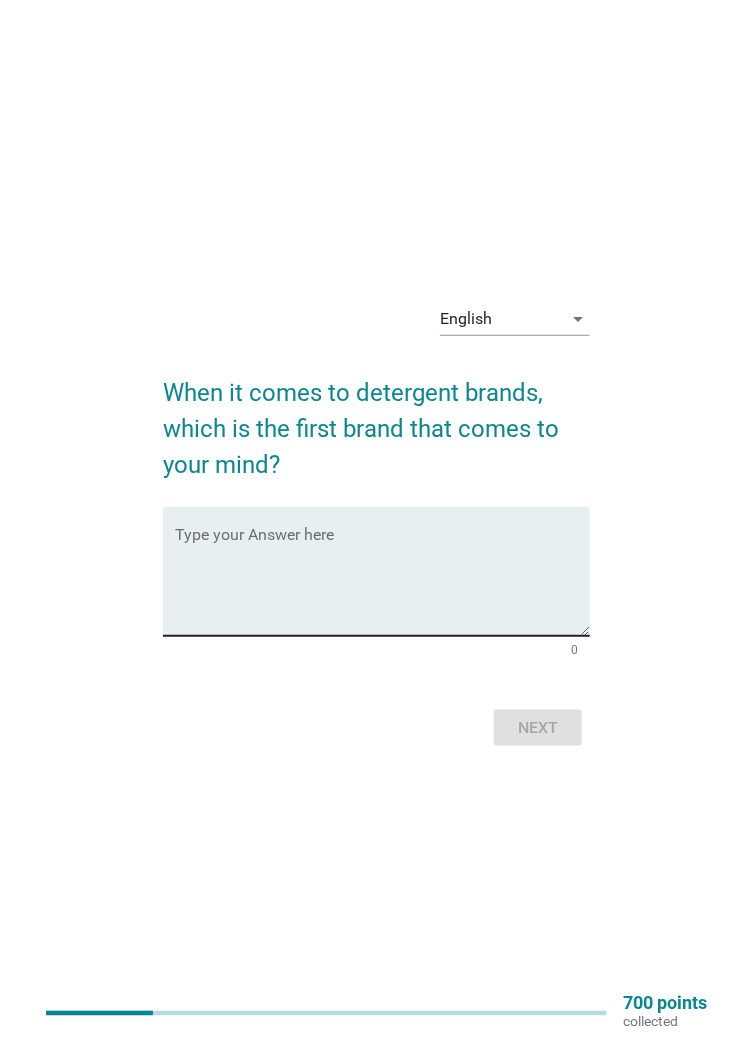 click at bounding box center (382, 583) 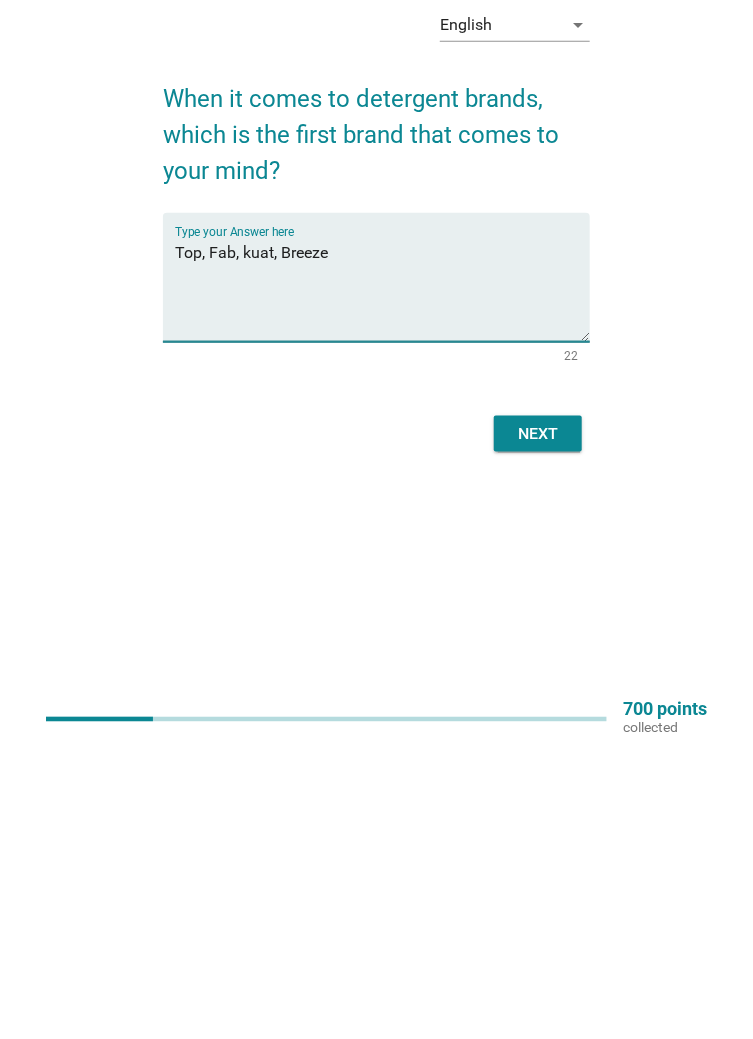 type on "Top, Fab, kuat, Breeze" 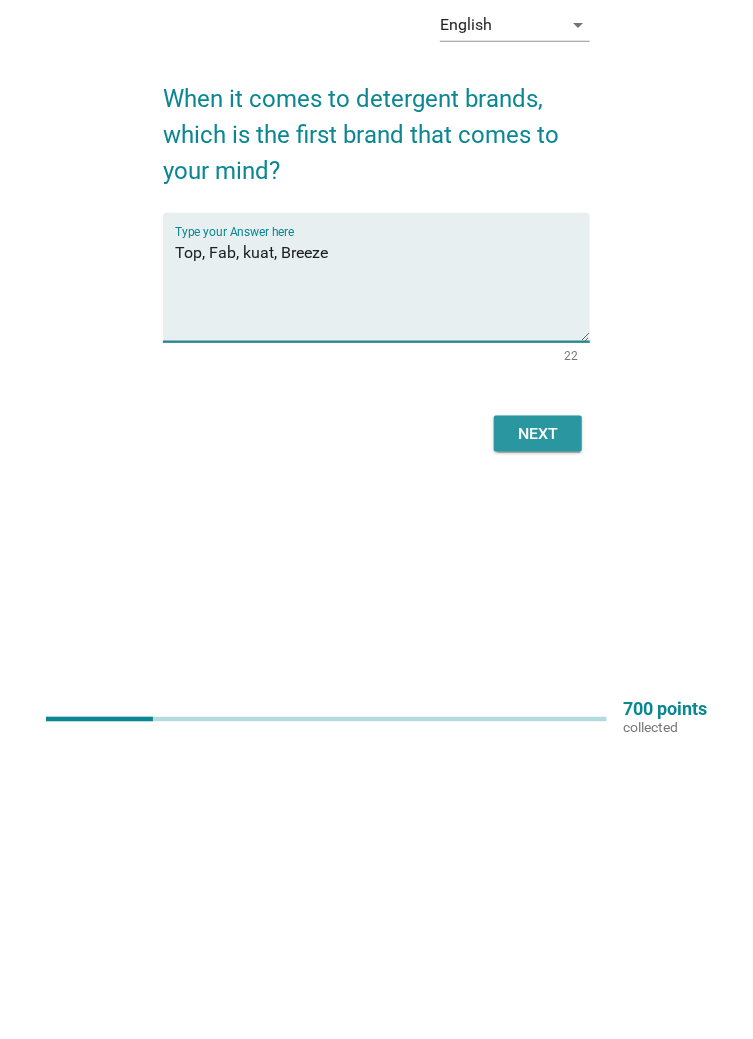 click on "Next" at bounding box center [538, 728] 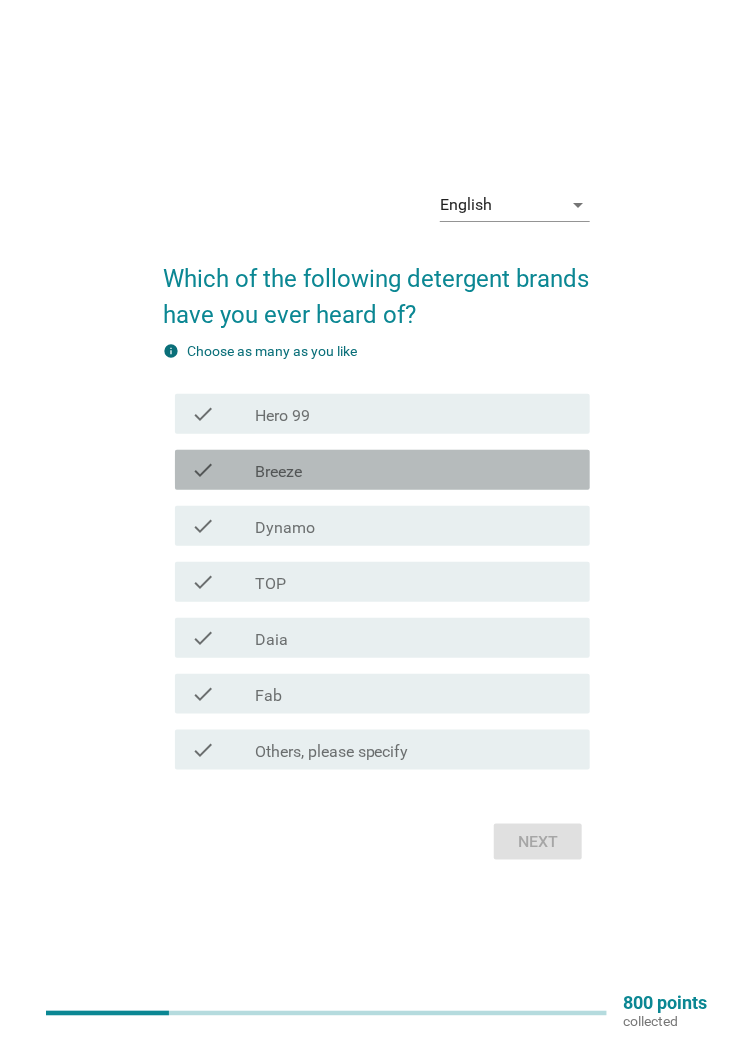 click on "check_box_outline_blank Breeze" at bounding box center (414, 470) 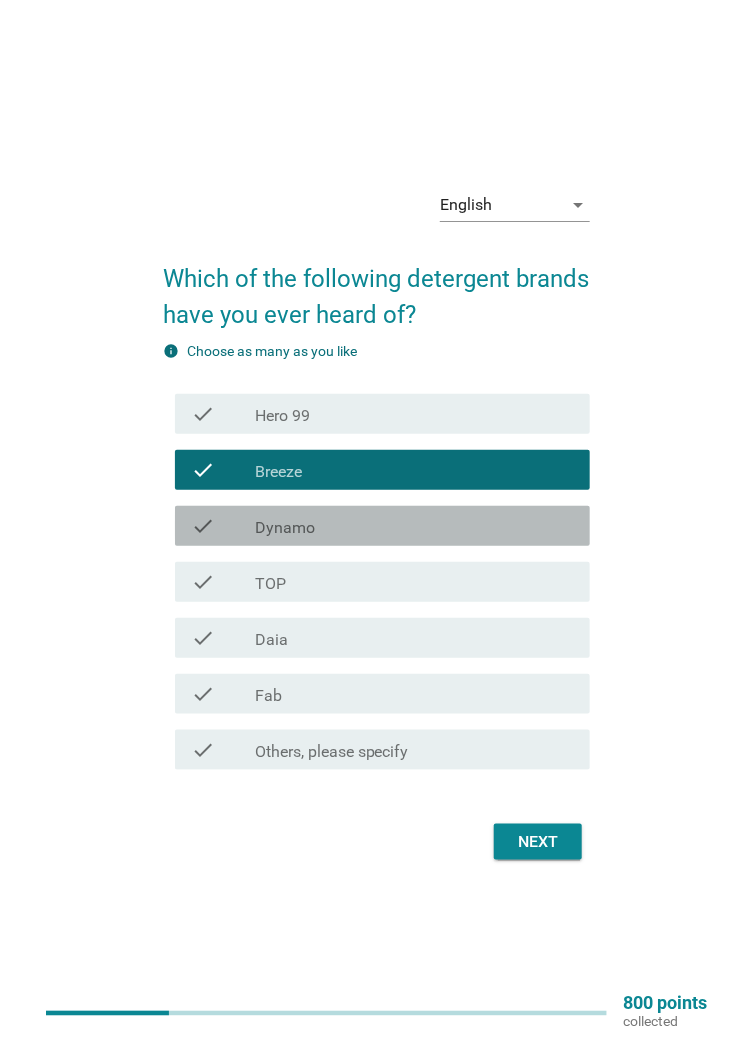 click on "check_box_outline_blank Dynamo" at bounding box center (414, 526) 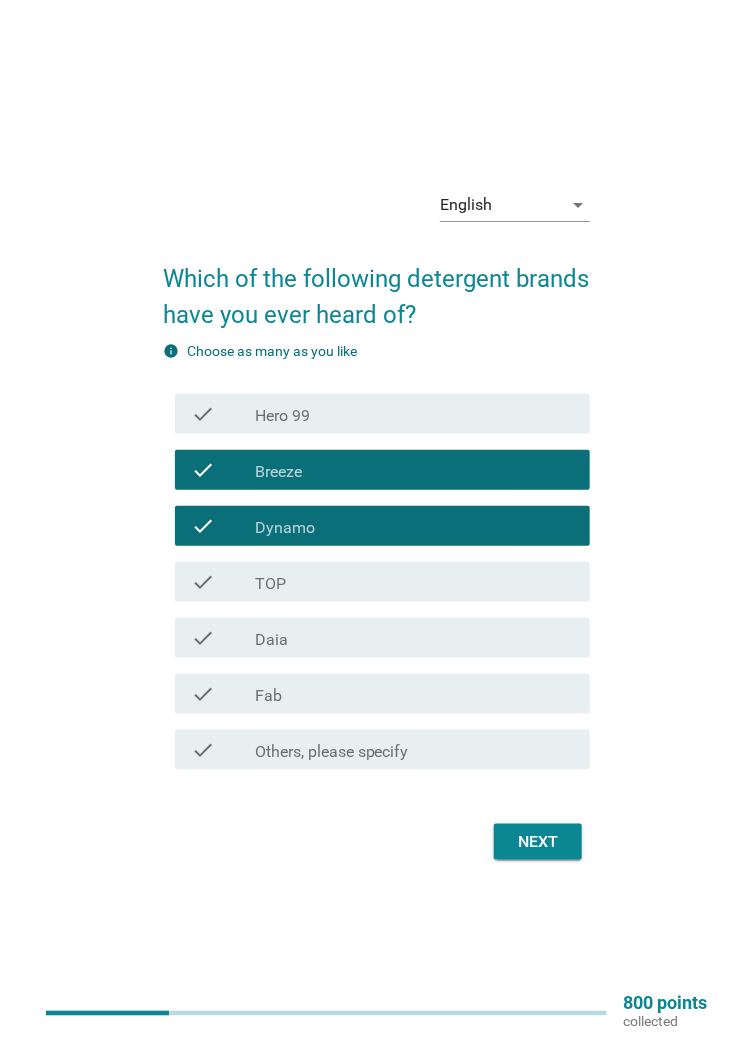 click on "check_box_outline_blank TOP" at bounding box center [414, 582] 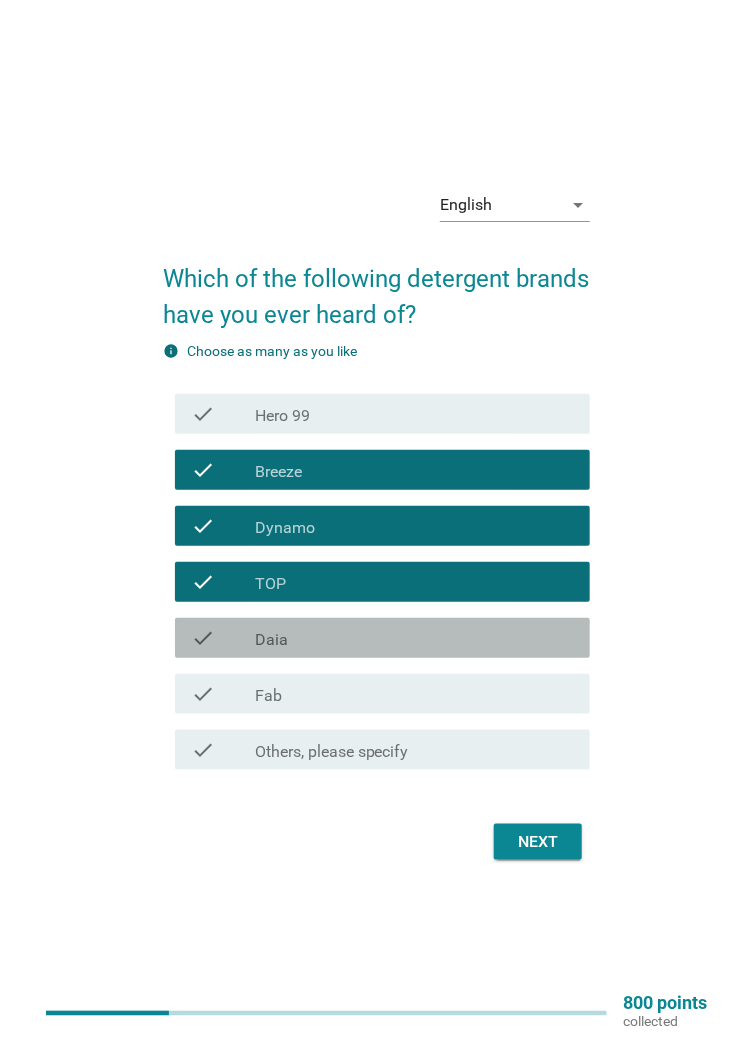 click on "check_box_outline_blank Daia" at bounding box center (414, 638) 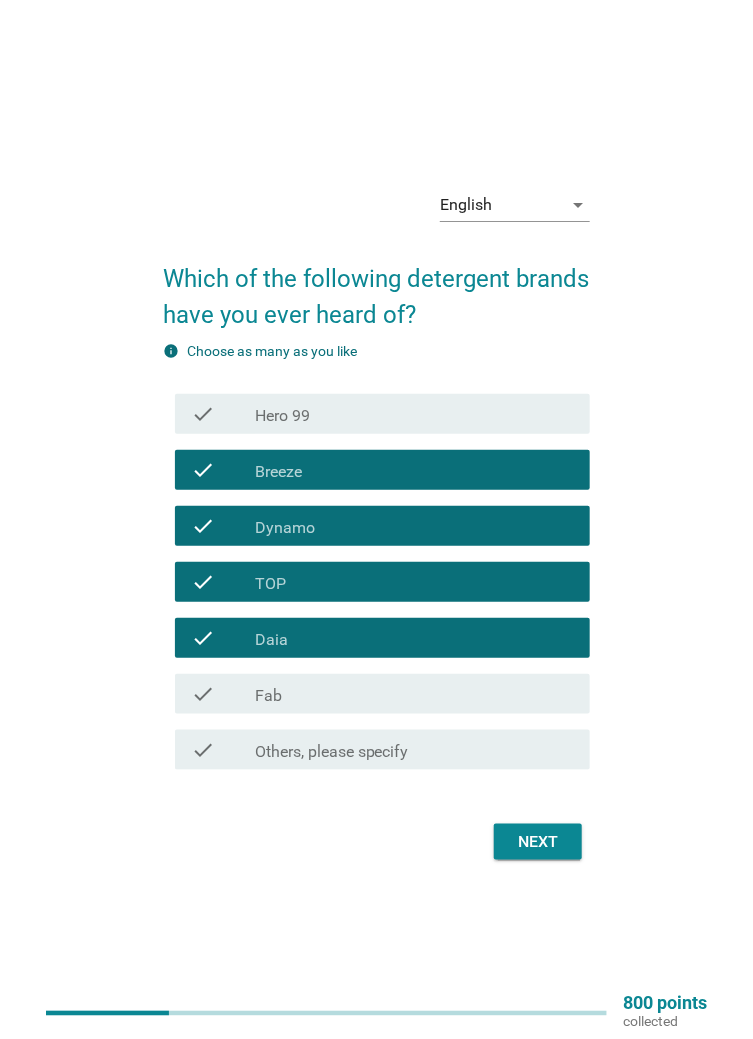 click on "check_box_outline_blank Fab" at bounding box center (414, 694) 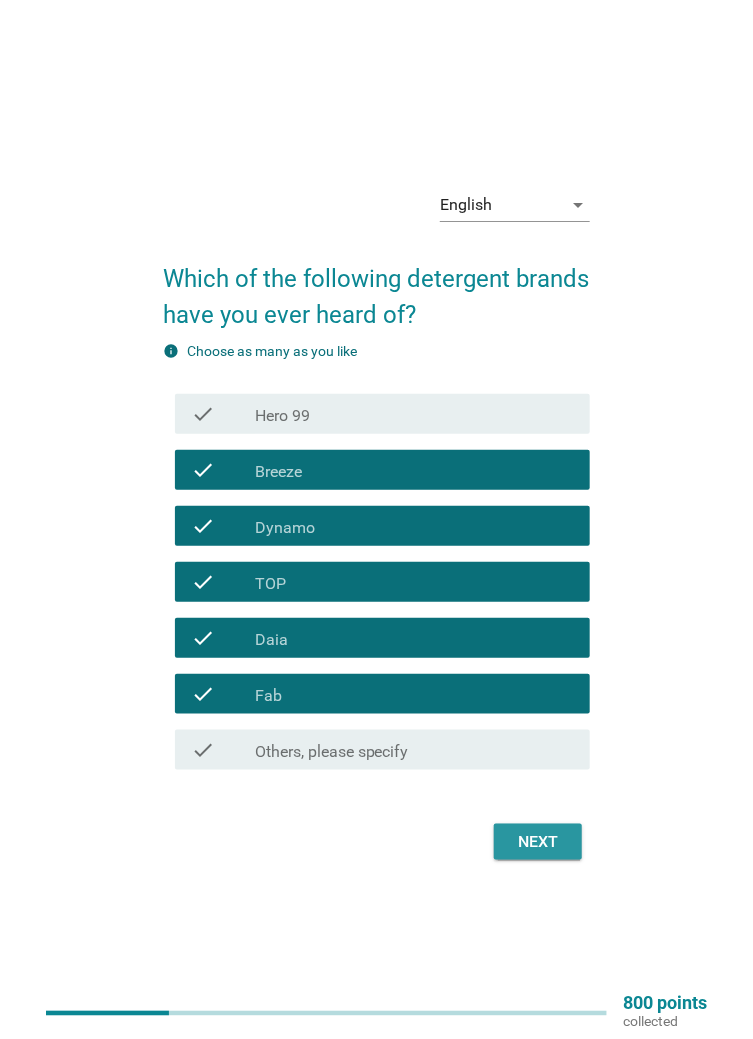 click on "Next" at bounding box center [538, 842] 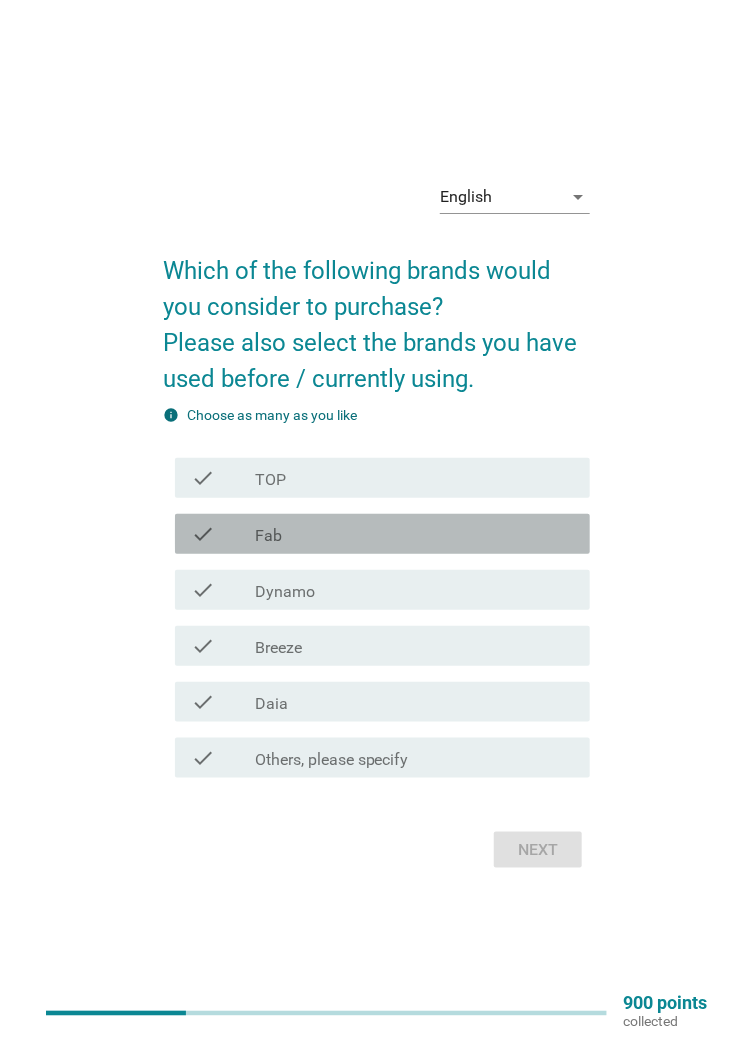 click on "check_box_outline_blank Fab" at bounding box center [414, 534] 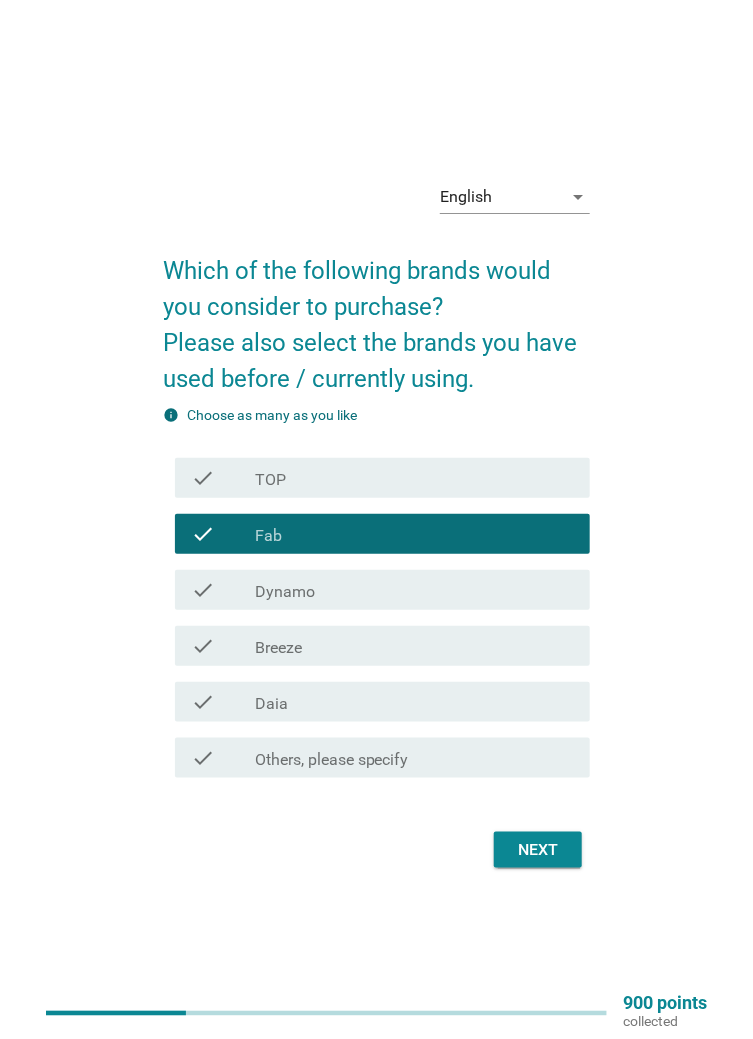 click on "check_box_outline_blank TOP" at bounding box center (414, 478) 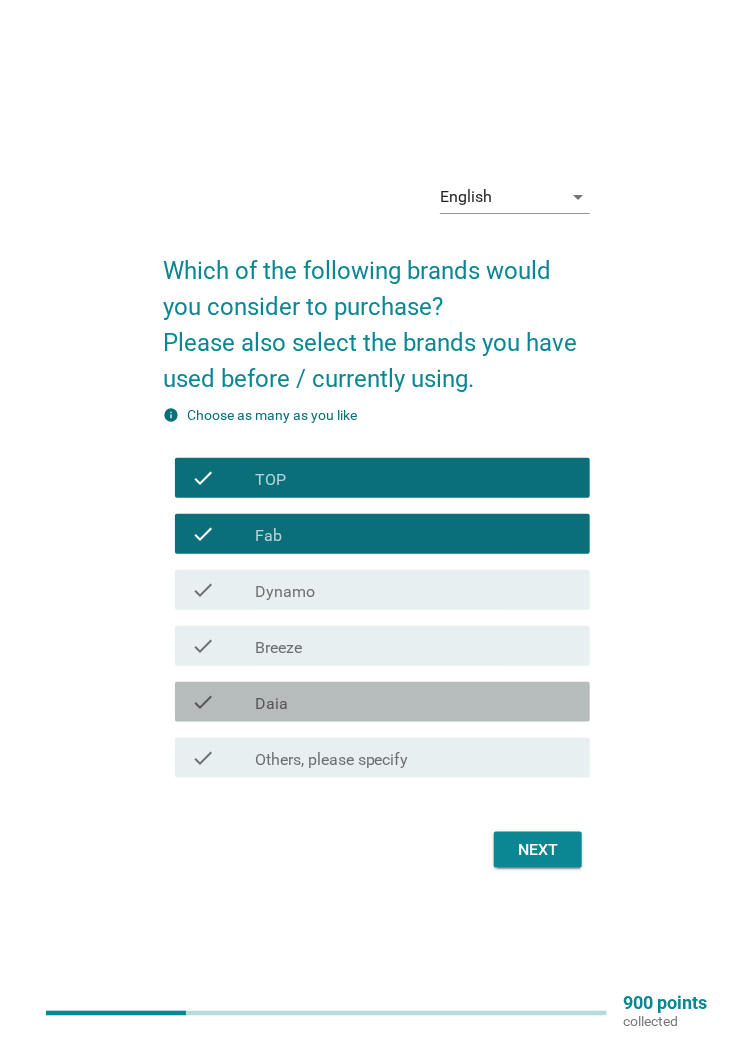 click on "check_box_outline_blank Daia" at bounding box center (414, 702) 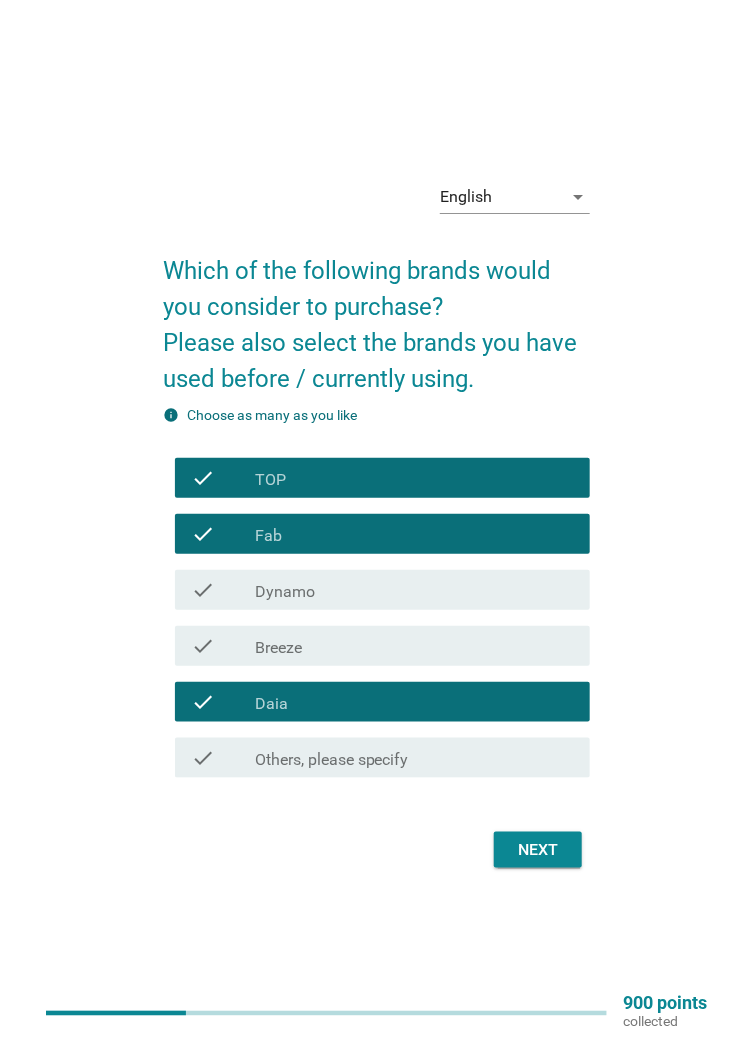 click on "check_box_outline_blank Breeze" at bounding box center (414, 646) 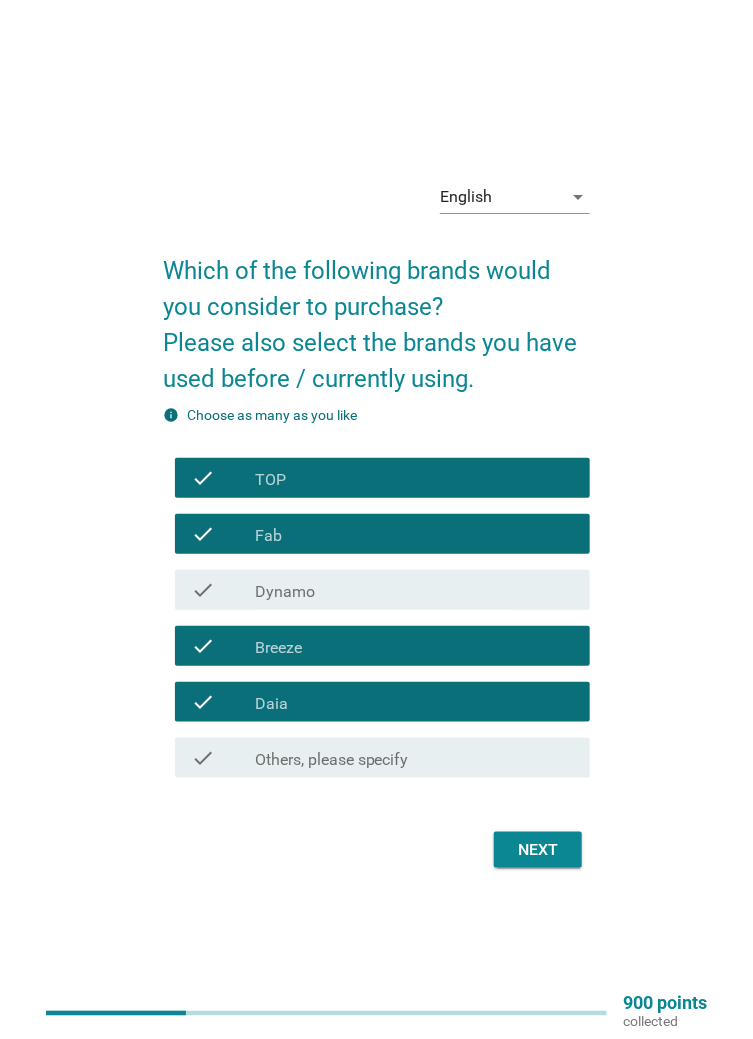 click on "Next" at bounding box center [376, 850] 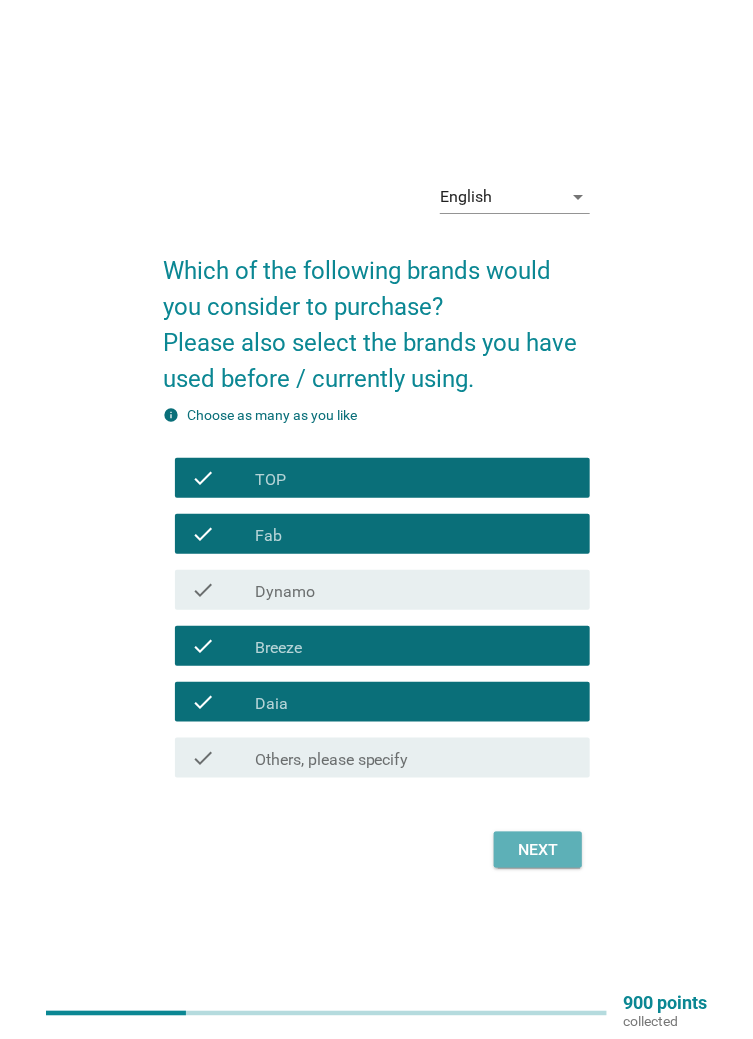 click on "Next" at bounding box center (538, 850) 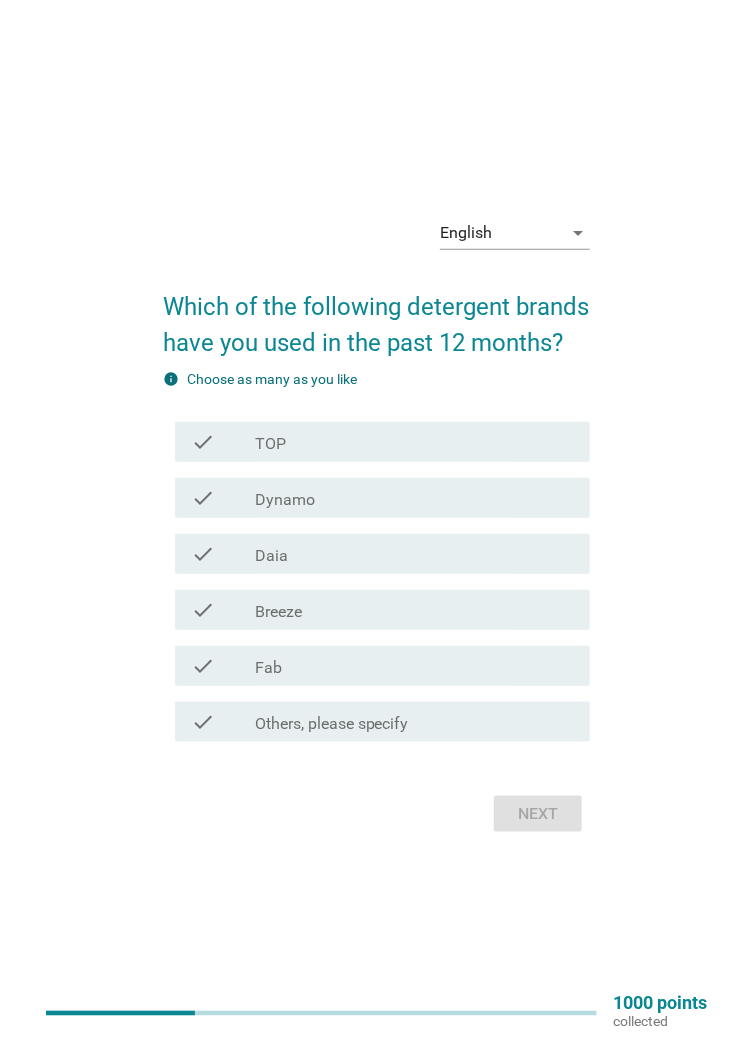 click on "check_box_outline_blank TOP" at bounding box center [414, 442] 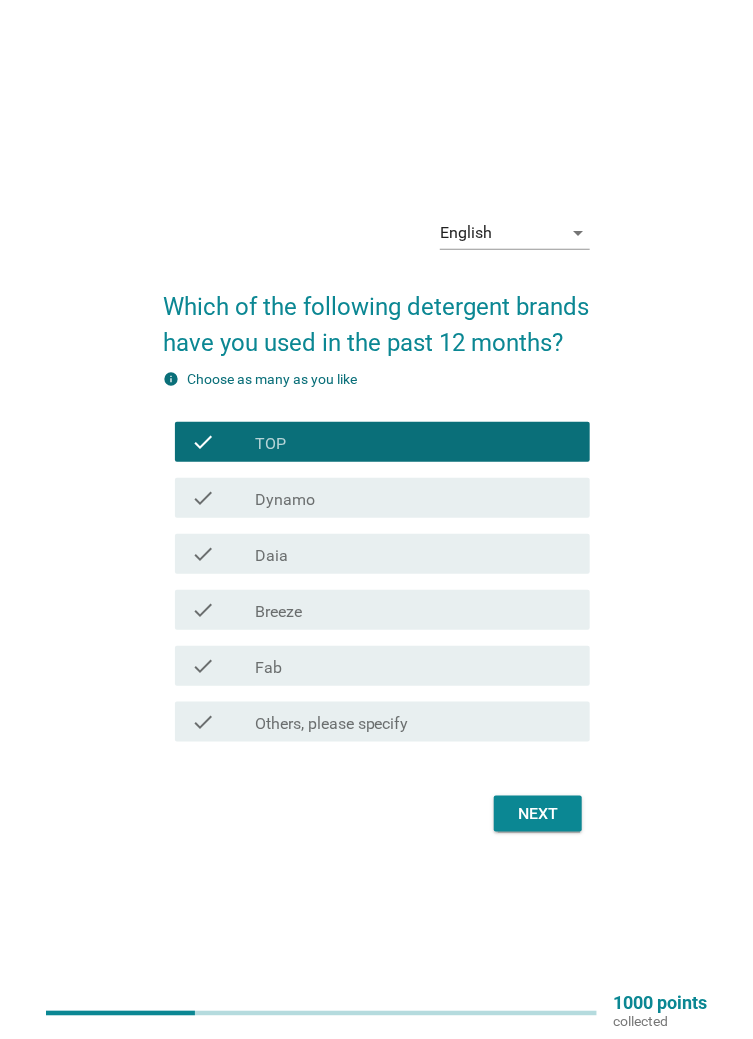 click on "check_box Daia" at bounding box center (414, 554) 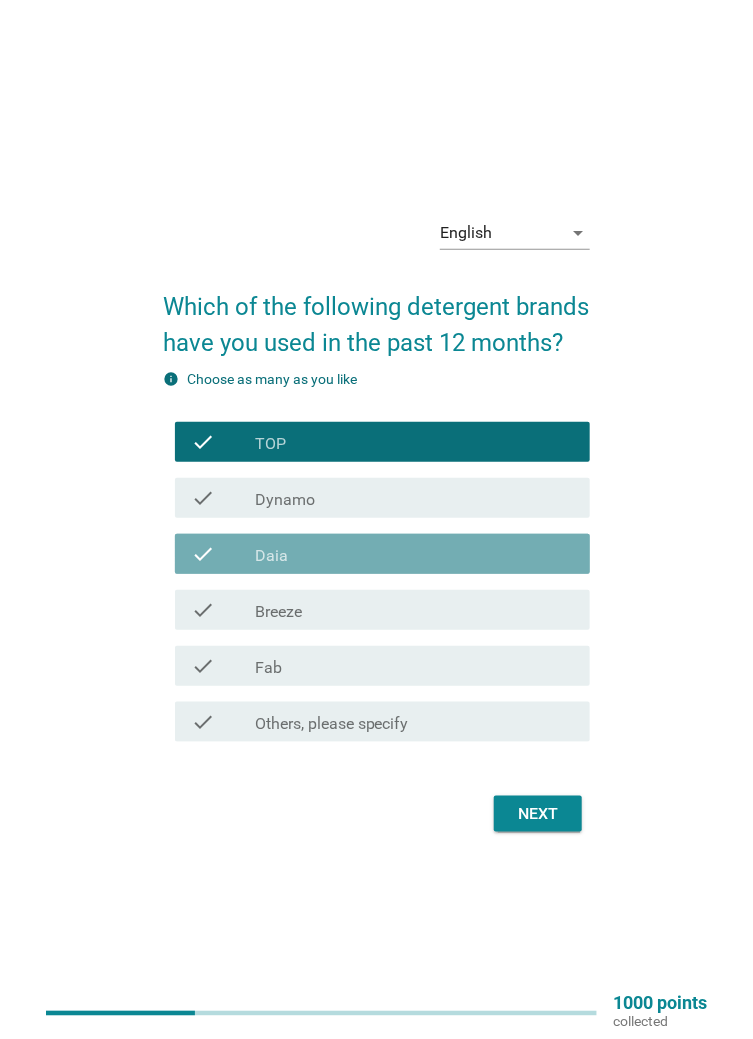 click on "check_box_outline_blank Breeze" at bounding box center (414, 610) 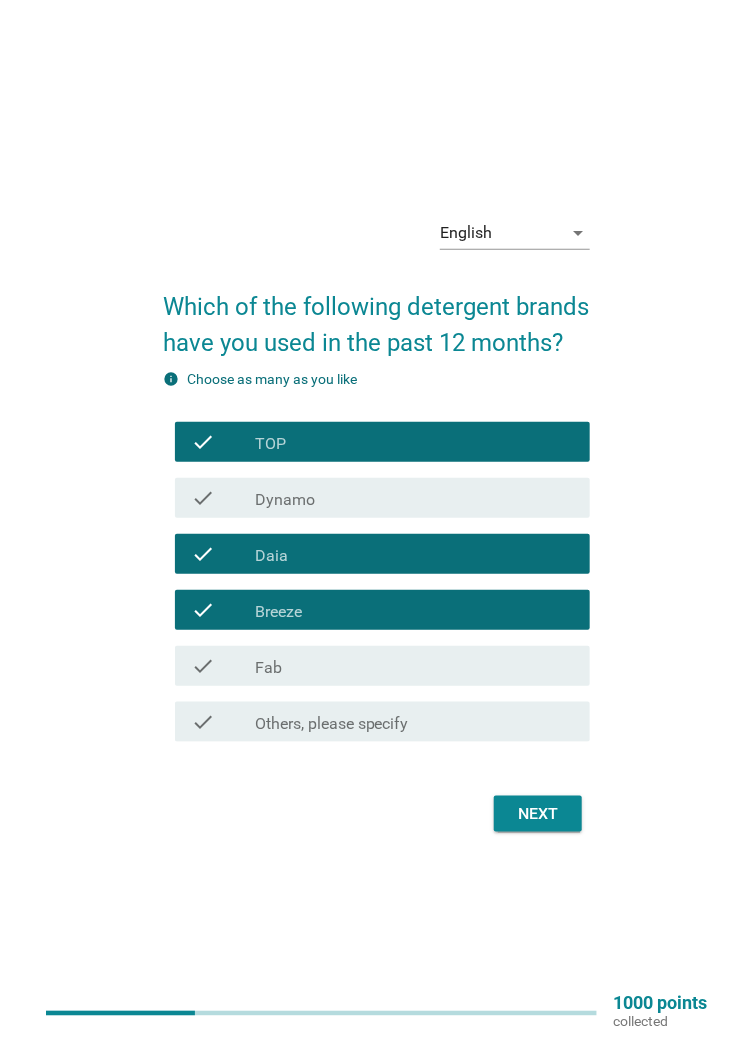 click on "check_box Fab" at bounding box center [414, 666] 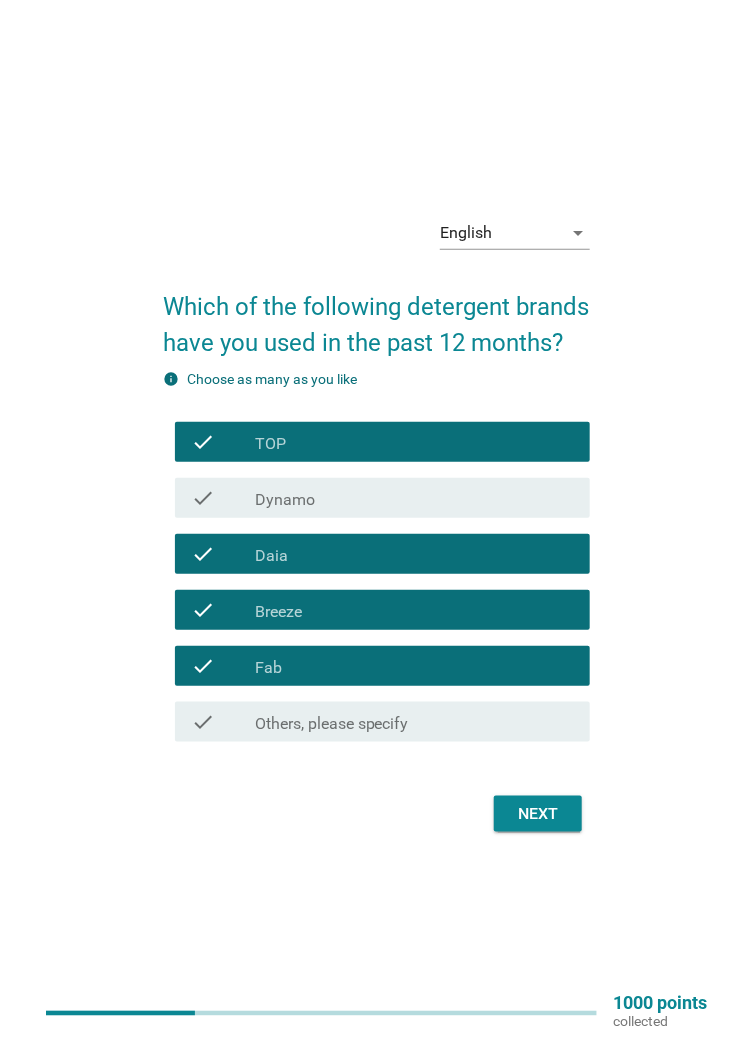 click on "check_box_outline_blank Breeze" at bounding box center [414, 610] 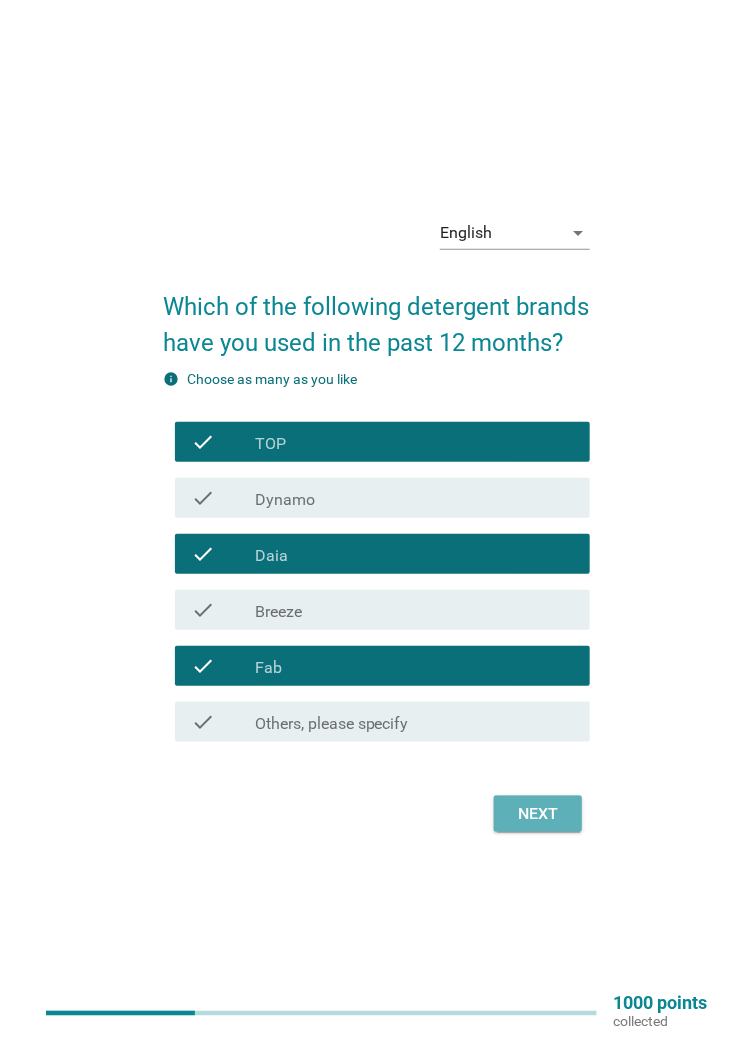 click on "Next" at bounding box center (538, 814) 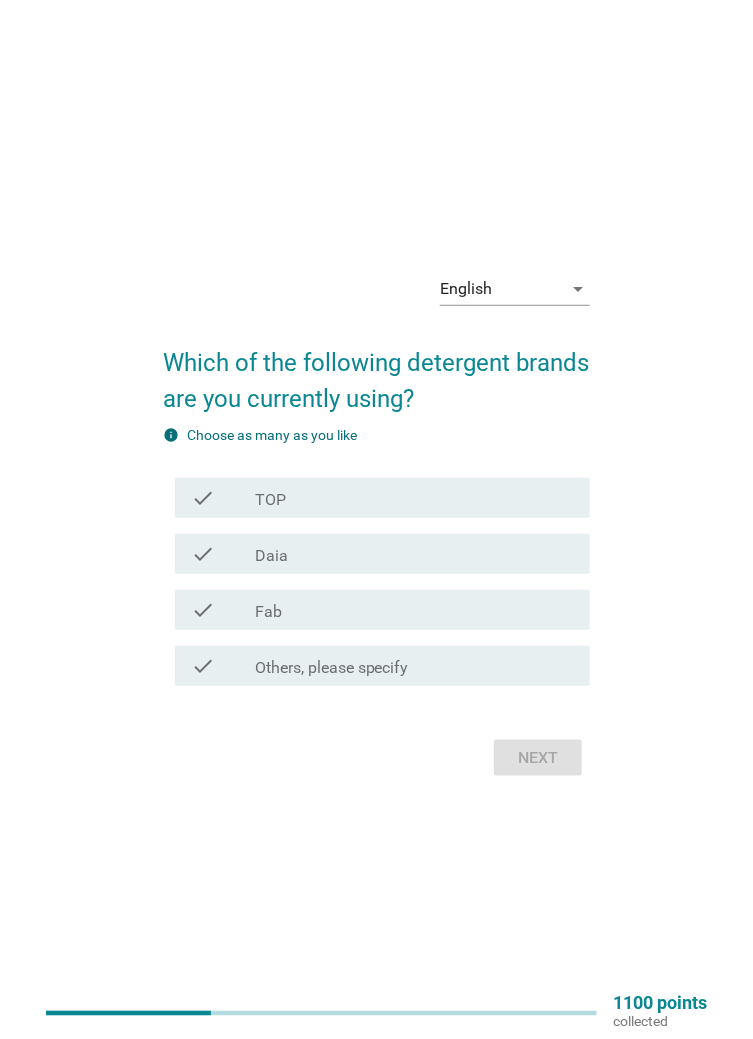 click on "check_box Daia" at bounding box center (414, 554) 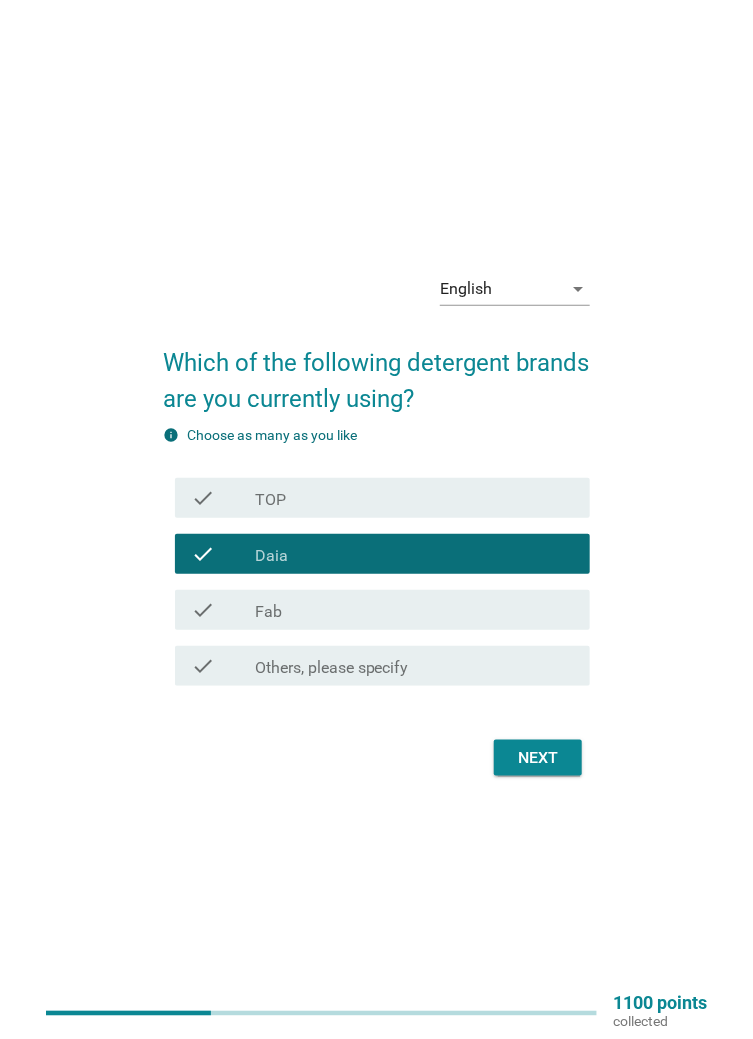 click on "check_box Fab" at bounding box center (414, 610) 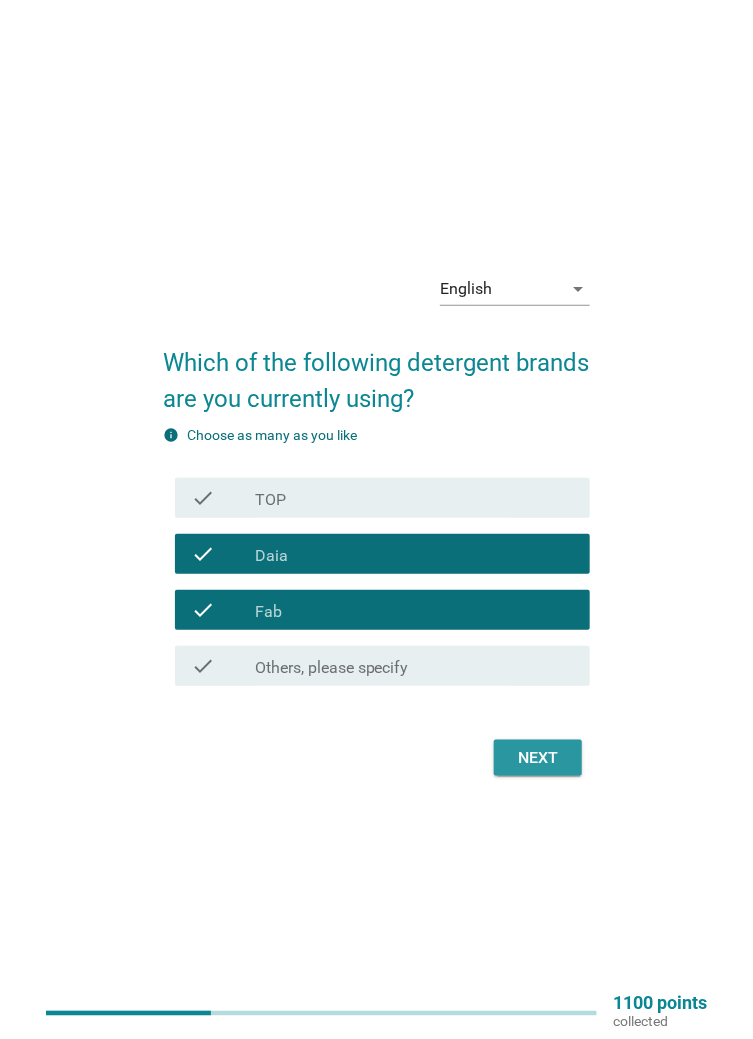 click on "Next" at bounding box center (538, 758) 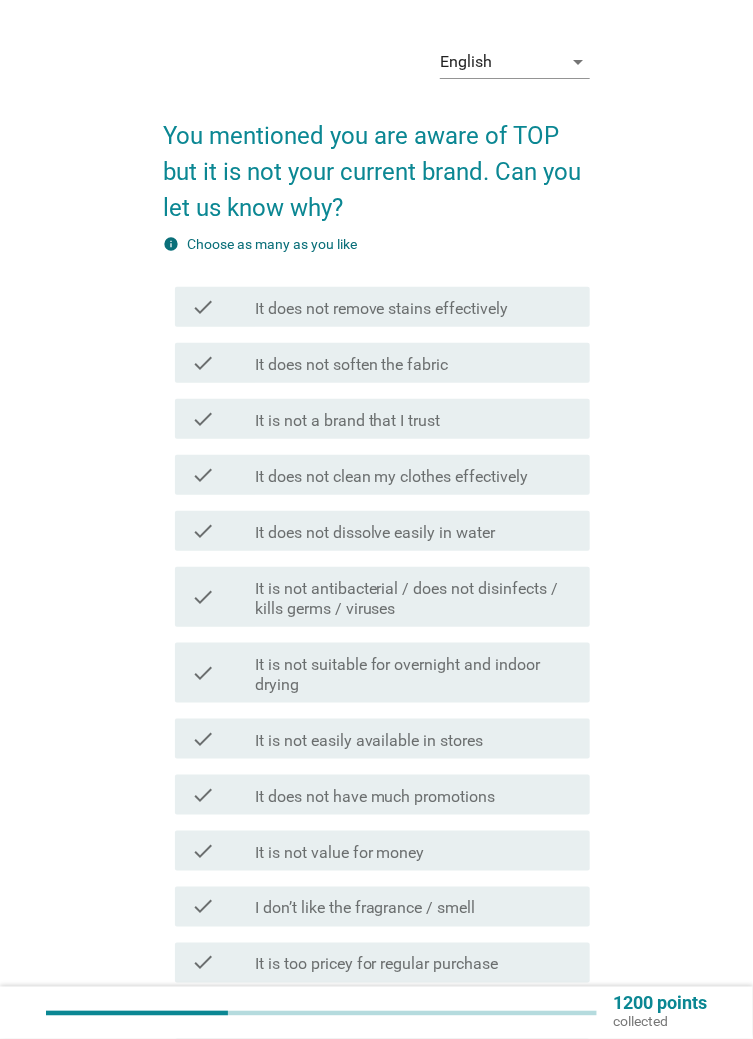 scroll, scrollTop: 45, scrollLeft: 0, axis: vertical 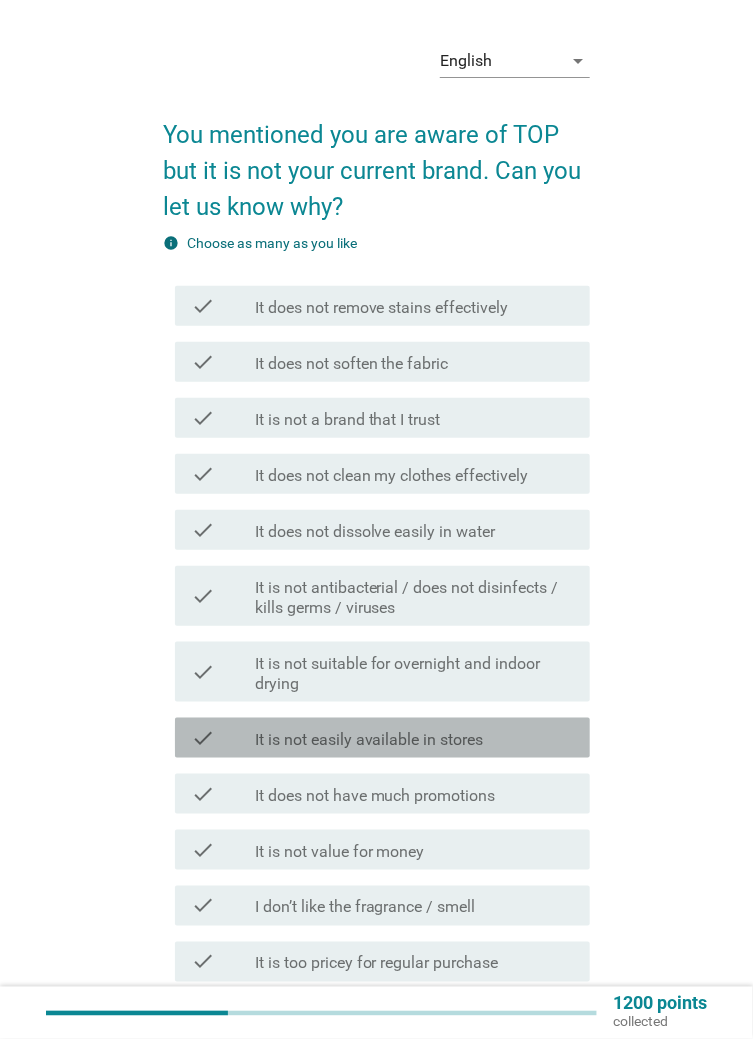click on "It is not easily available in stores" at bounding box center [369, 740] 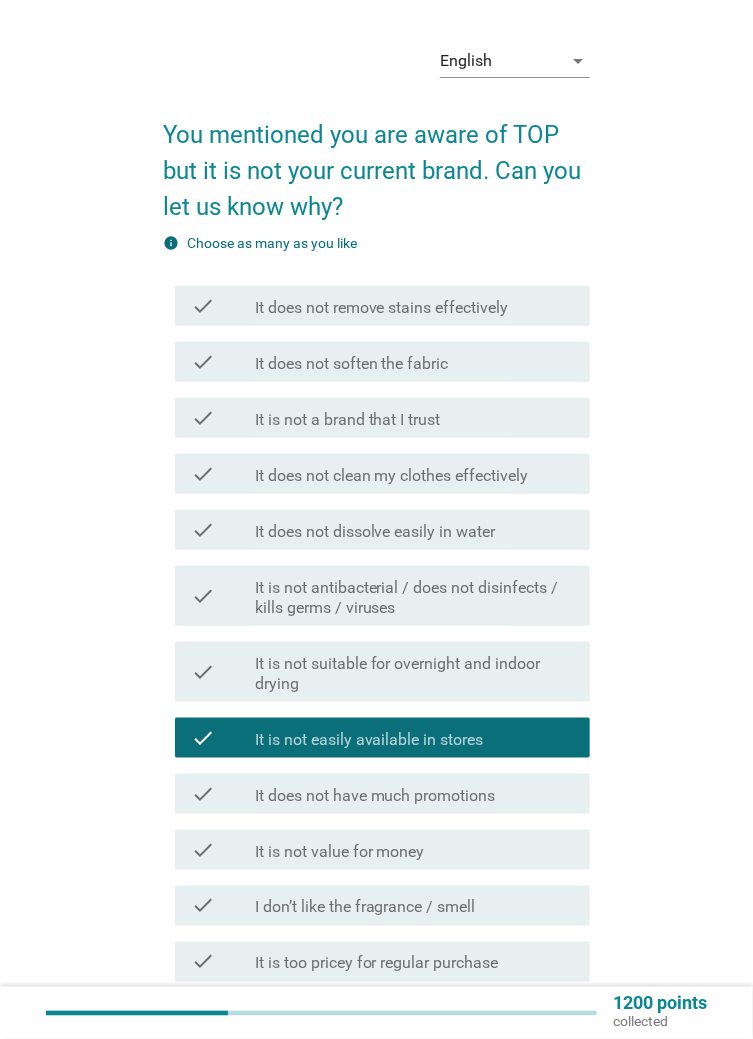 click on "check     check_box_outline_blank It does not have much promotions" at bounding box center [376, 794] 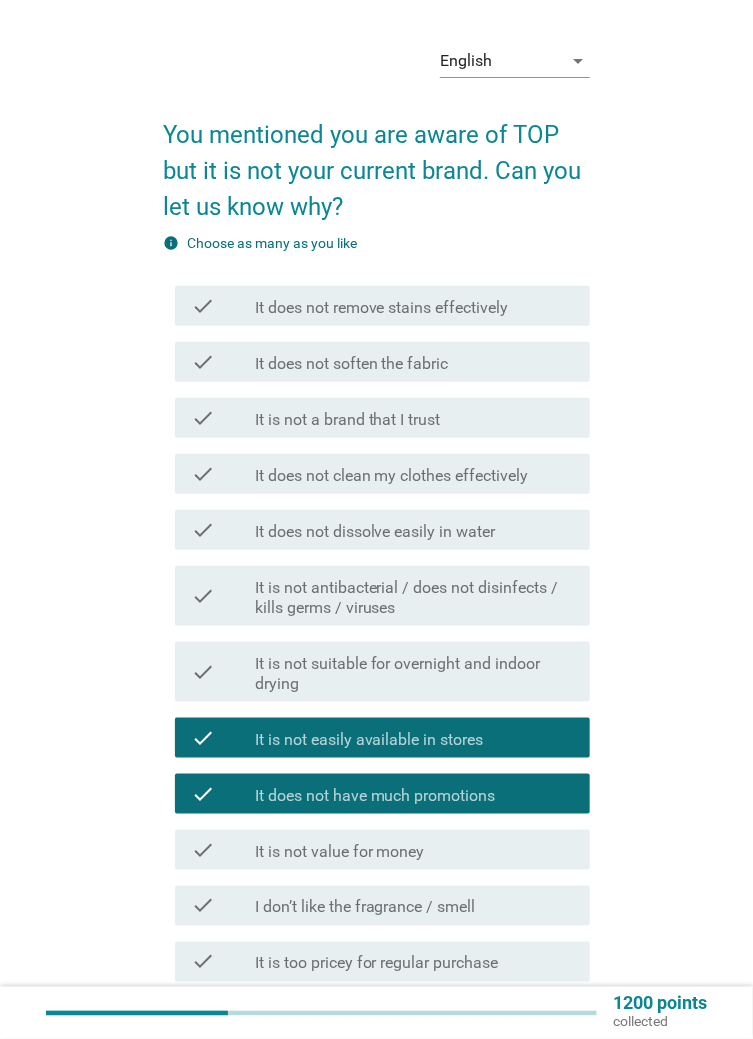 click on "check     check_box_outline_blank It is not value for money" at bounding box center [382, 850] 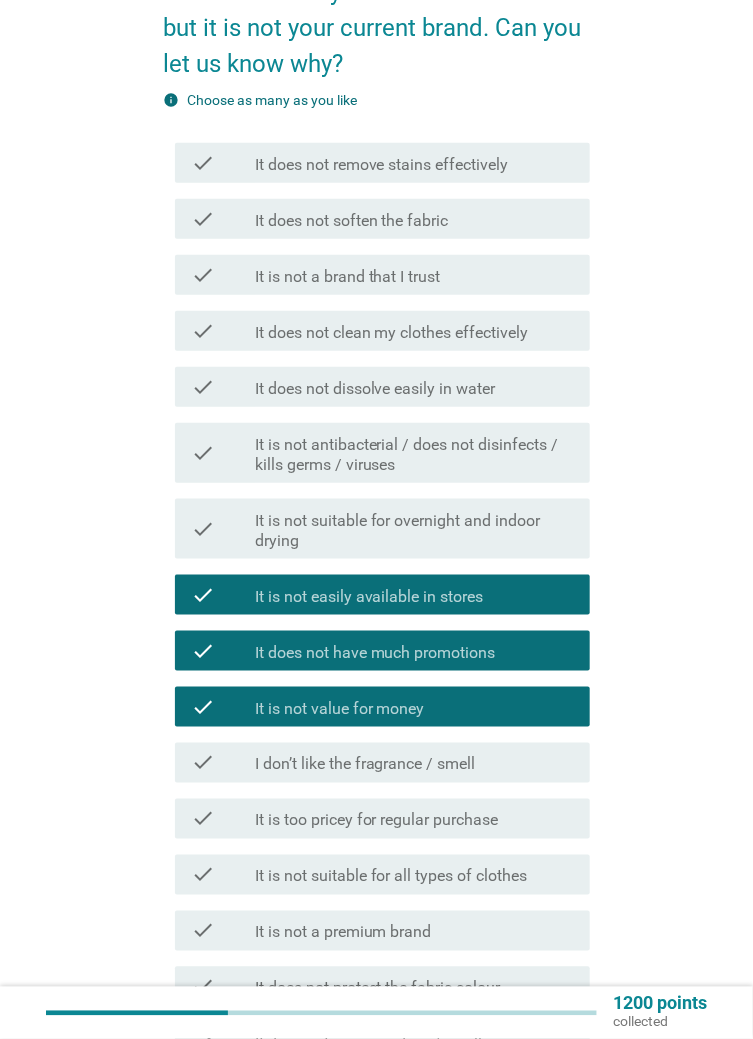 scroll, scrollTop: 190, scrollLeft: 0, axis: vertical 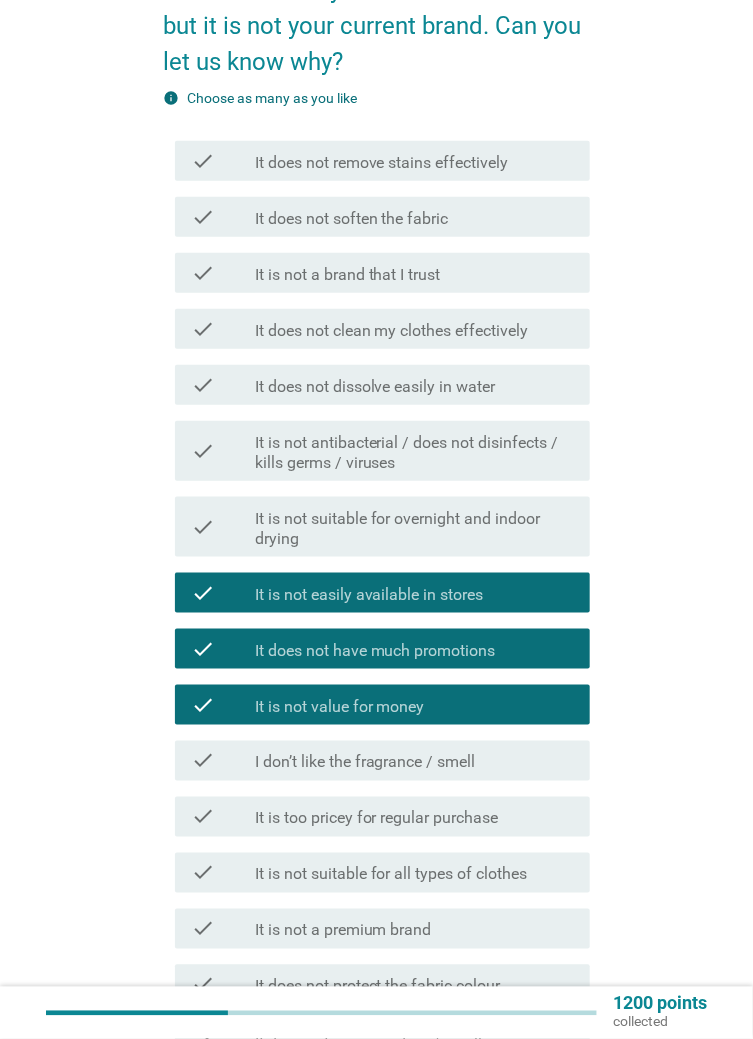 click on "It is too pricey for regular purchase" at bounding box center (377, 819) 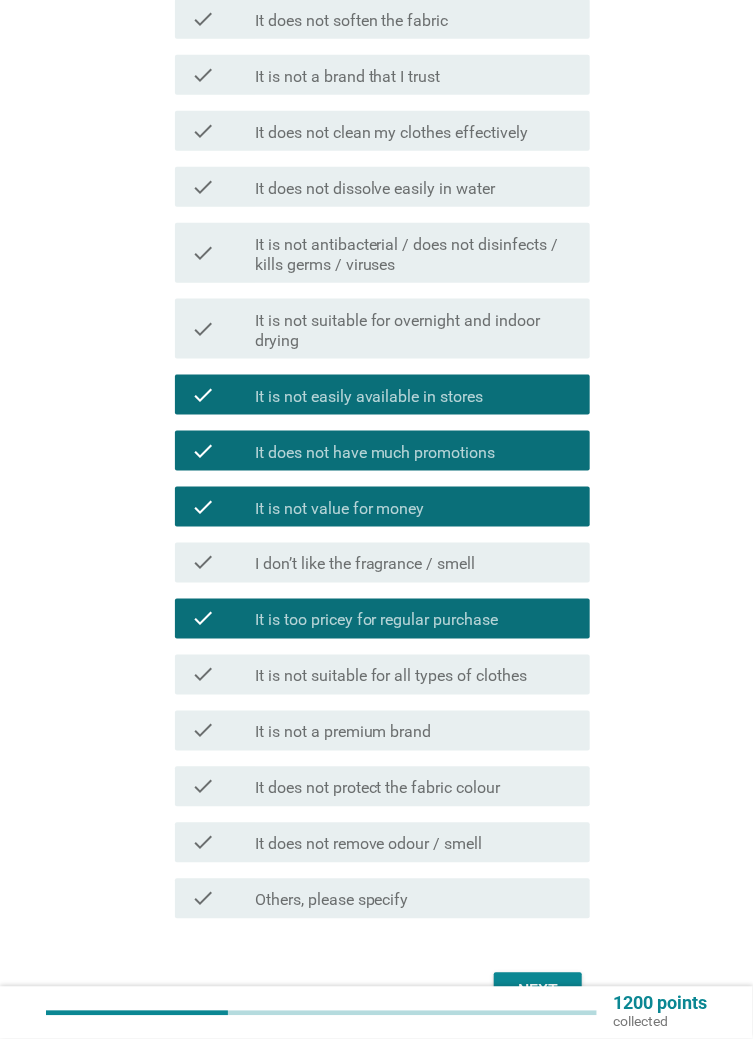 scroll, scrollTop: 395, scrollLeft: 0, axis: vertical 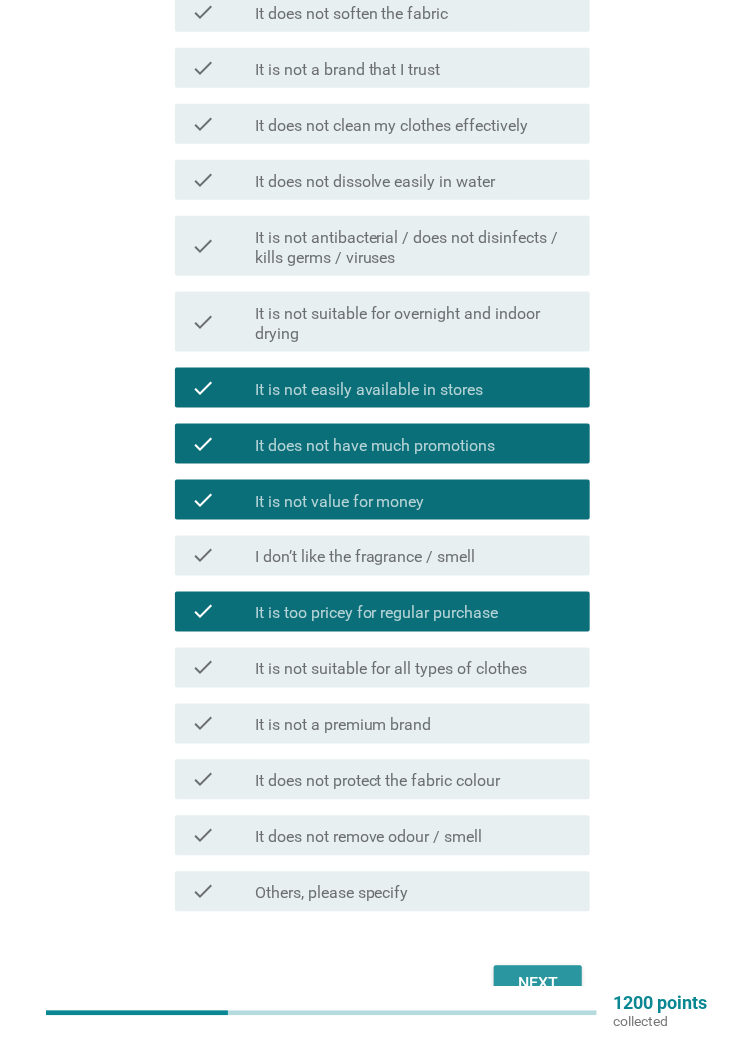 click on "Next" at bounding box center [538, 984] 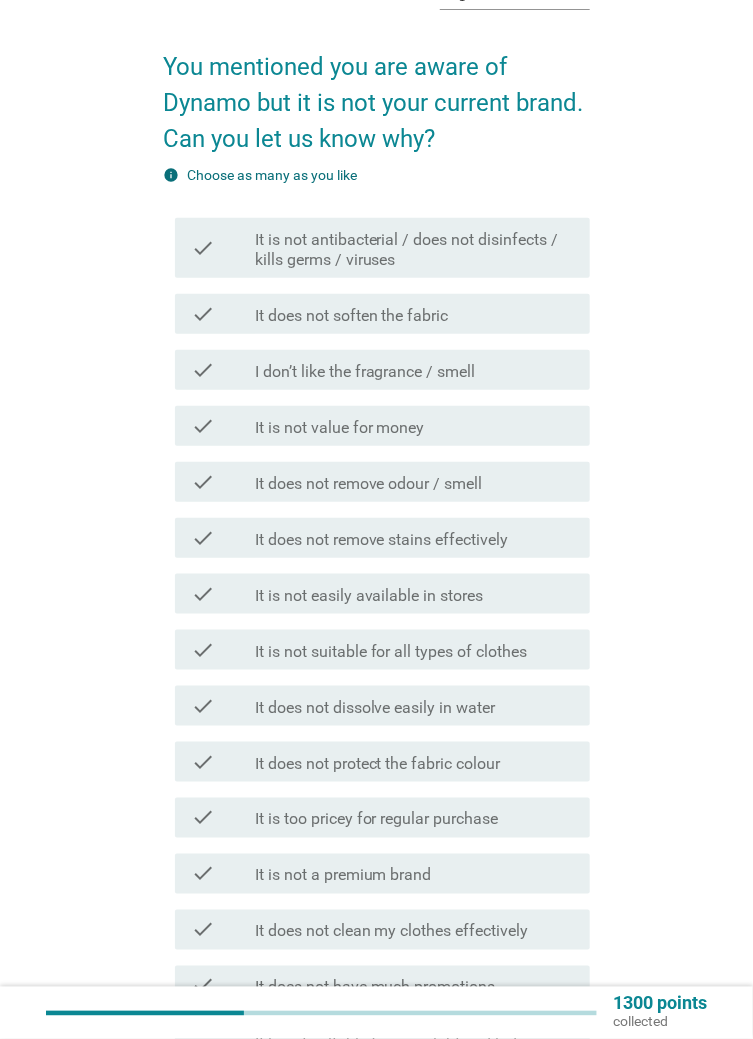 scroll, scrollTop: 114, scrollLeft: 0, axis: vertical 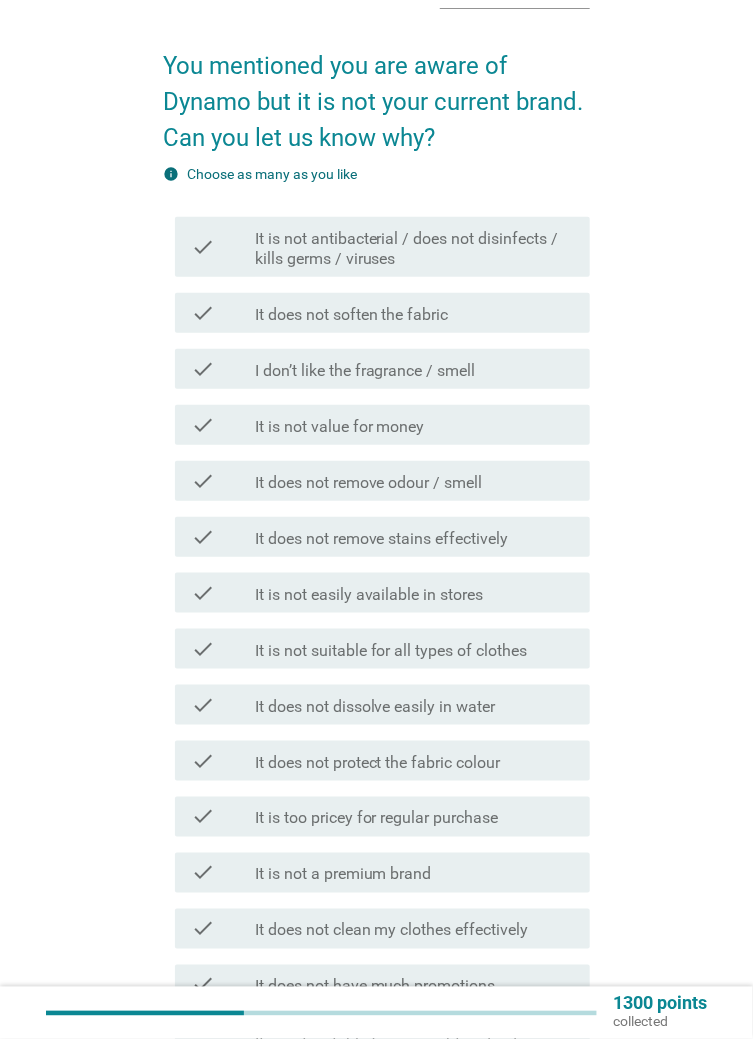 click on "check     check_box_outline_blank It does not dissolve easily in water" at bounding box center (376, 705) 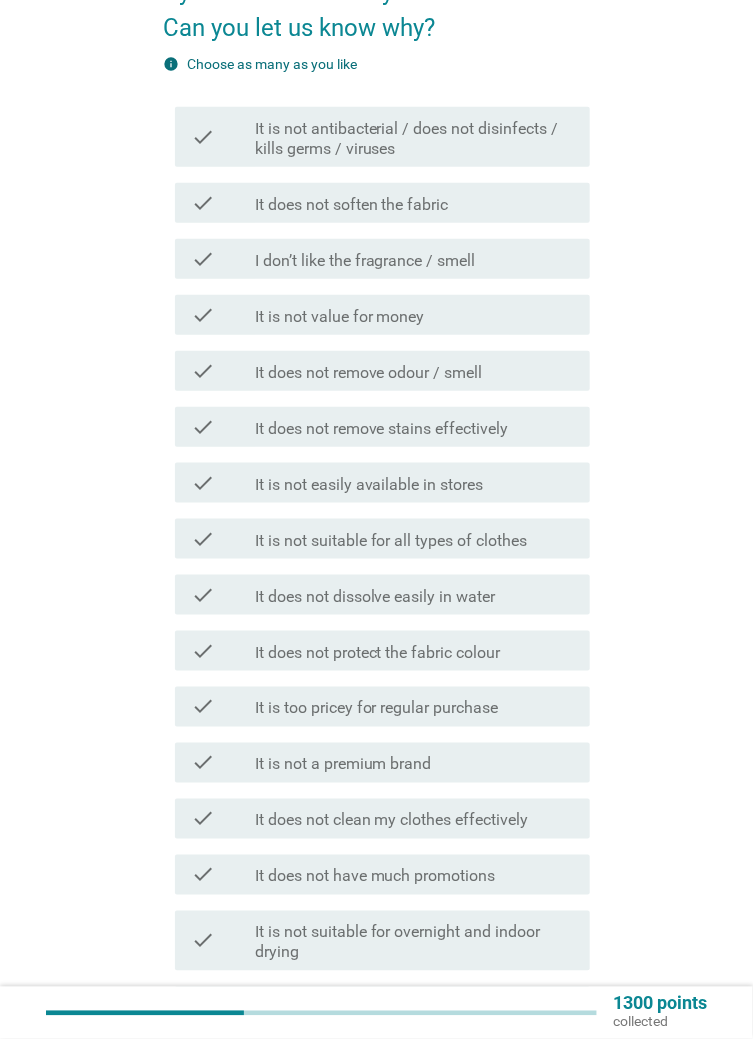 scroll, scrollTop: 225, scrollLeft: 0, axis: vertical 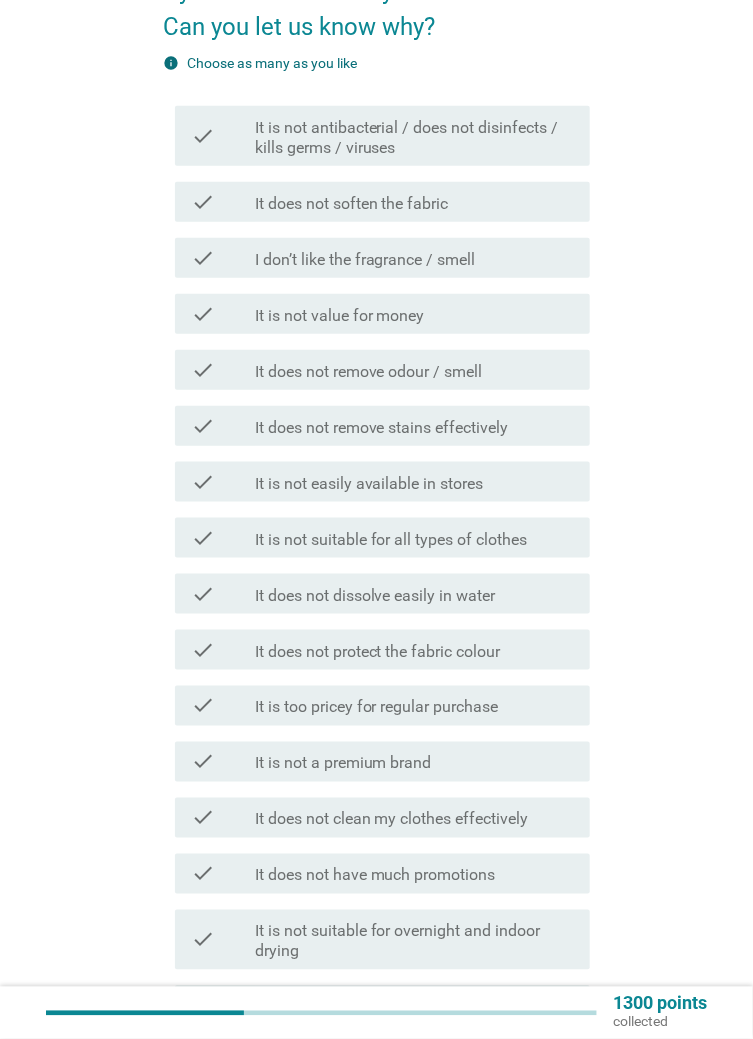 click on "It is too pricey for regular purchase" at bounding box center (377, 708) 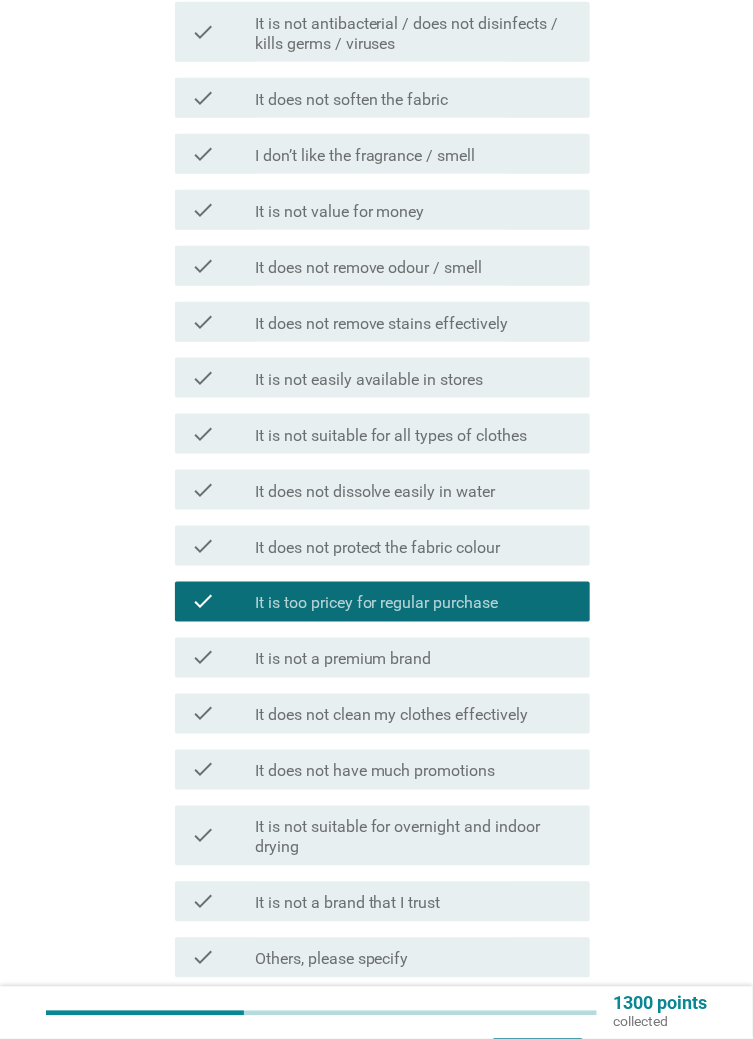 scroll, scrollTop: 330, scrollLeft: 0, axis: vertical 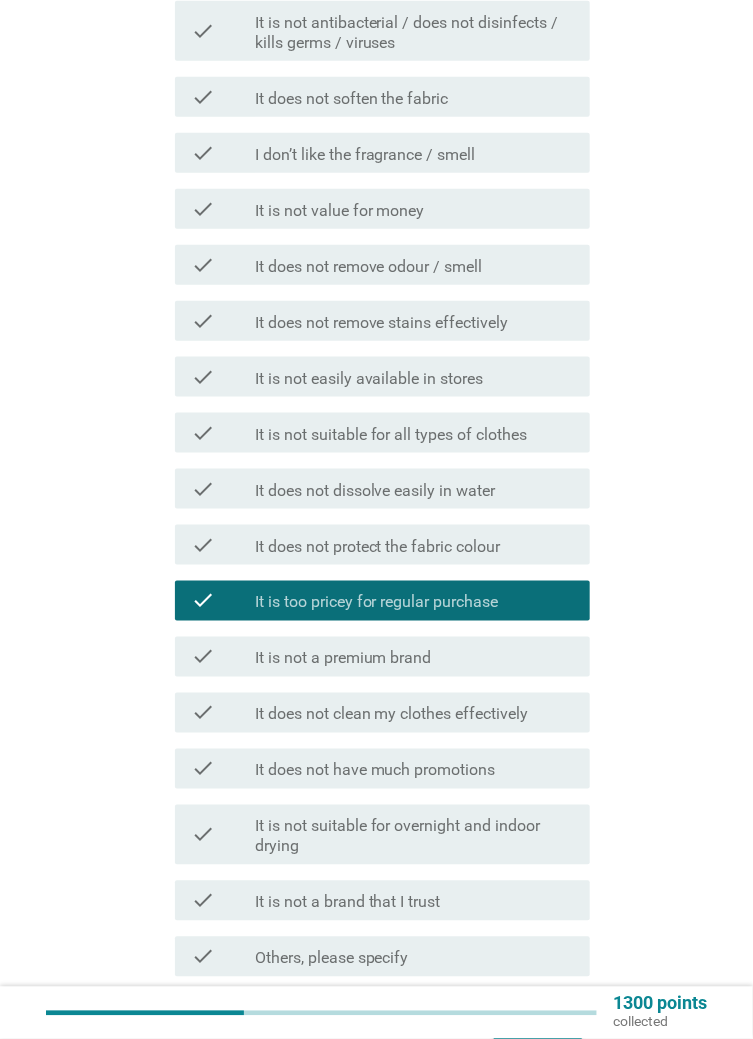 click on "check_box_outline_blank It does not have much promotions" at bounding box center (414, 769) 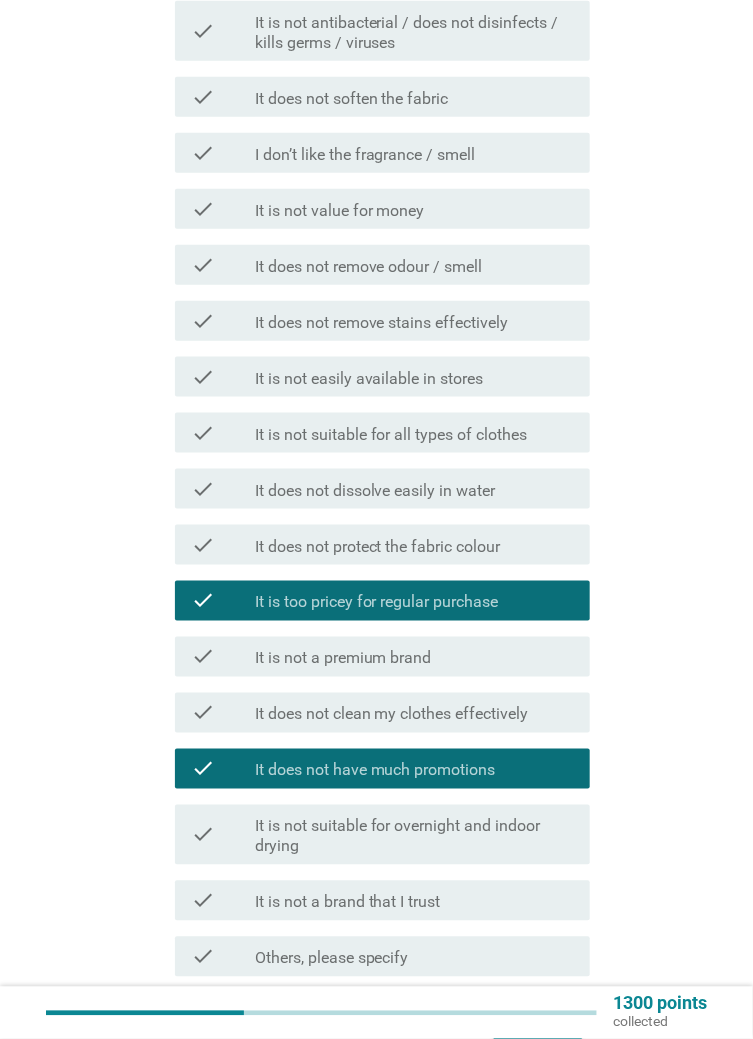 click on "Next" at bounding box center (538, 1049) 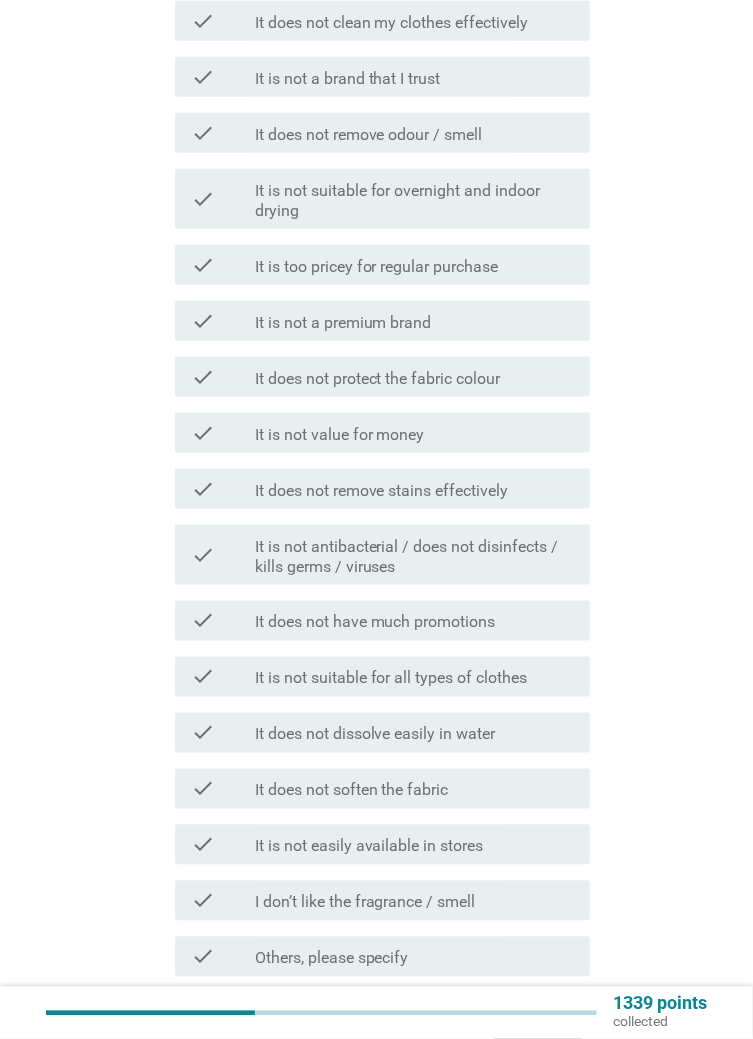 scroll, scrollTop: 0, scrollLeft: 0, axis: both 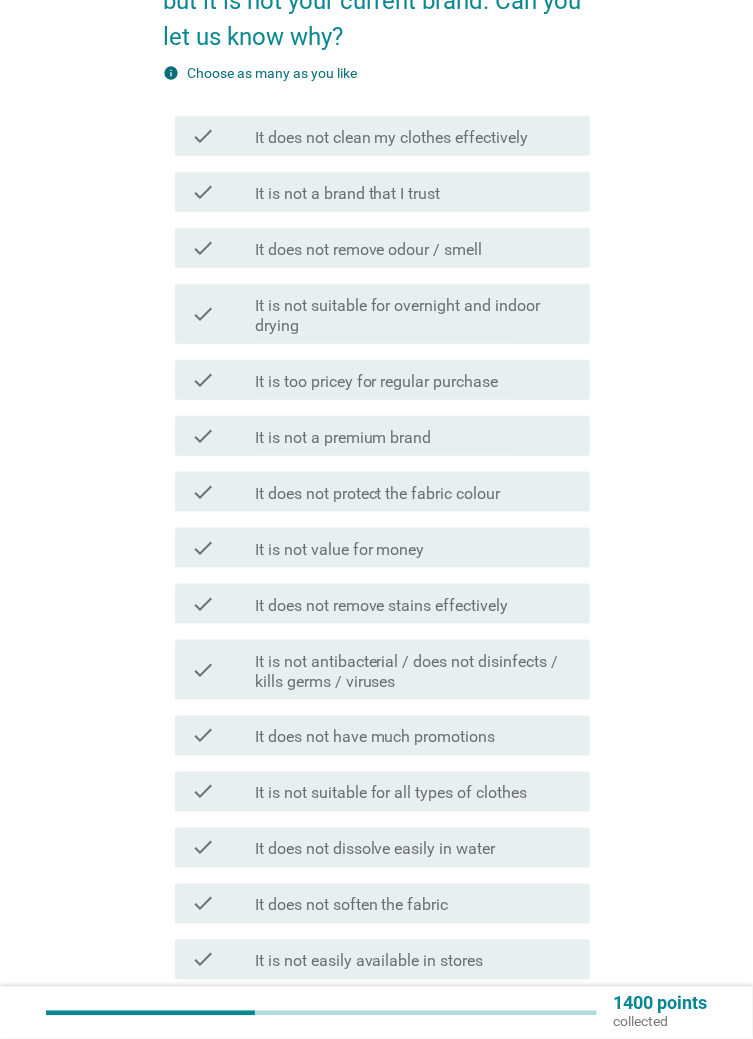 click on "It does not have much promotions" at bounding box center (375, 738) 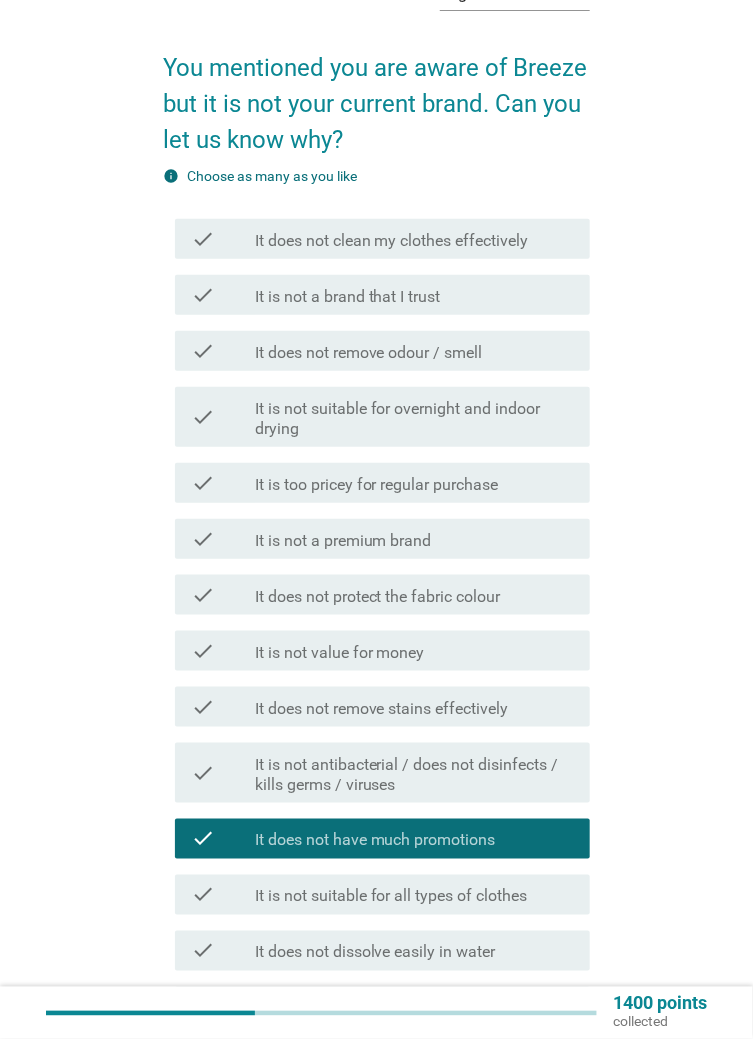scroll, scrollTop: 112, scrollLeft: 0, axis: vertical 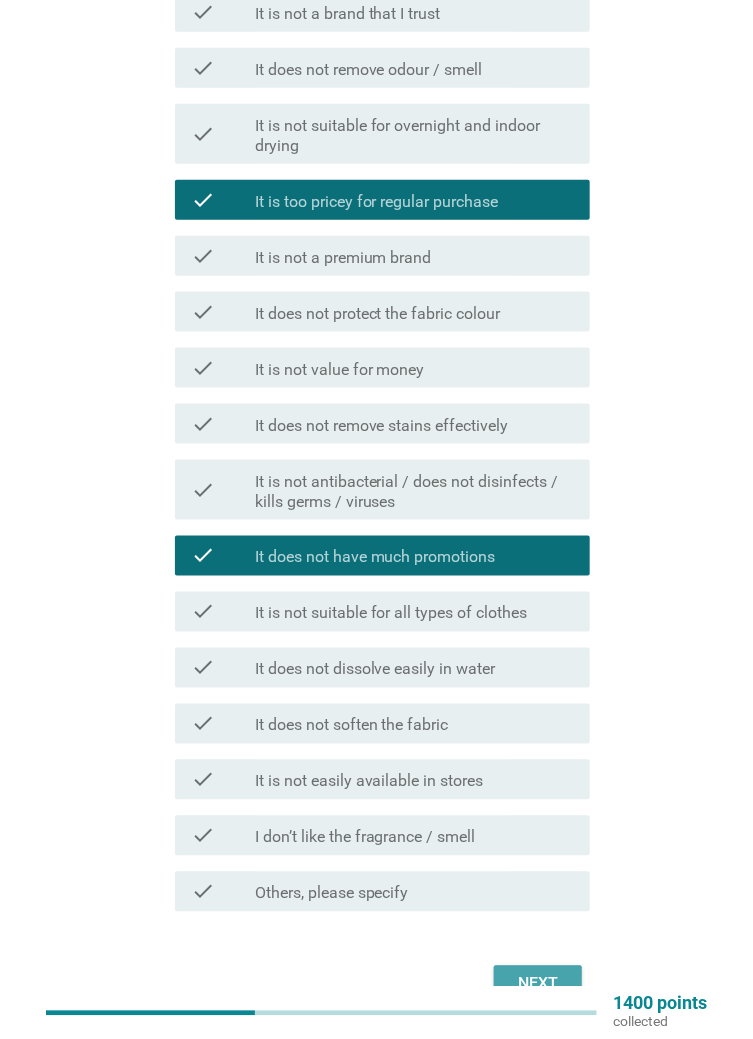 click on "Next" at bounding box center (376, 984) 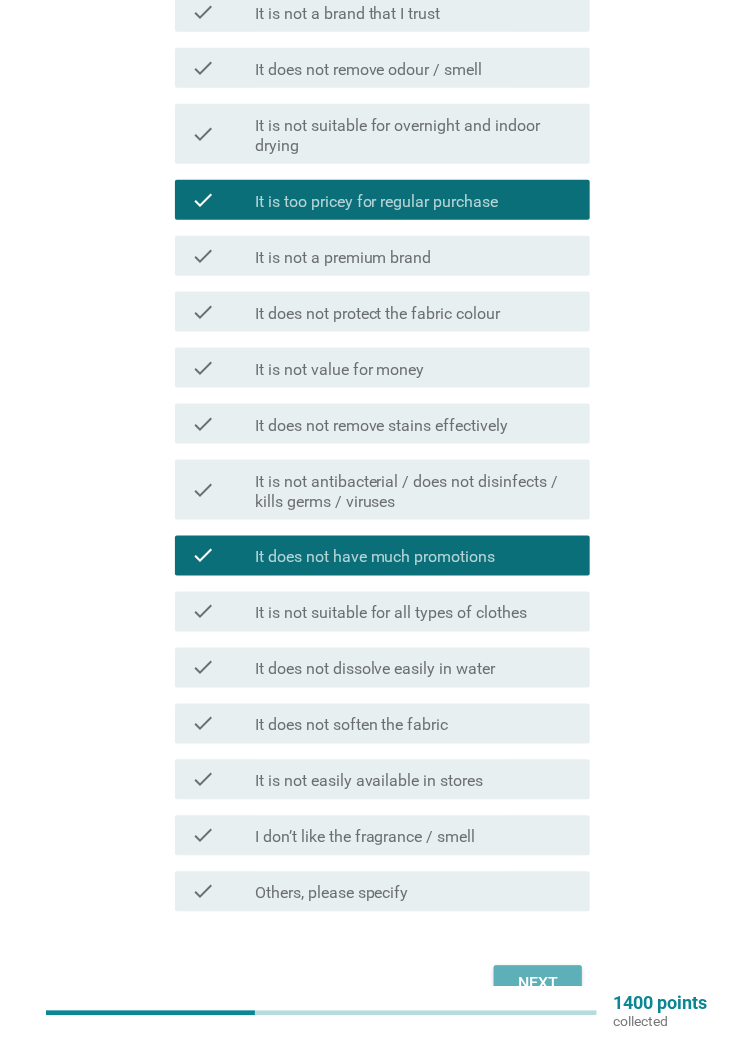 click on "Next" at bounding box center [538, 984] 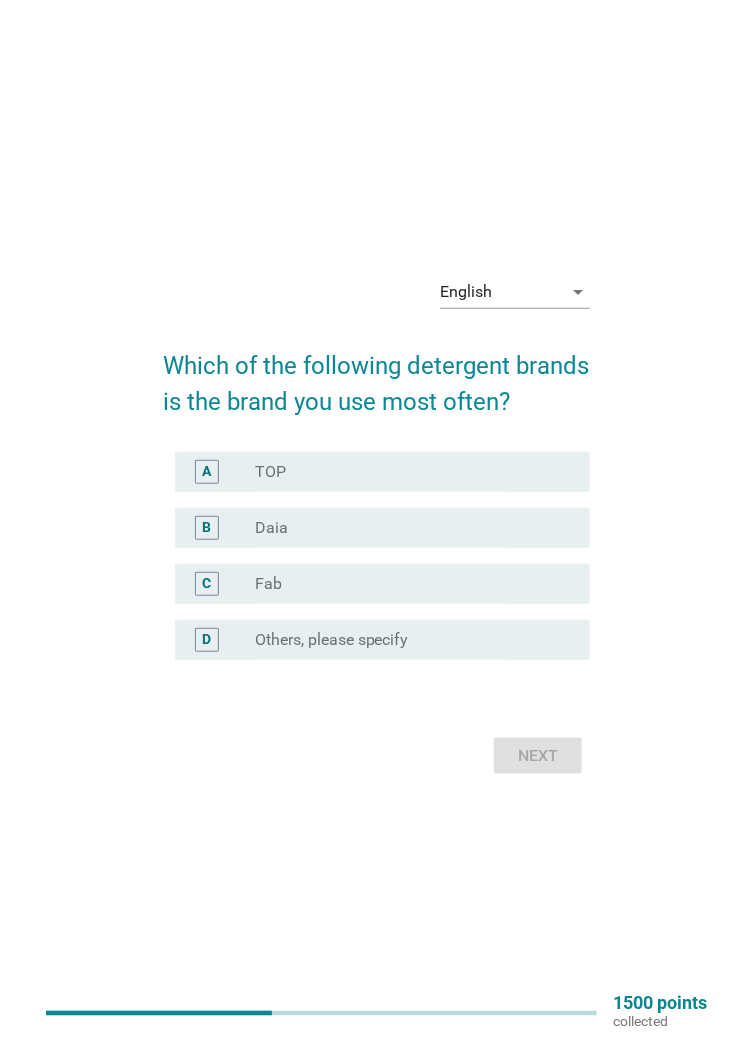scroll, scrollTop: 40, scrollLeft: 0, axis: vertical 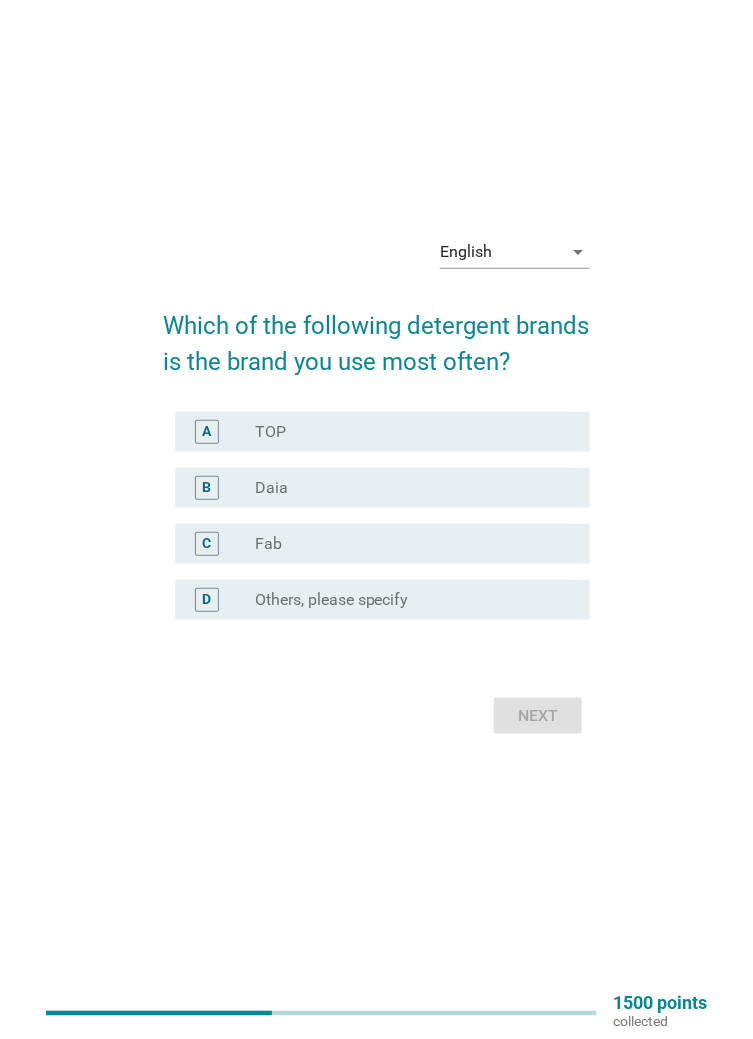 click on "radio_button_unchecked Daia" at bounding box center (406, 488) 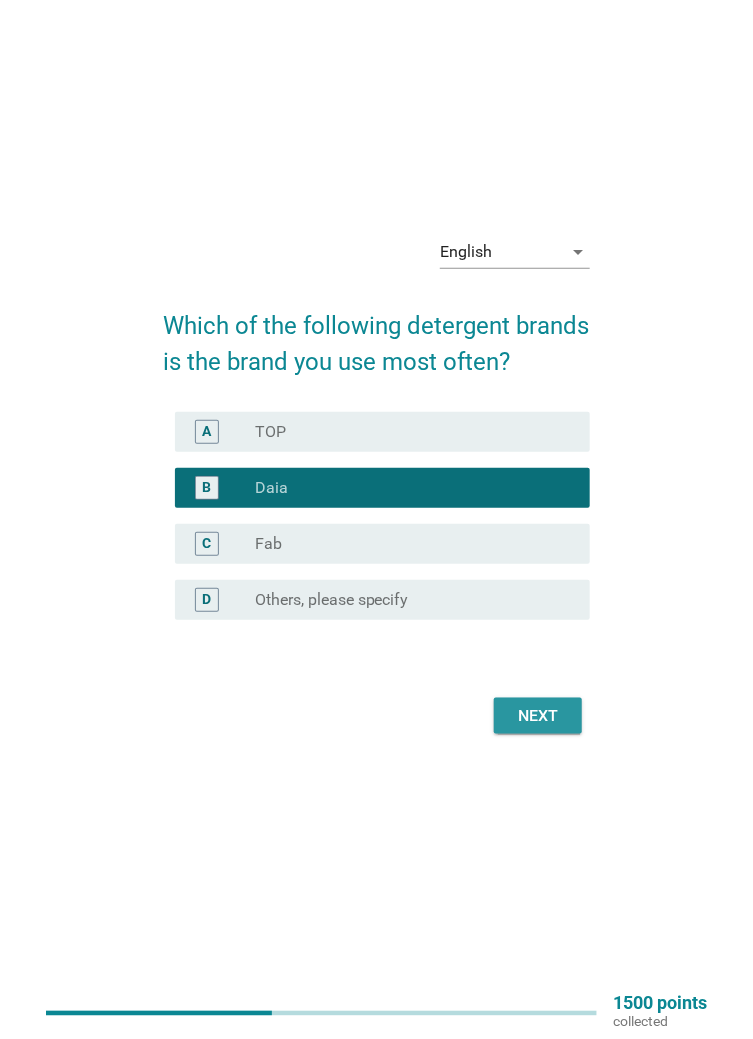 click on "Next" at bounding box center (538, 716) 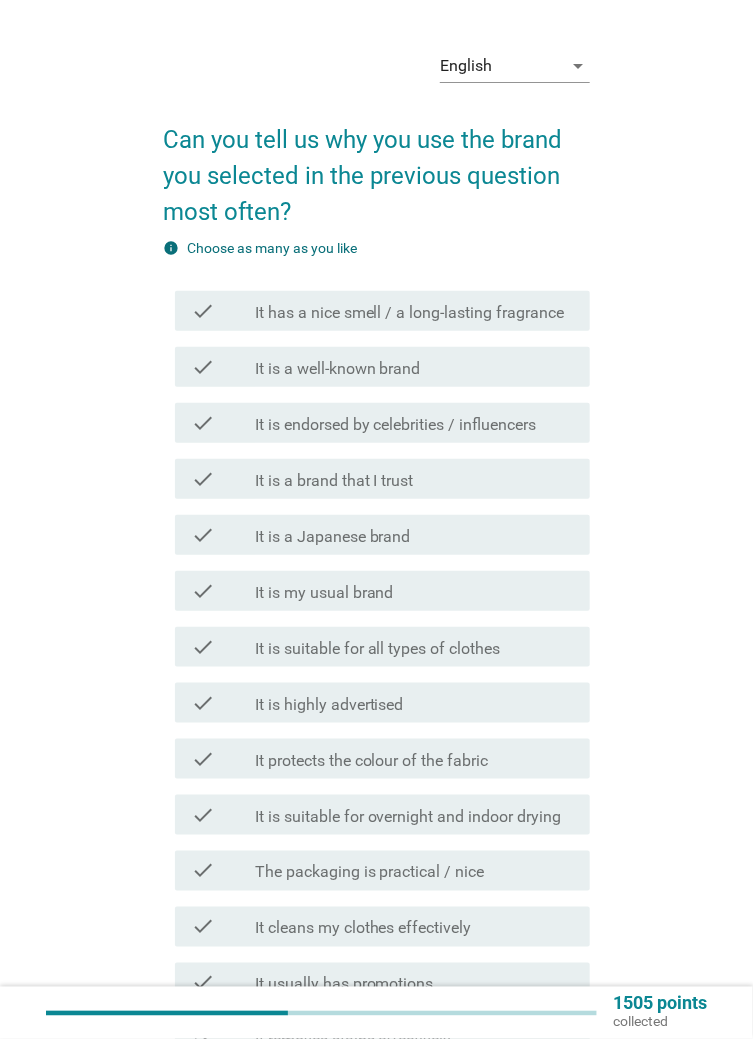 scroll, scrollTop: 0, scrollLeft: 0, axis: both 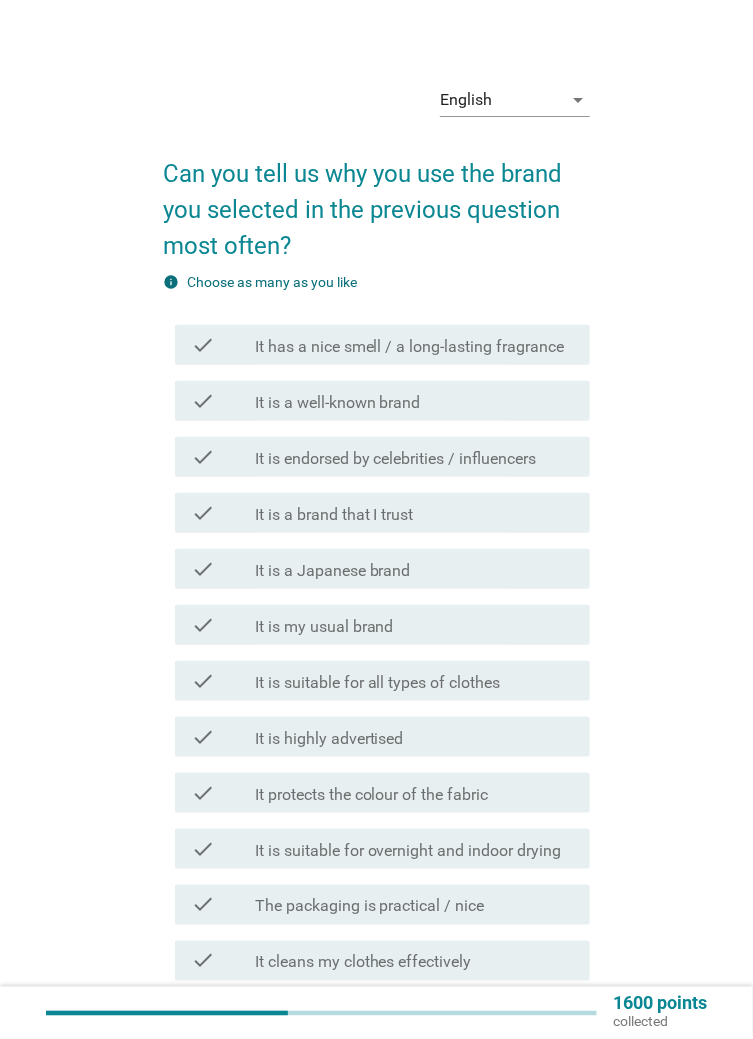 click on "It is a brand that I trust" at bounding box center [334, 515] 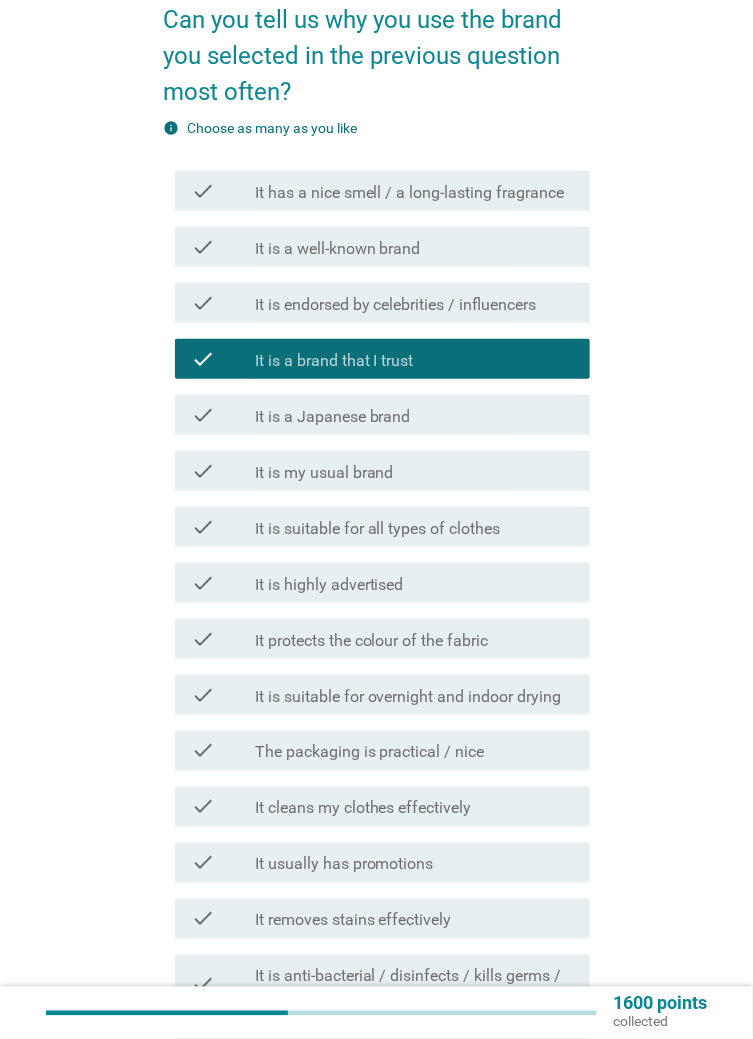 scroll, scrollTop: 163, scrollLeft: 0, axis: vertical 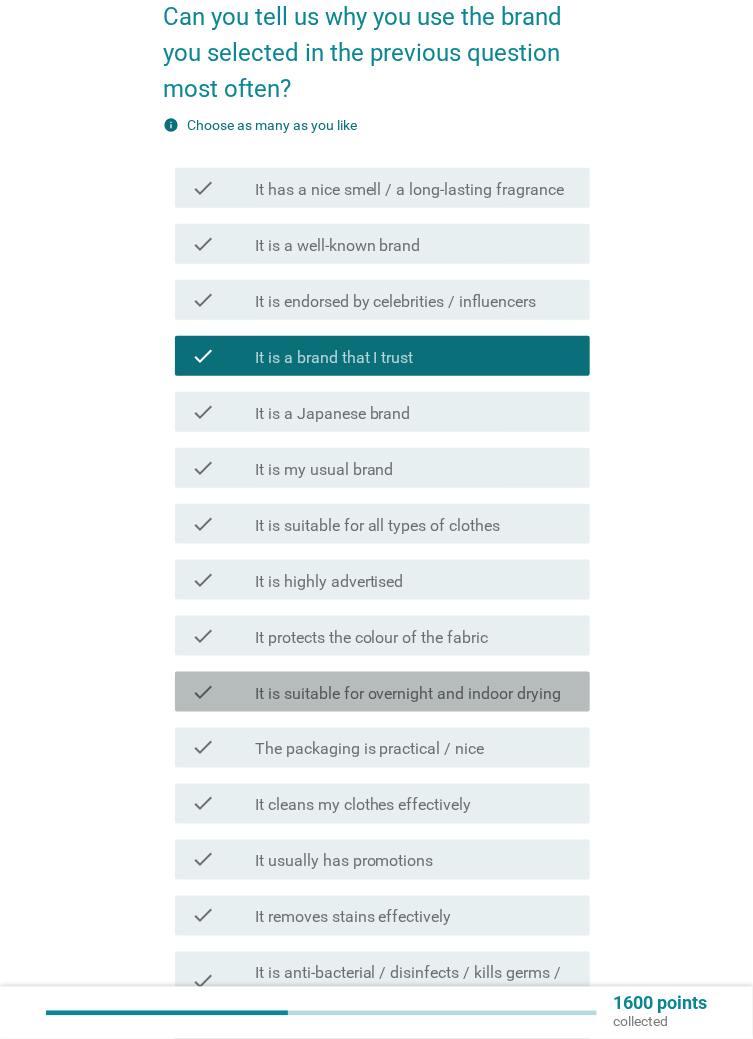 click on "check     check_box_outline_blank It is suitable for overnight and indoor drying" at bounding box center [382, 692] 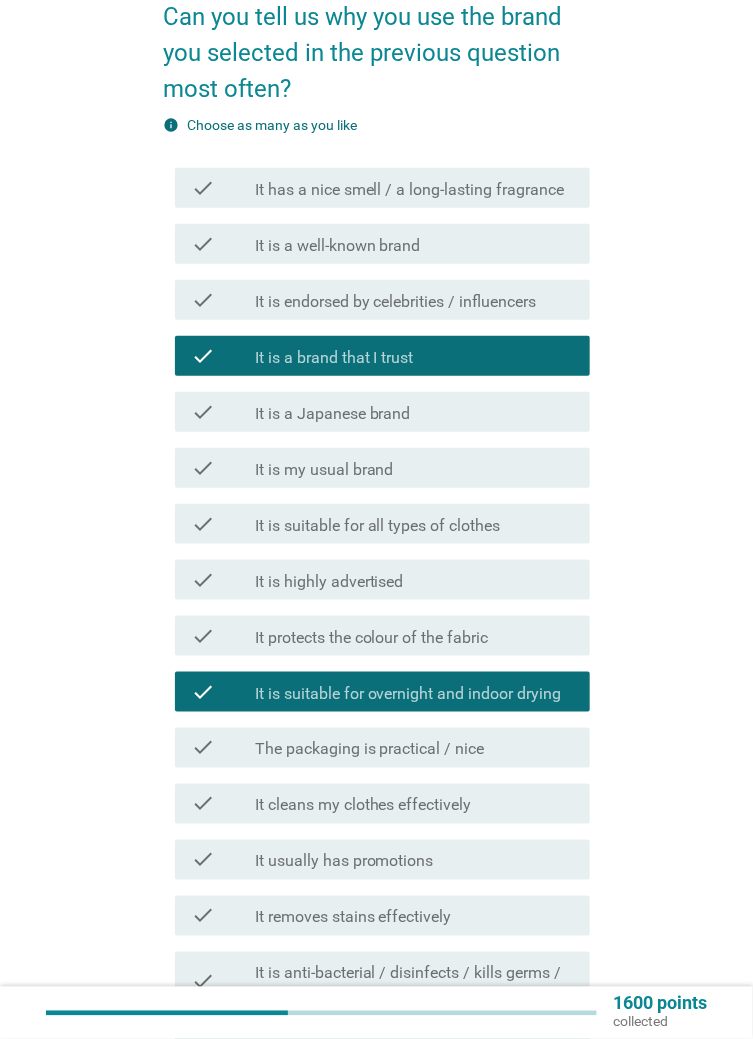 click on "The packaging is practical / nice" at bounding box center [370, 750] 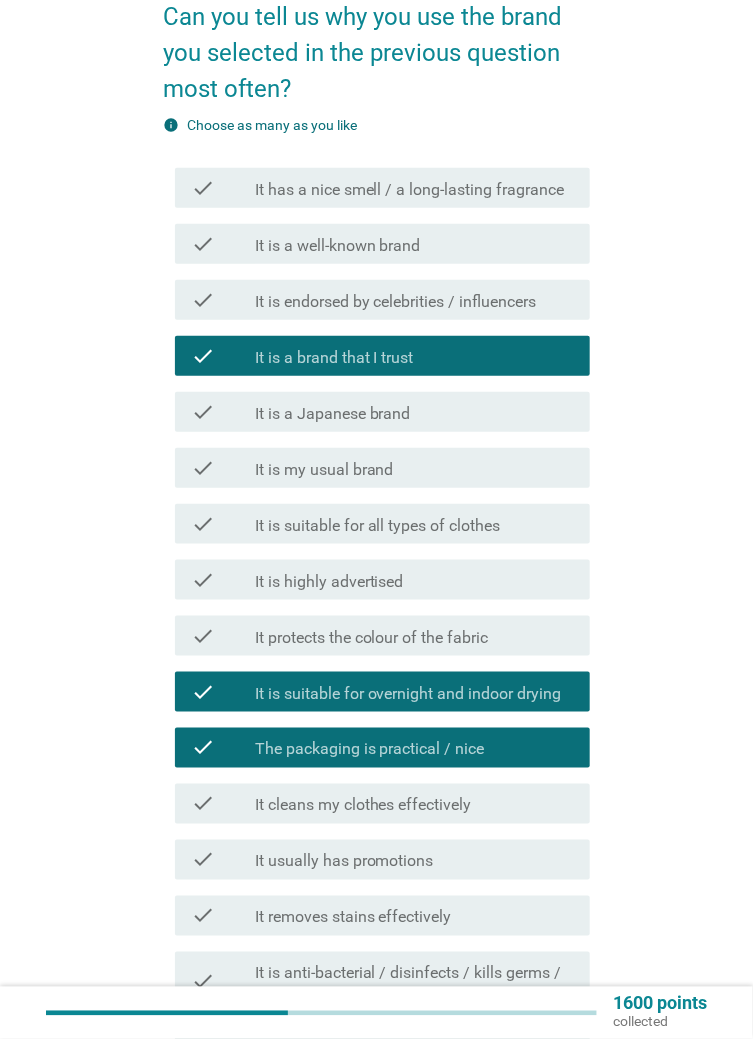 click on "check_box The packaging is practical / nice" at bounding box center [414, 748] 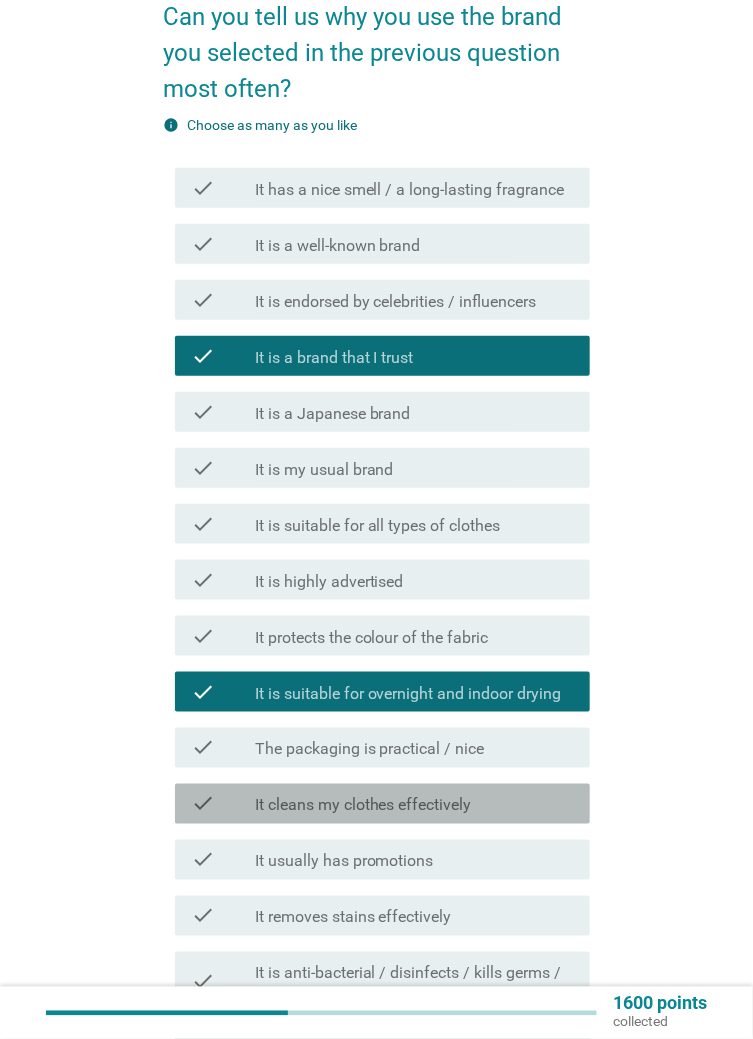 click on "check     check_box_outline_blank It cleans my clothes effectively" at bounding box center [382, 804] 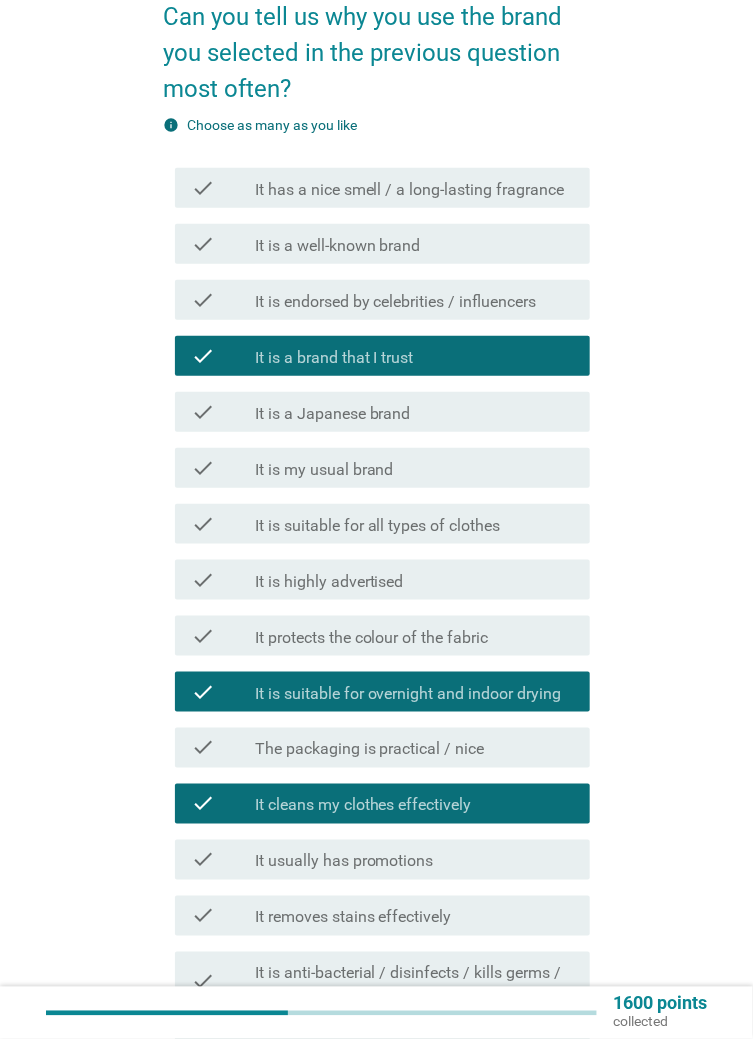 click on "check     check_box_outline_blank It usually has promotions" at bounding box center (376, 860) 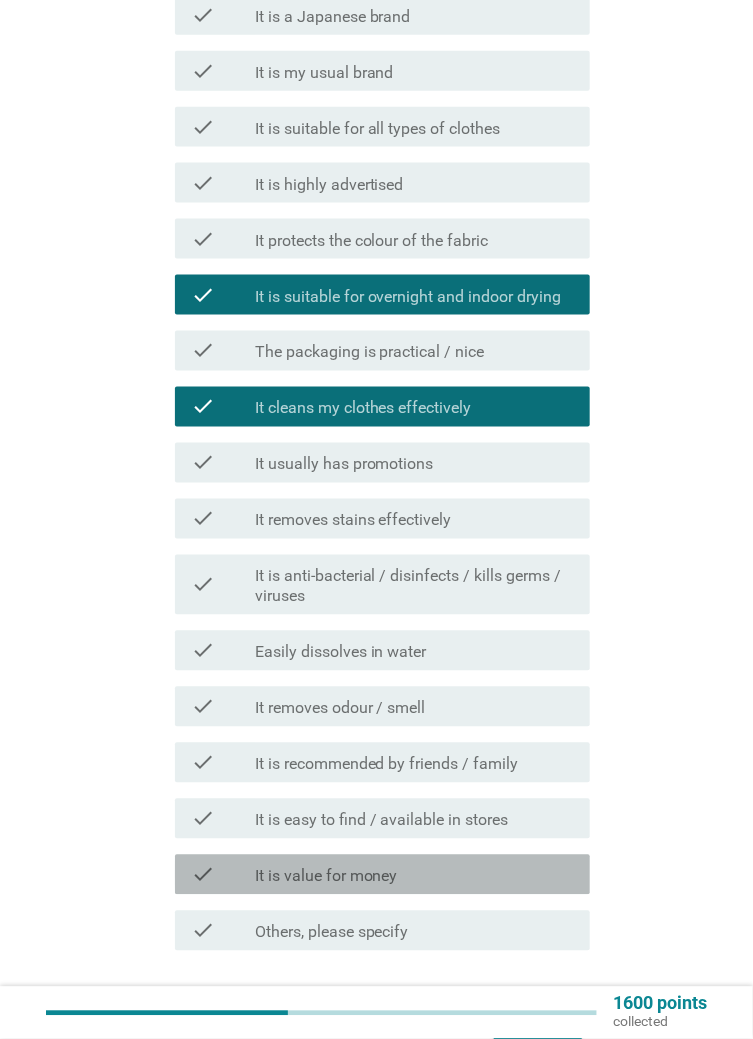 scroll, scrollTop: 600, scrollLeft: 0, axis: vertical 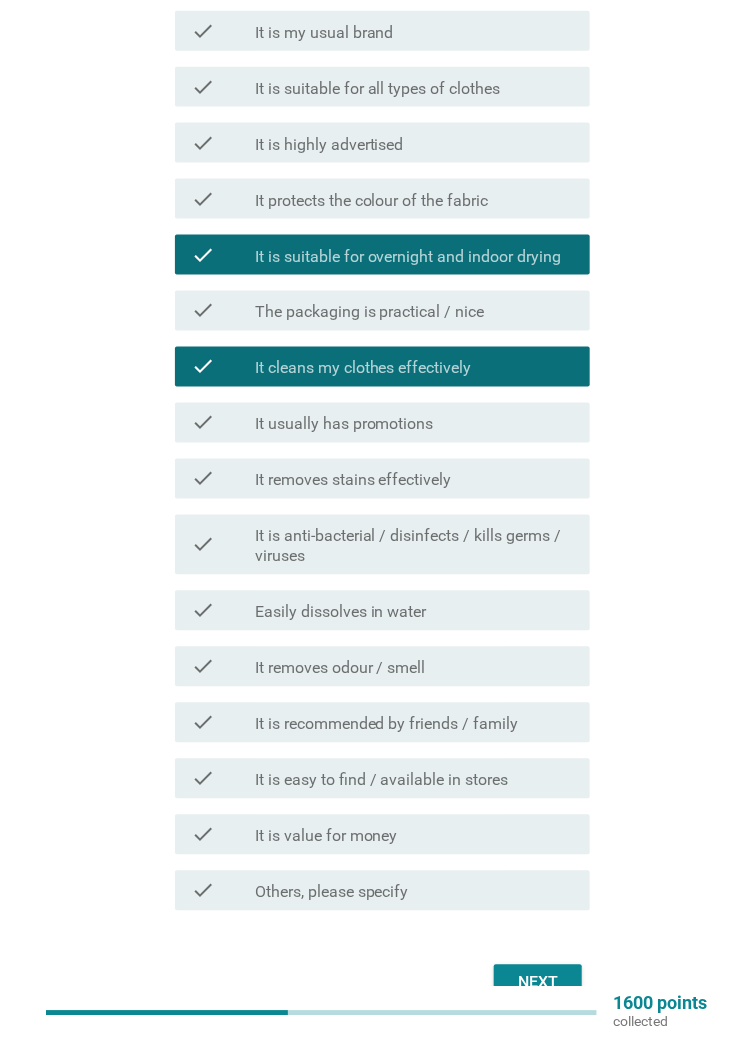 click on "check     check_box_outline_blank It is value for money" at bounding box center (382, 835) 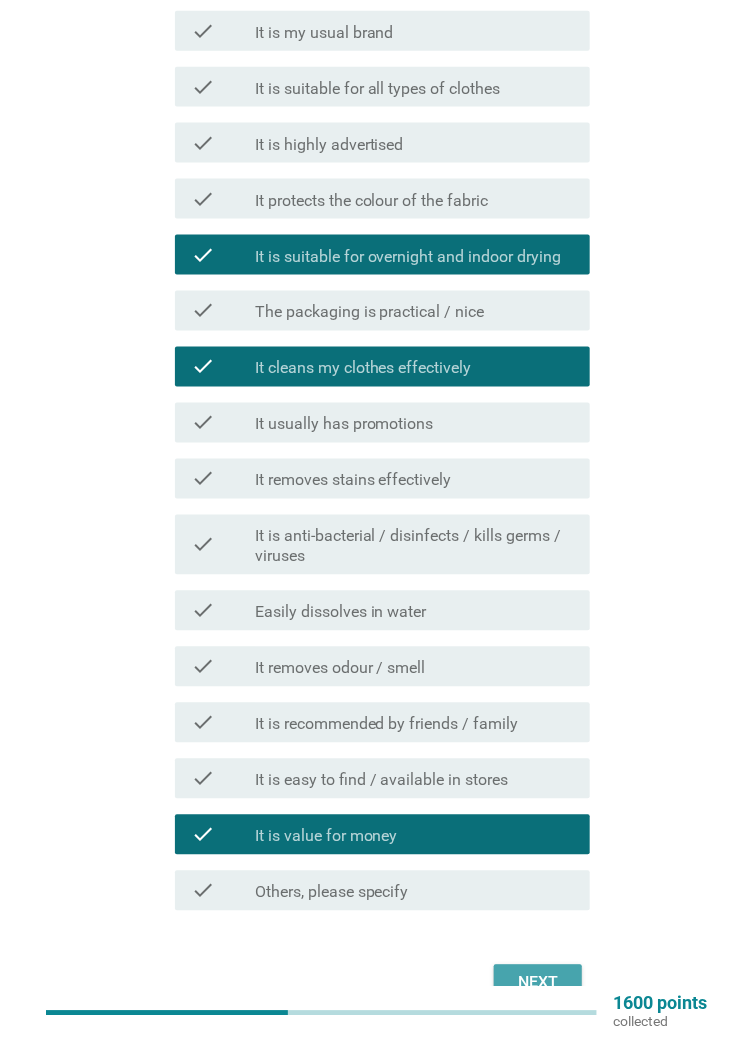 click on "Next" at bounding box center (538, 983) 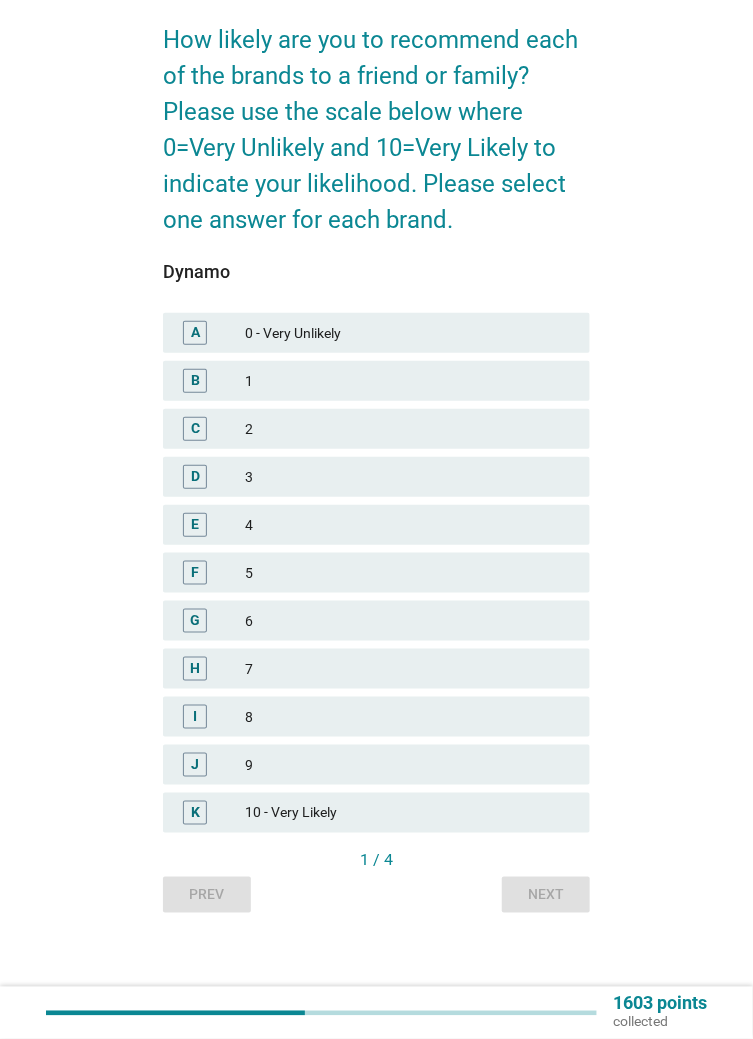 scroll, scrollTop: 0, scrollLeft: 0, axis: both 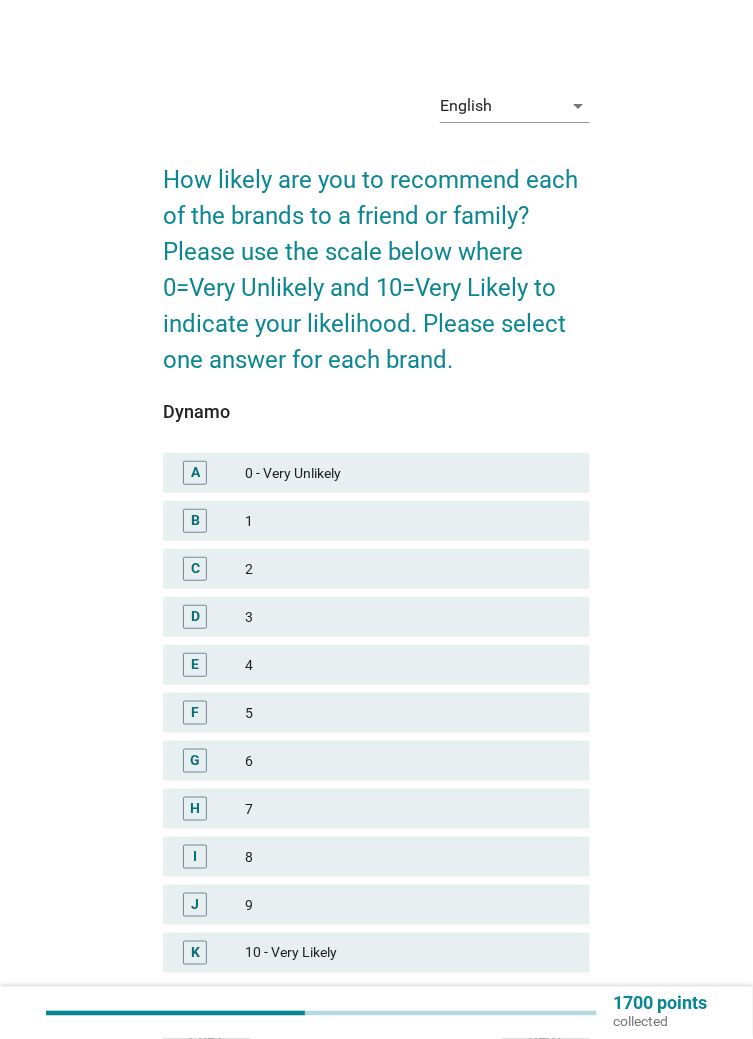 click on "5" at bounding box center (409, 713) 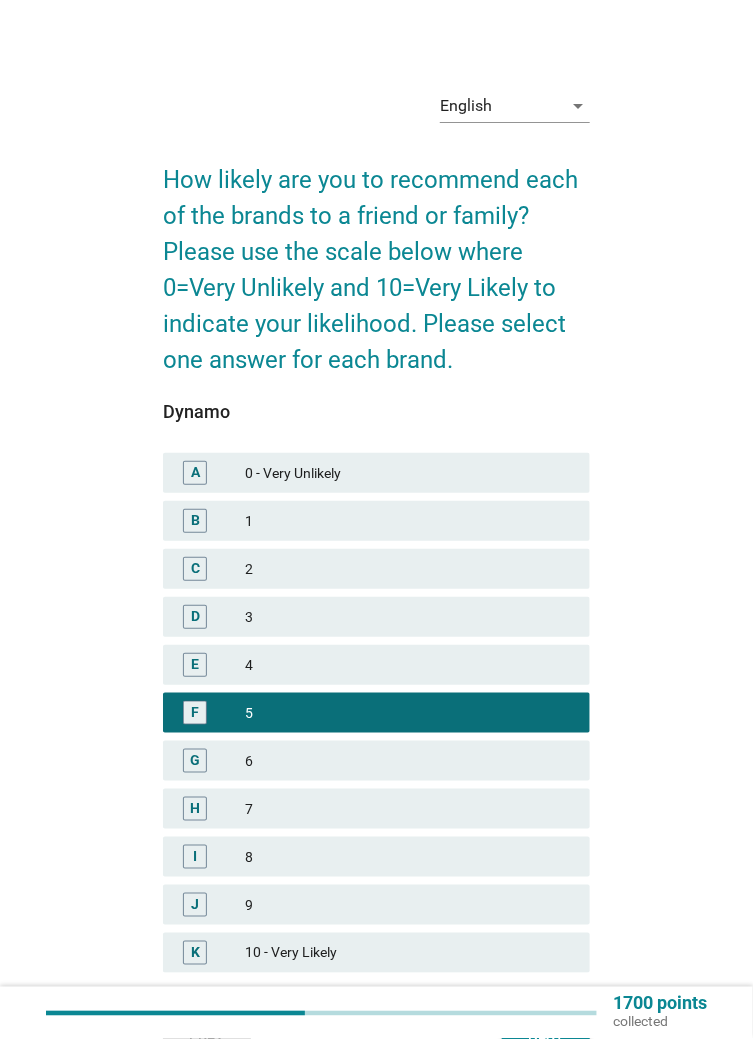 scroll, scrollTop: 52, scrollLeft: 0, axis: vertical 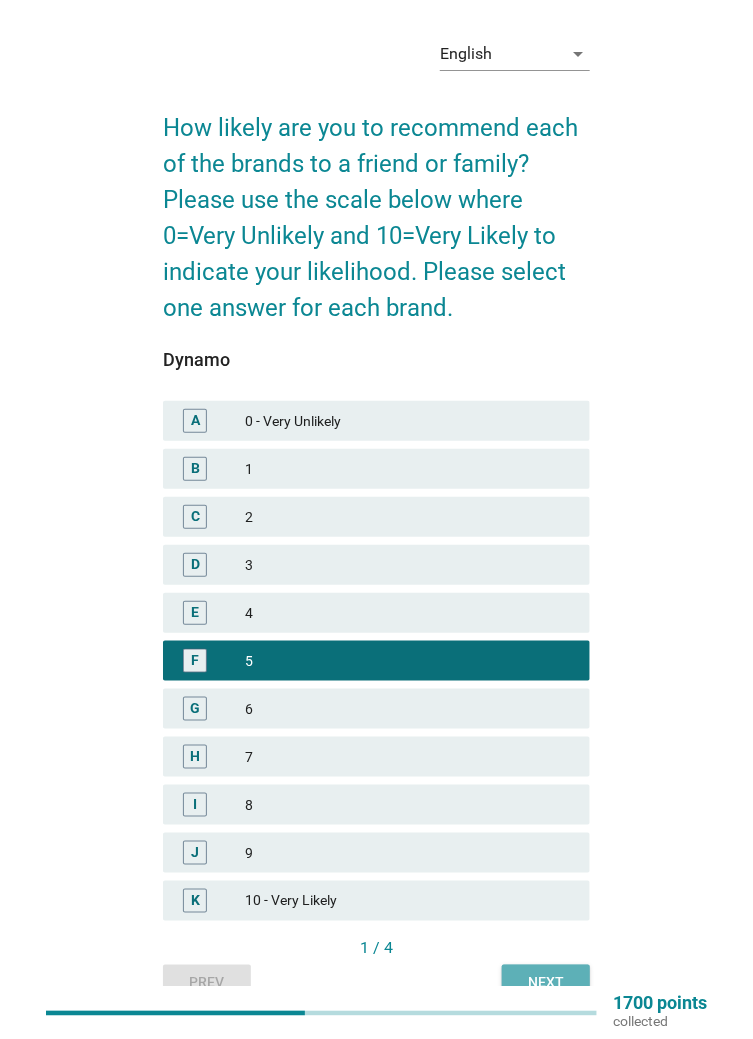 click on "Next" at bounding box center [546, 983] 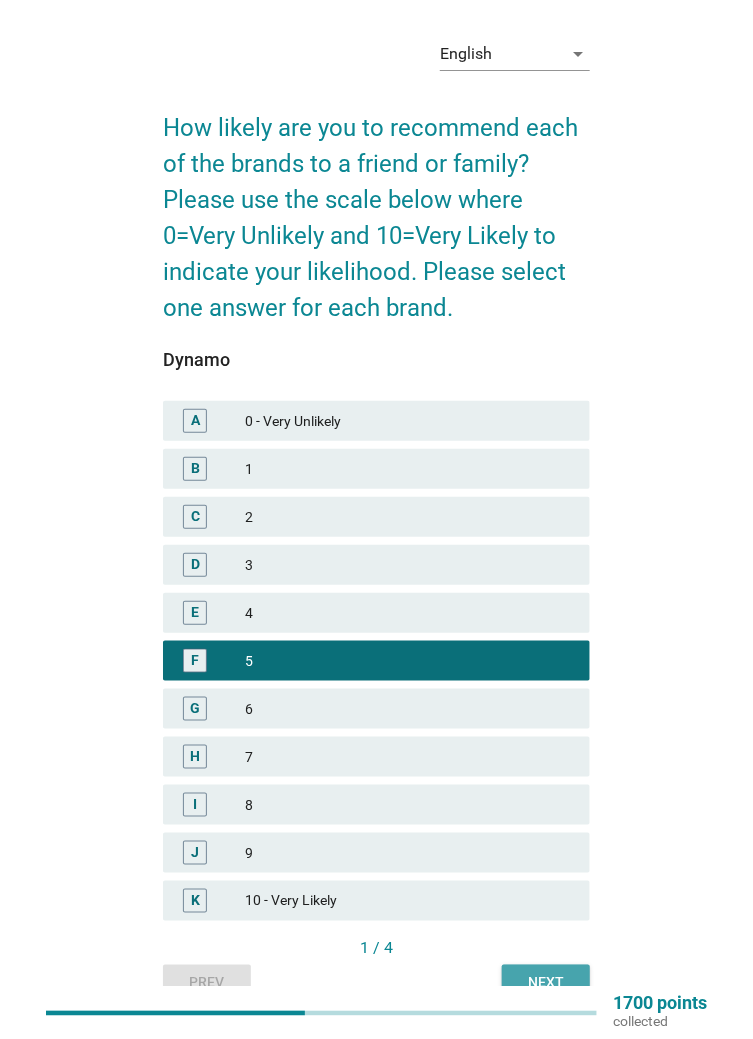 scroll, scrollTop: 0, scrollLeft: 0, axis: both 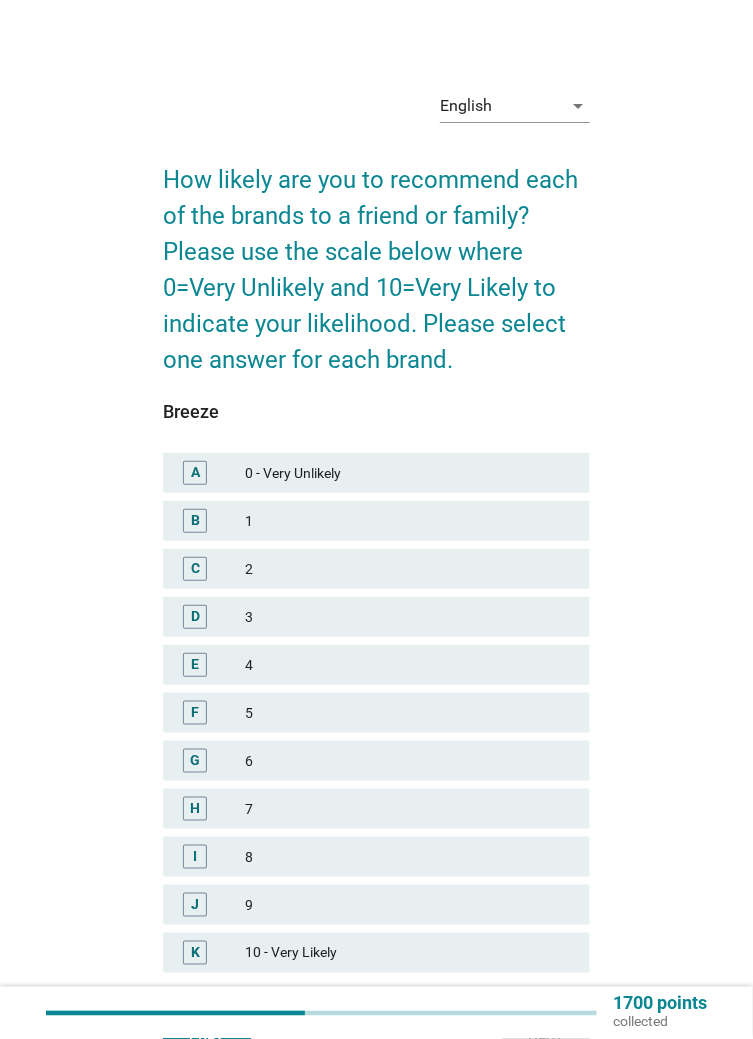 click on "7" at bounding box center [409, 809] 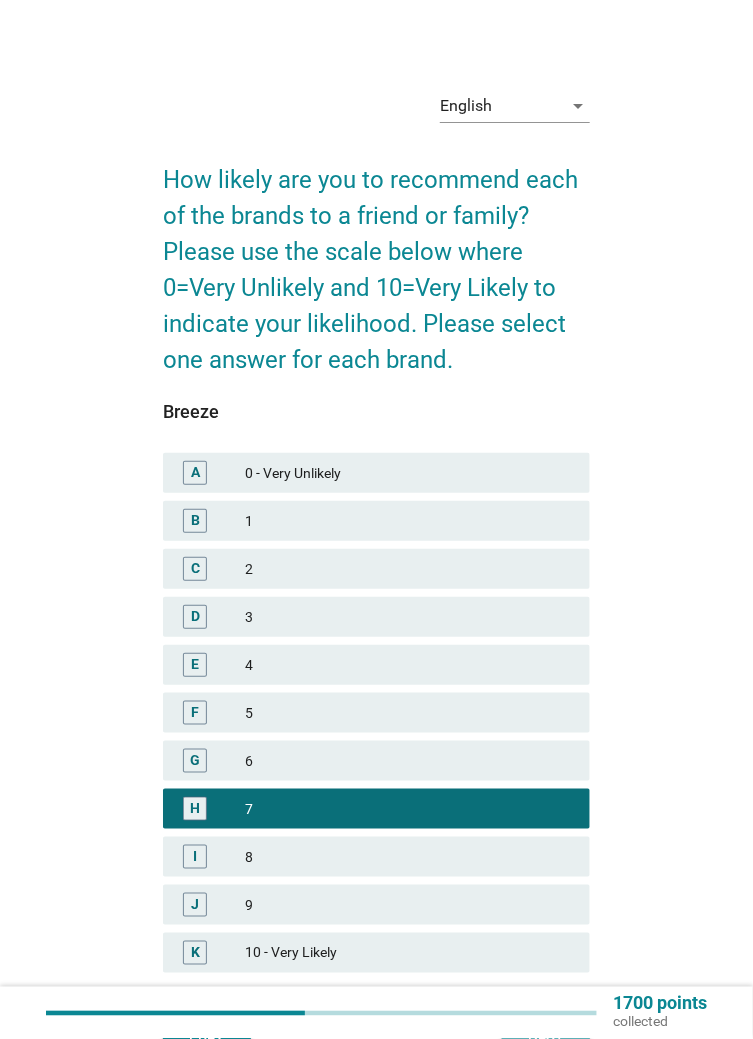 click on "Next" at bounding box center [546, 1035] 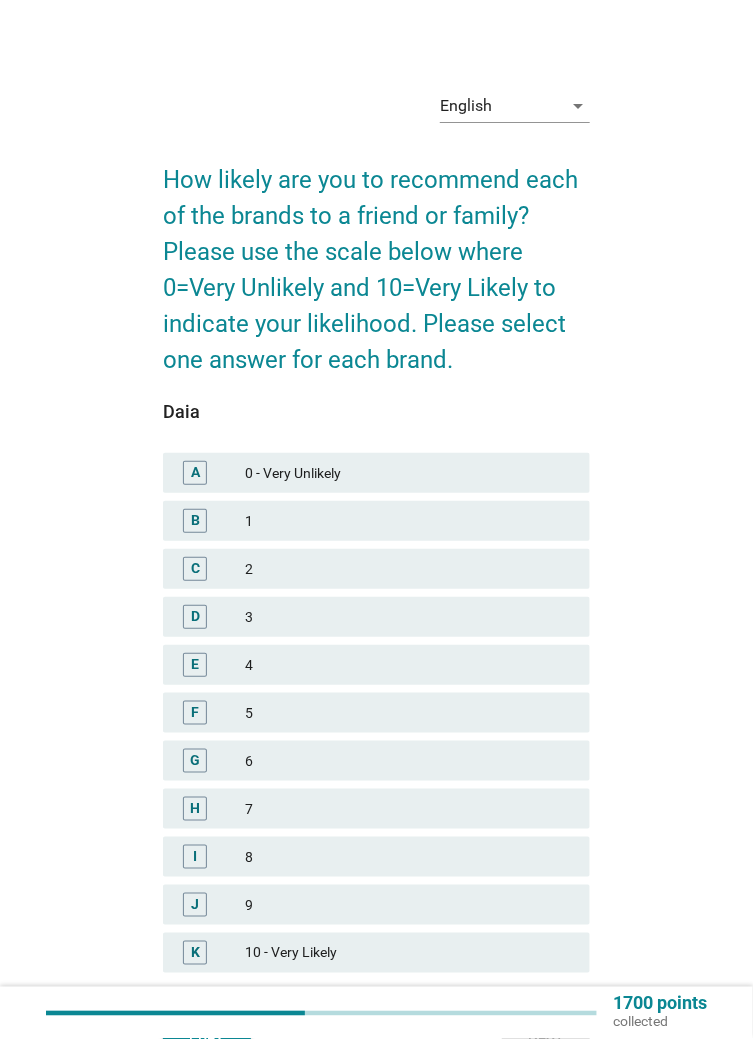 click on "7" at bounding box center [409, 809] 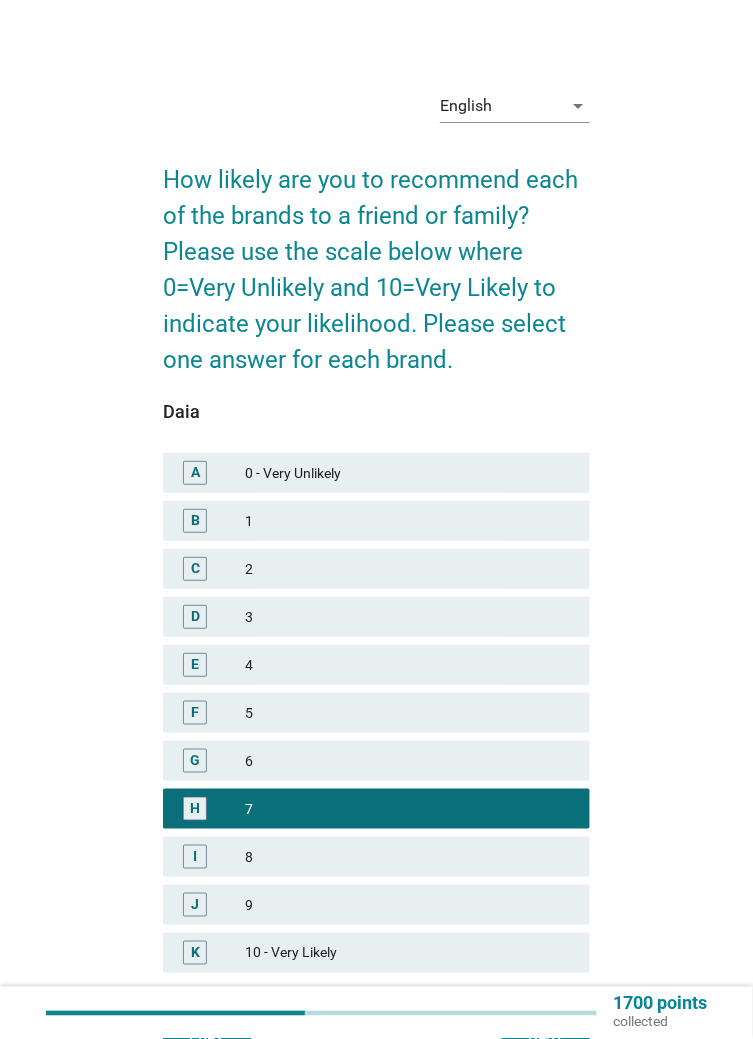 click on "Next" at bounding box center [546, 1035] 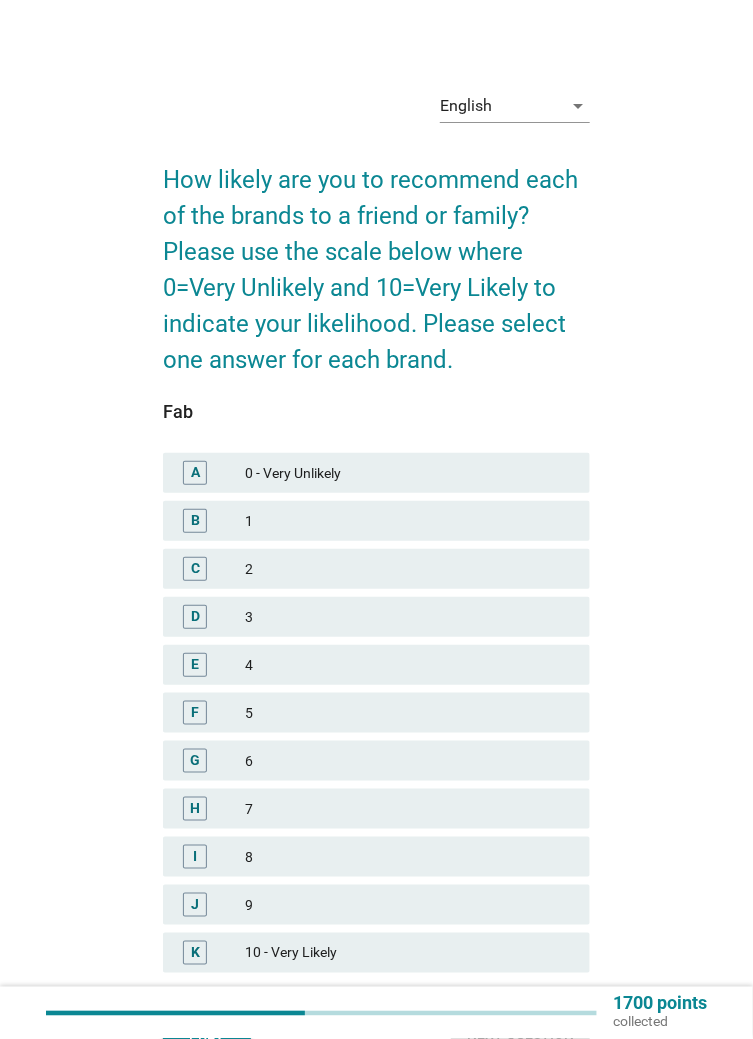 click on "H   7" at bounding box center [376, 809] 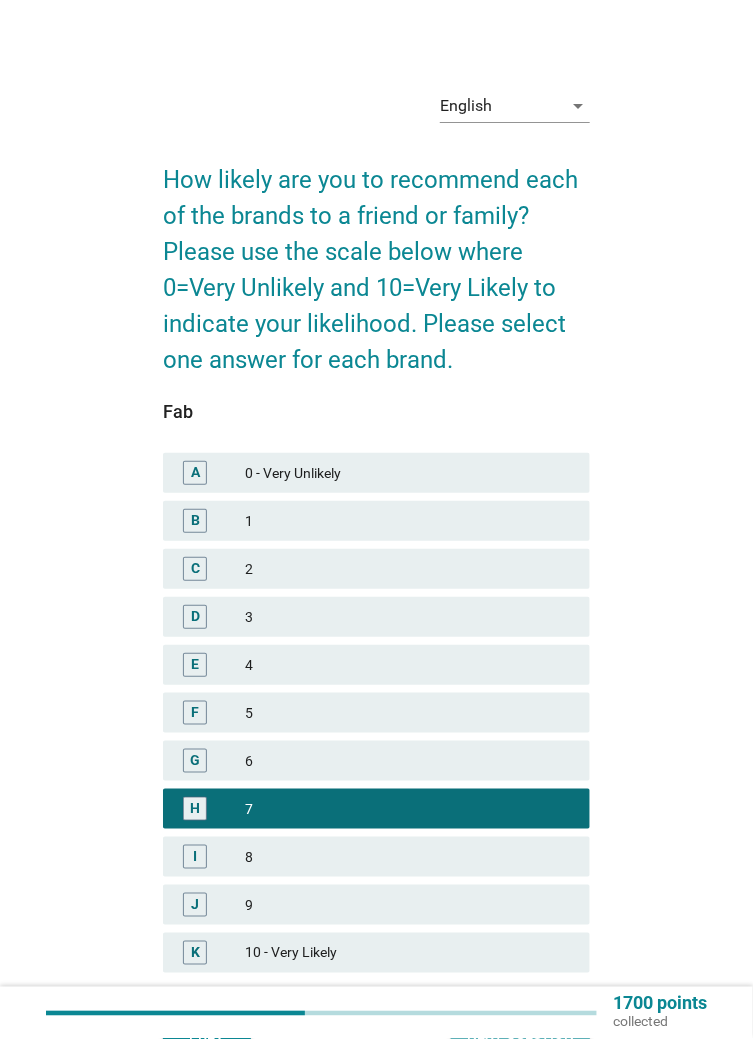 click on "Next question" at bounding box center (520, 1035) 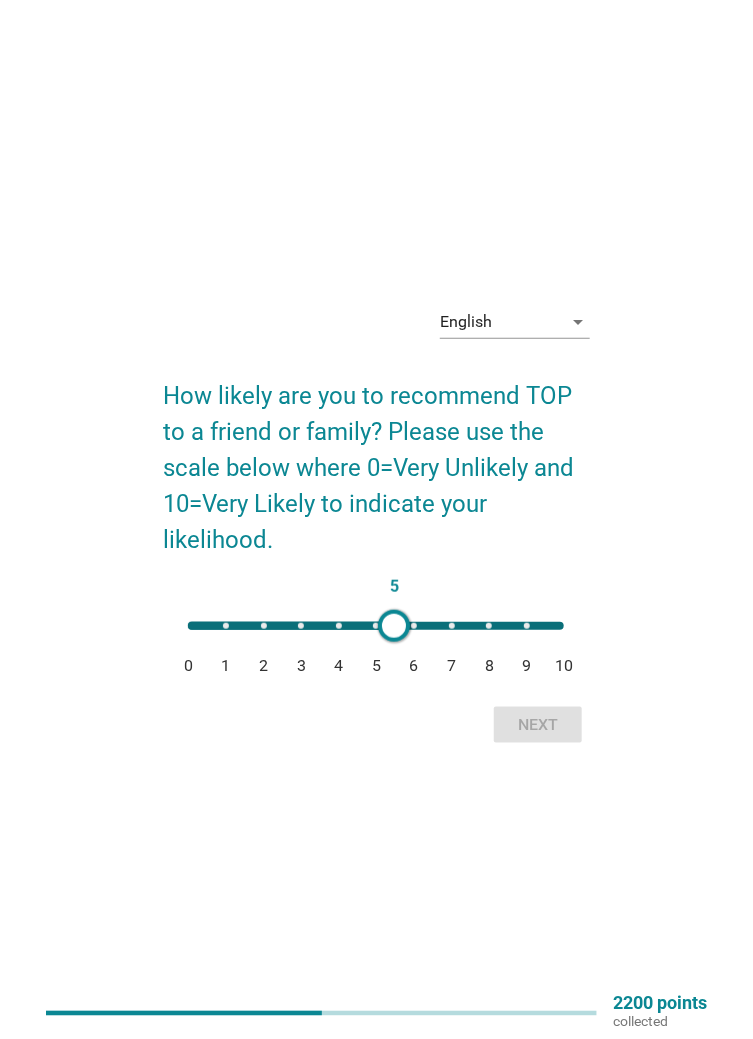 type on "6" 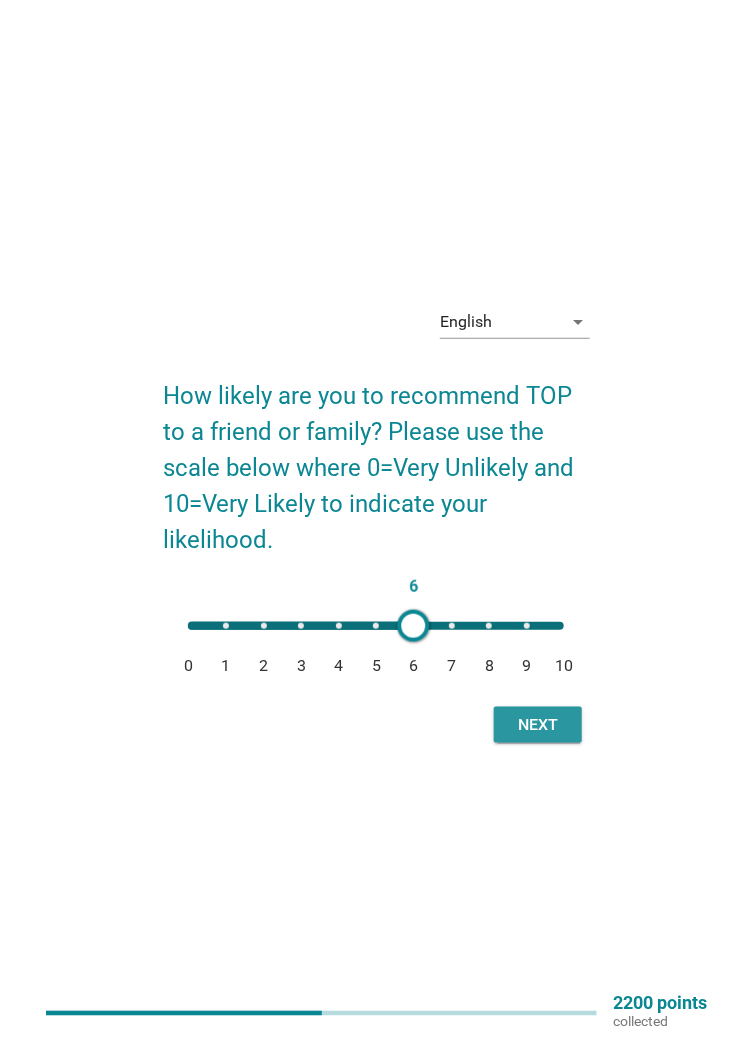 click on "Next" at bounding box center [538, 725] 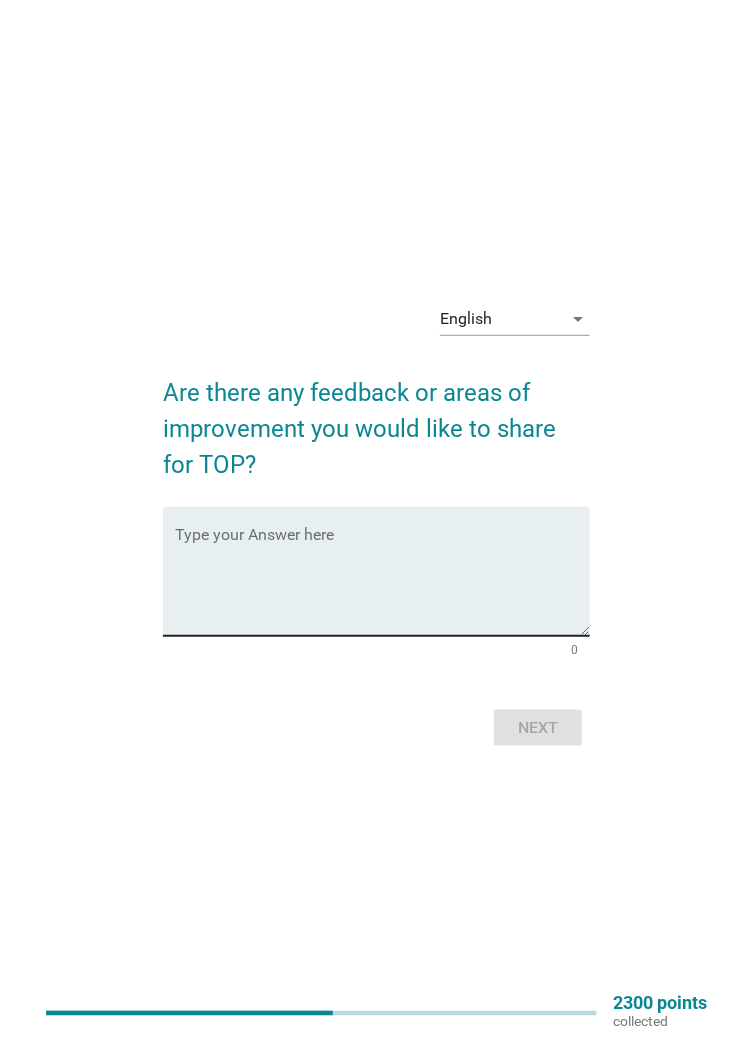 click at bounding box center (382, 583) 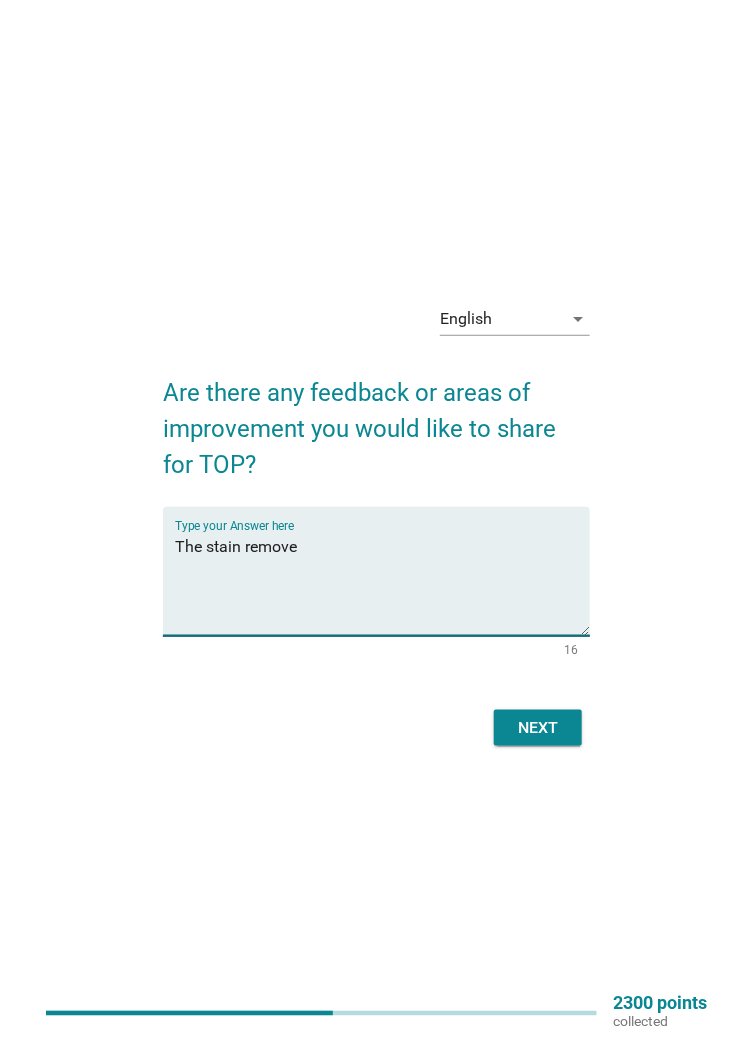 click on "The stain remove" at bounding box center [382, 583] 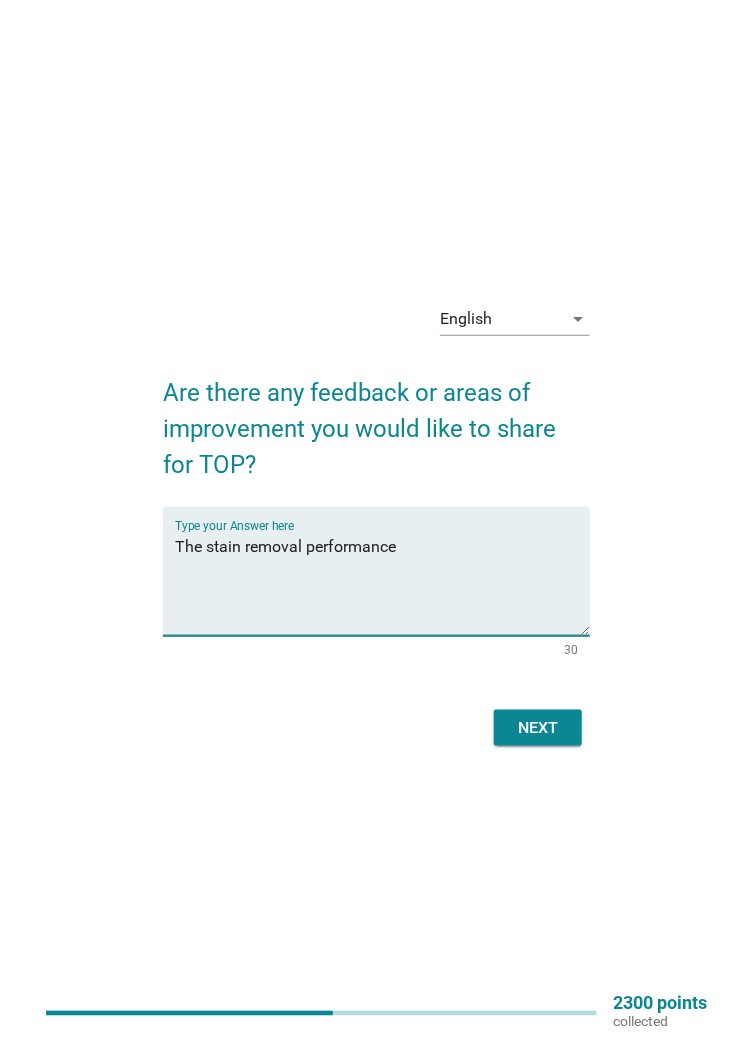 click on "English arrow_drop_down   Are there any feedback or areas of improvement you would like to share for TOP?      Type your Answer here The stain removal performance [NUMBER]   Next" at bounding box center [376, 519] 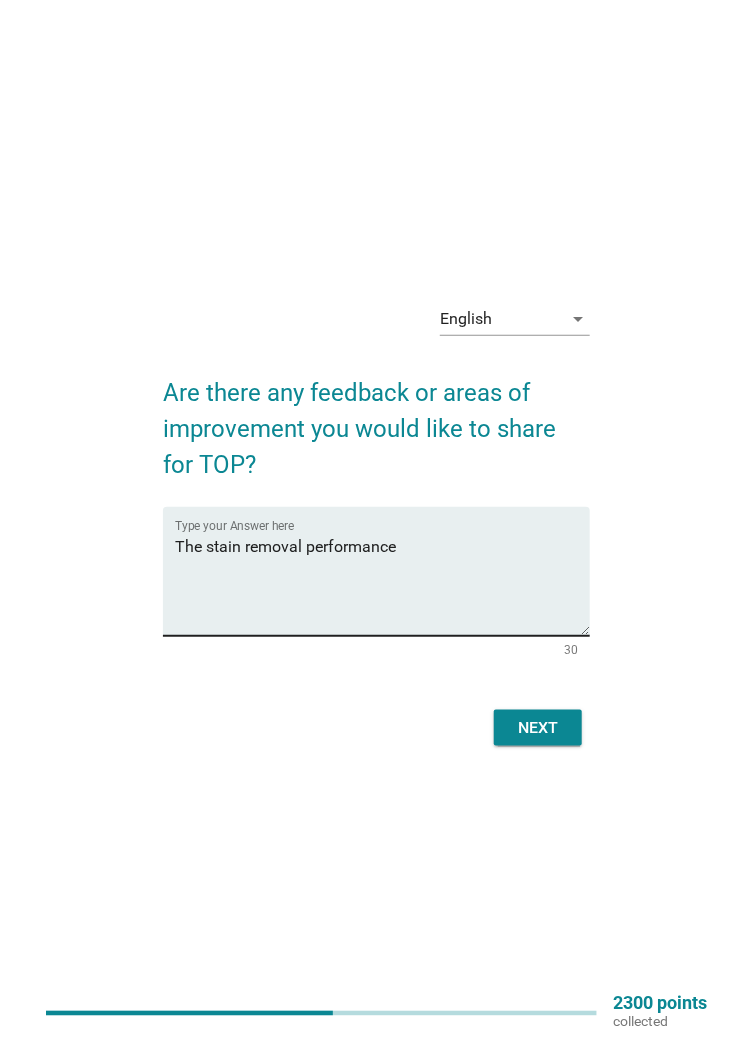 click on "The stain removal performance" at bounding box center (382, 583) 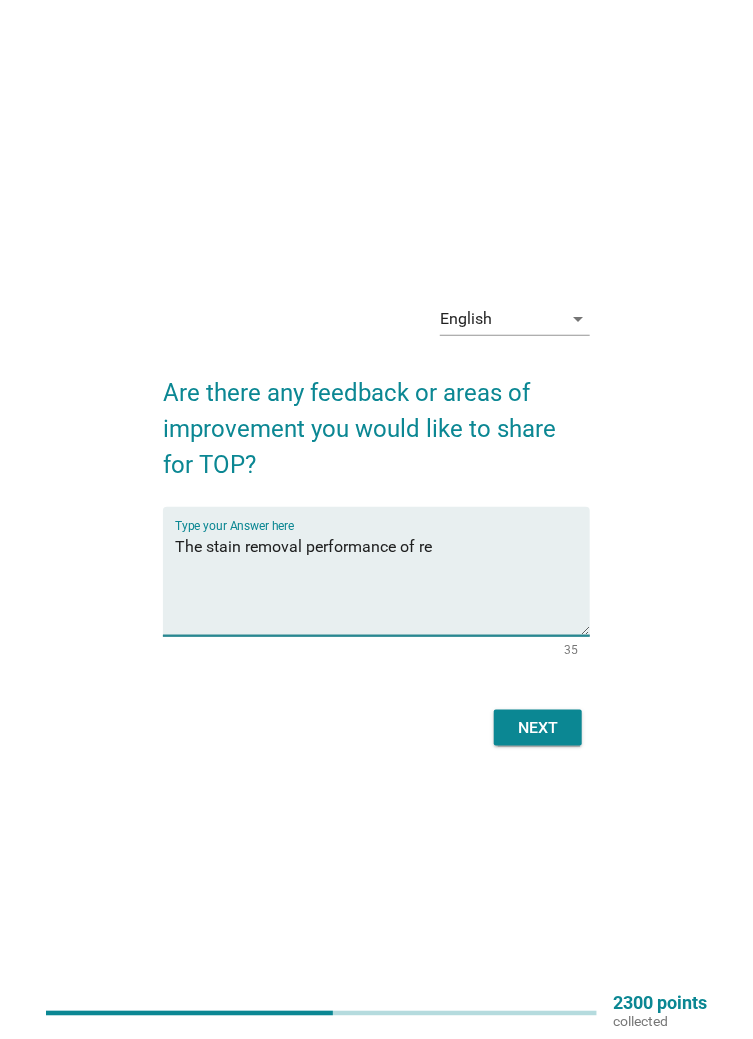 click on "English arrow_drop_down   Are there any feedback or areas of improvement you would like to share for TOP?      Type your Answer here The stain removal performance of re [NUMBER]   Next" at bounding box center [376, 519] 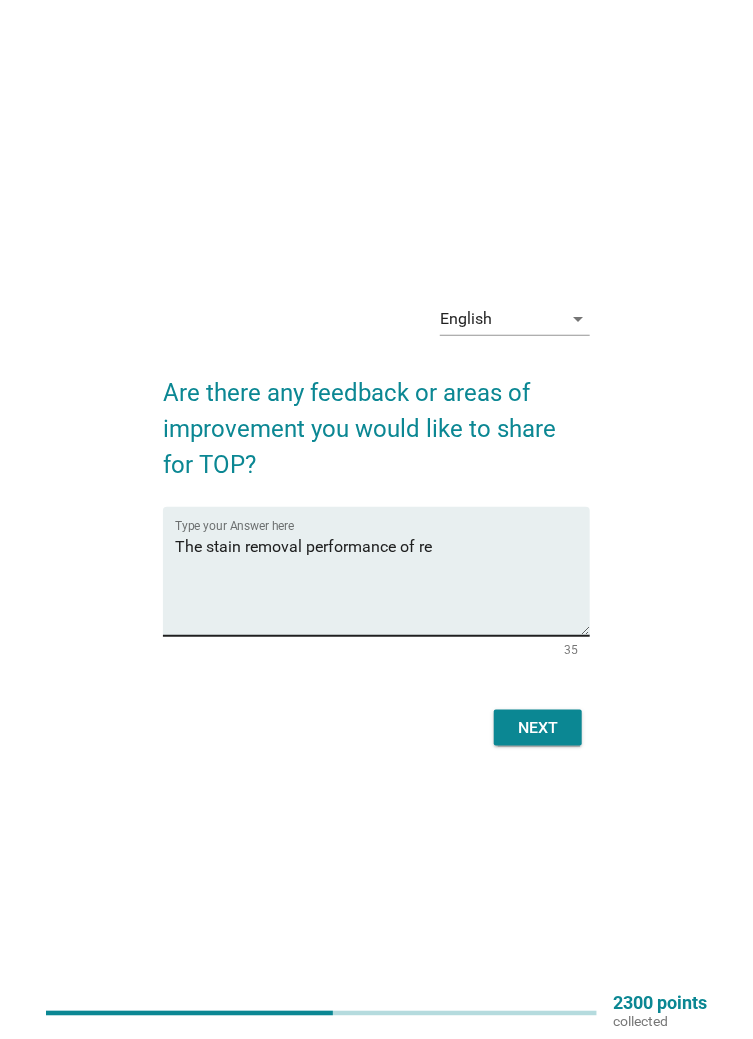 click on "The stain removal performance of re" at bounding box center (382, 583) 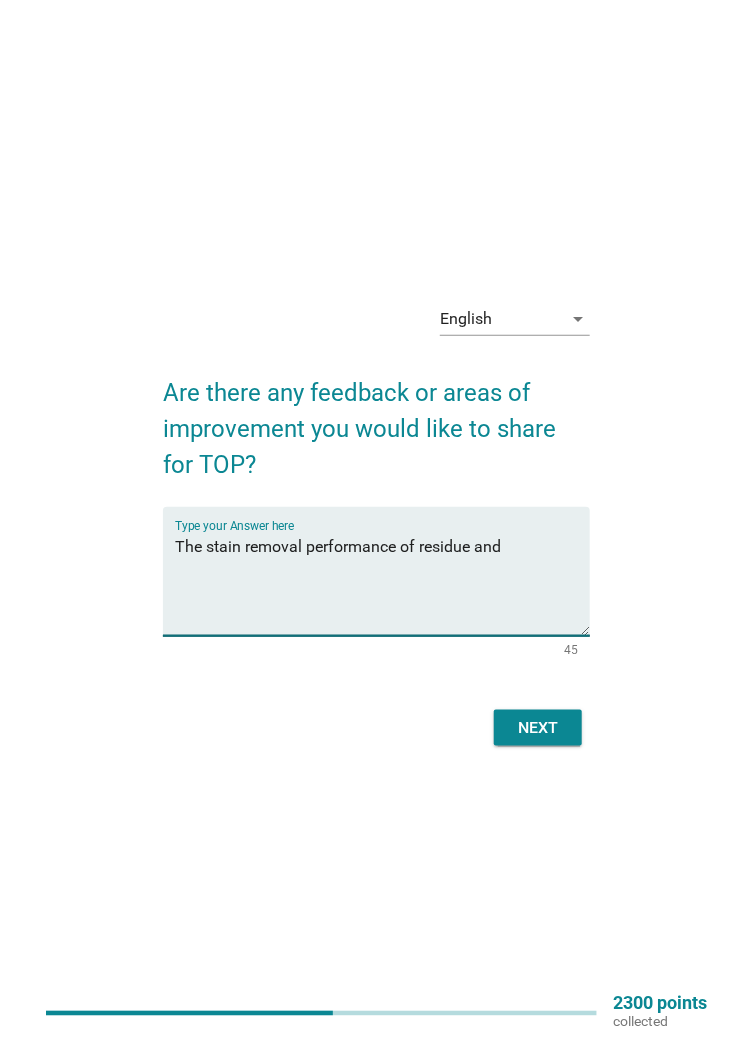 click on "The stain removal performance of residue and" at bounding box center [382, 583] 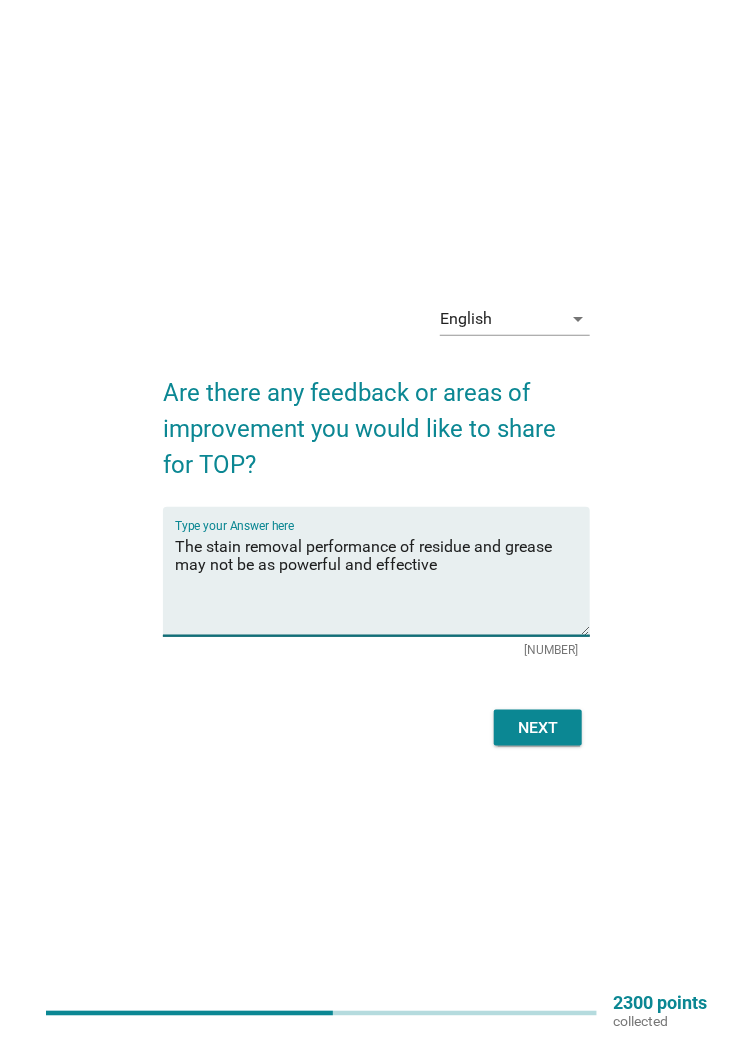 type on "The stain removal performance of residue and grease may not be as powerful and effective" 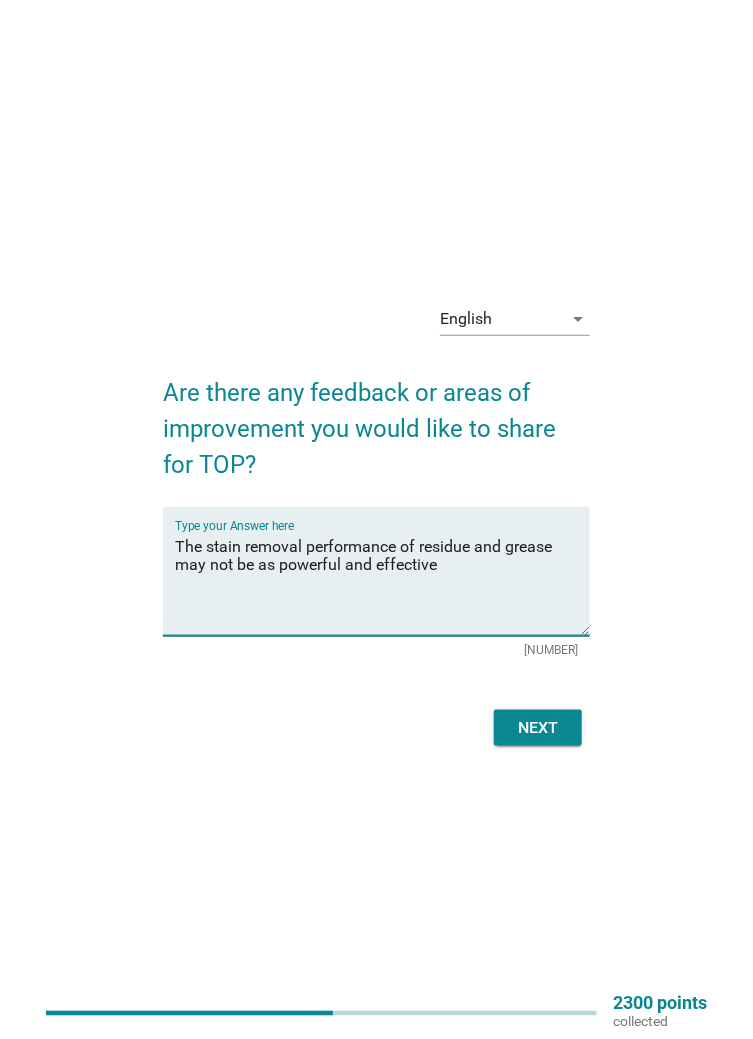 click on "English arrow_drop_down   Are there any feedback or areas of improvement you would like to share for TOP?      Type your Answer here The stain removal performance of residue and grease may not be as powerful and effective [NUMBER]   Next" at bounding box center (376, 519) 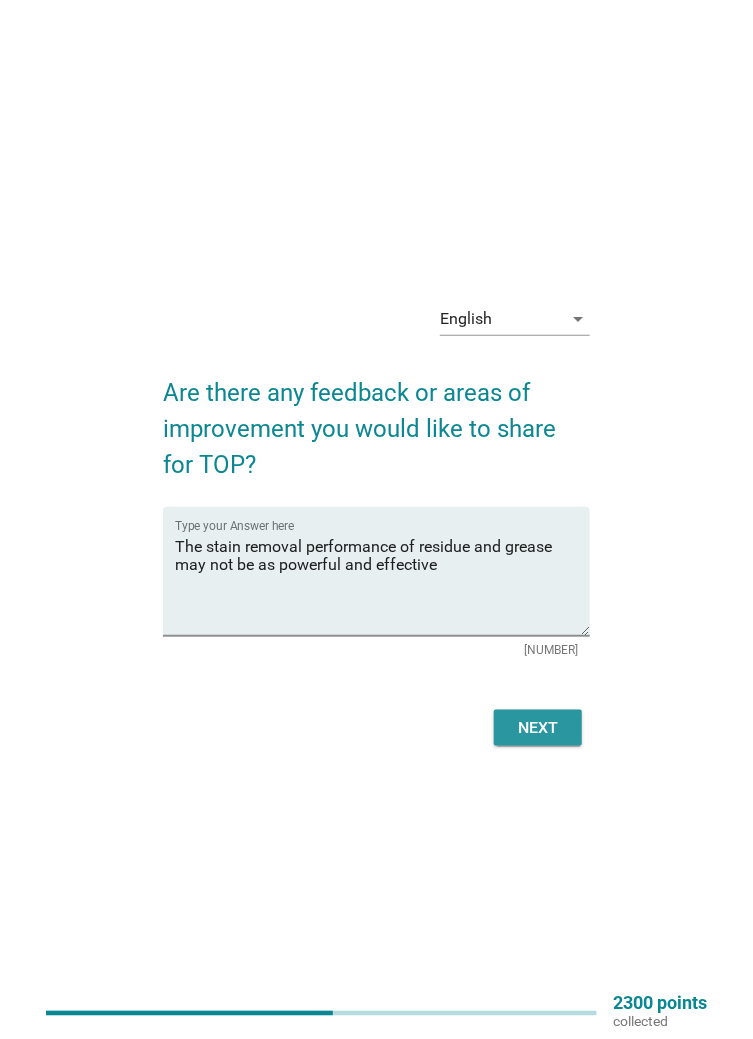 click on "Next" at bounding box center [538, 728] 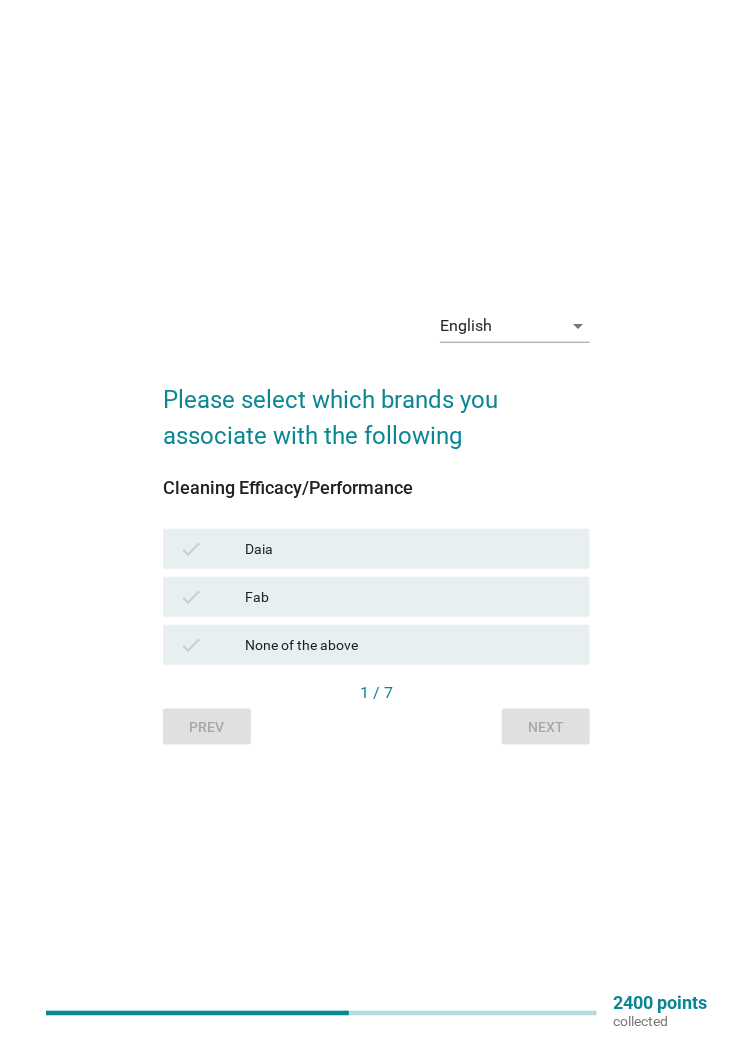 click on "Daia" at bounding box center (409, 549) 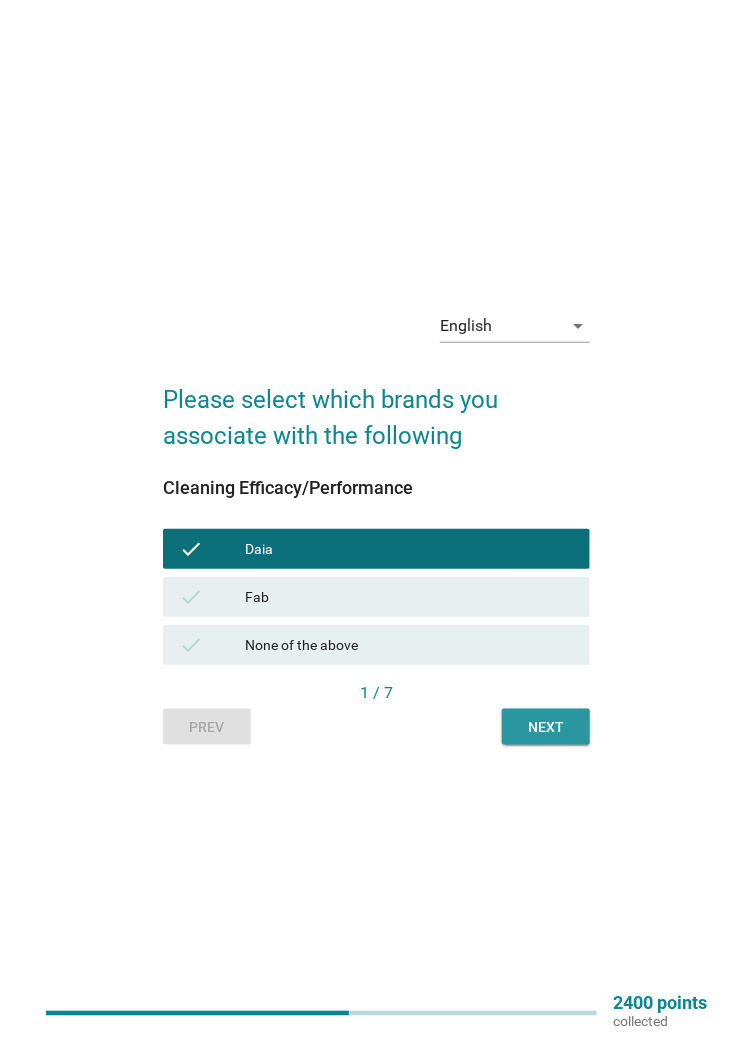 click on "Next" at bounding box center [546, 727] 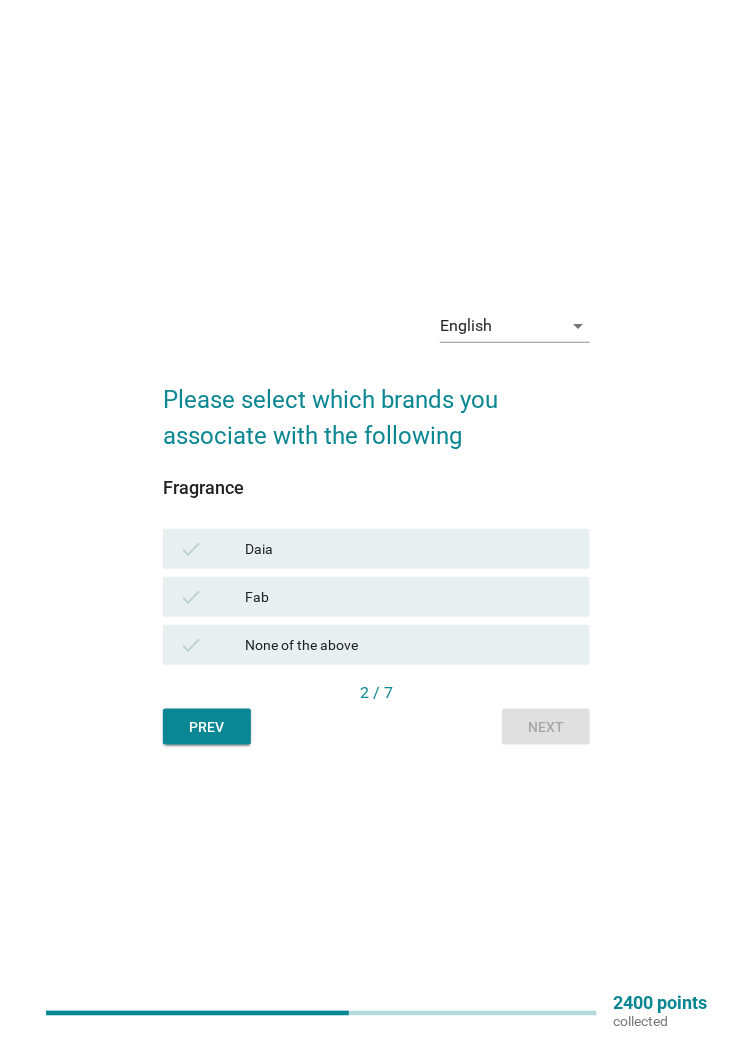 click on "Daia" at bounding box center [409, 549] 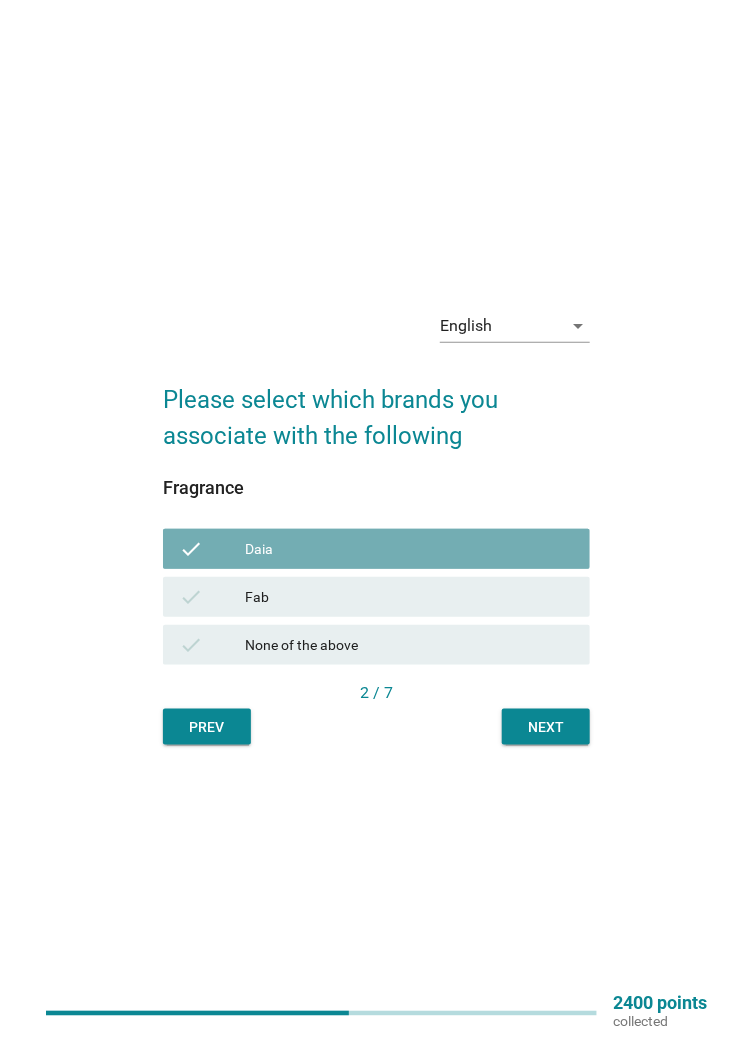 click on "Fab" at bounding box center (409, 597) 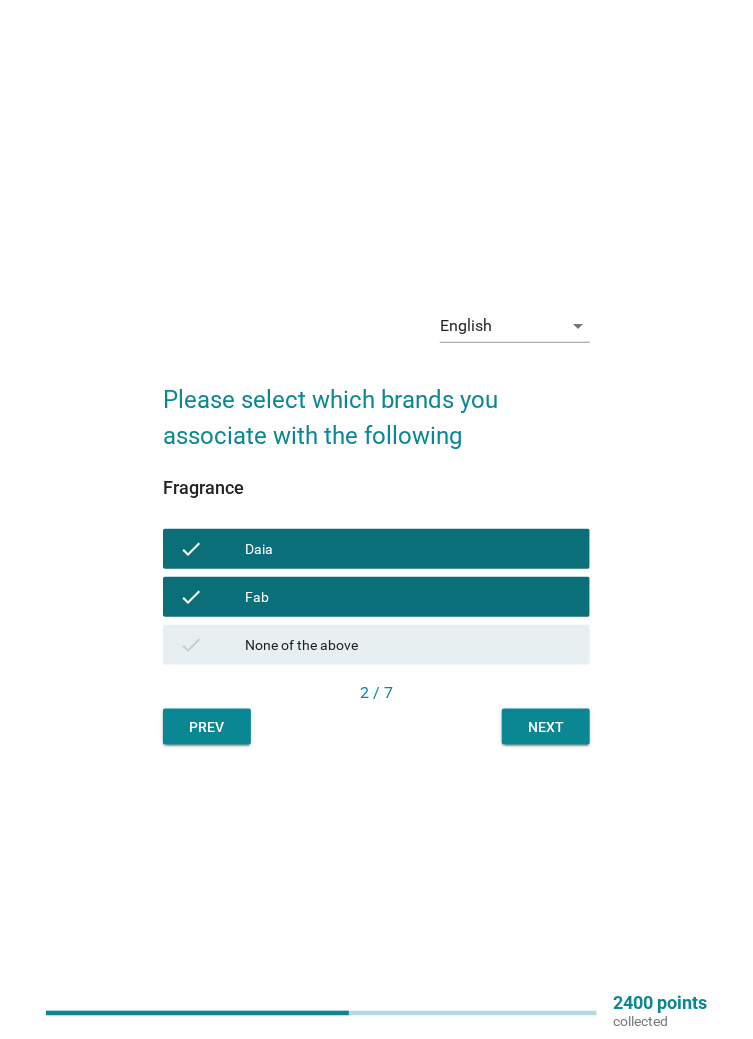 click on "Next" at bounding box center [546, 727] 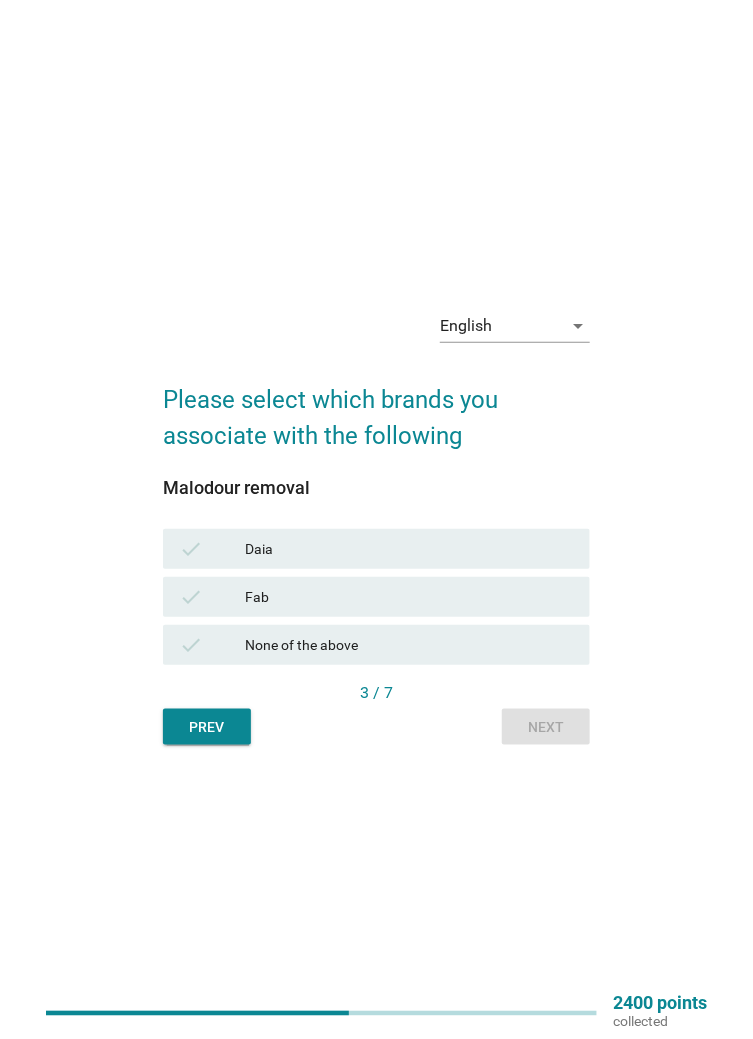 click on "Daia" at bounding box center (409, 549) 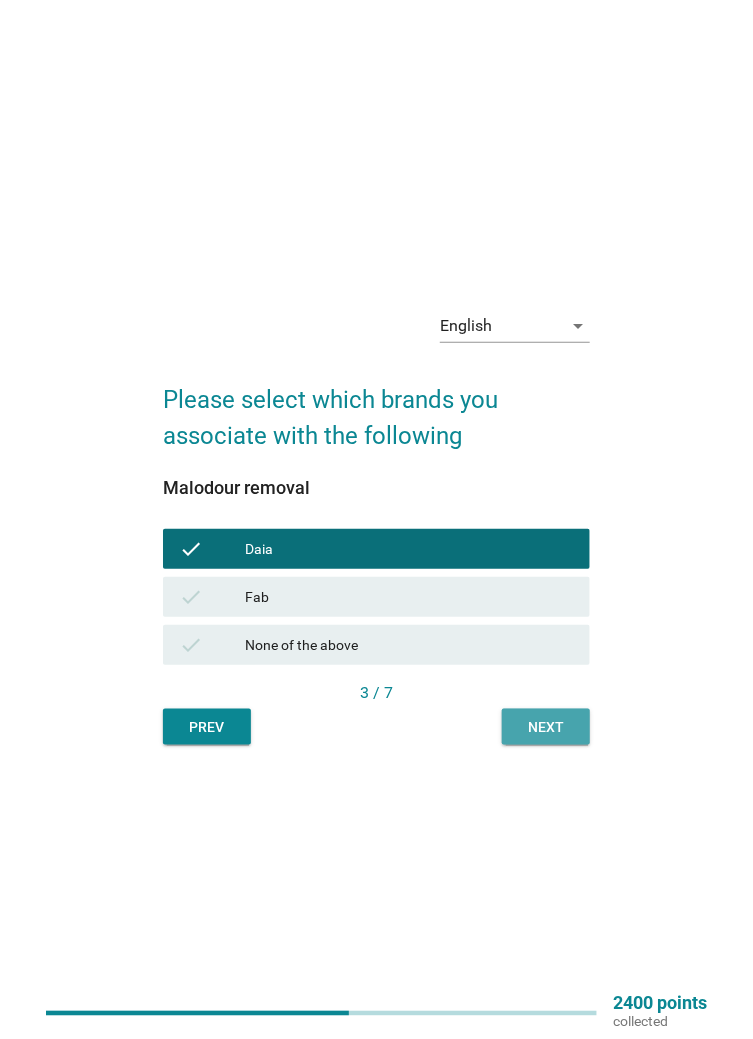 click on "Next" at bounding box center (546, 727) 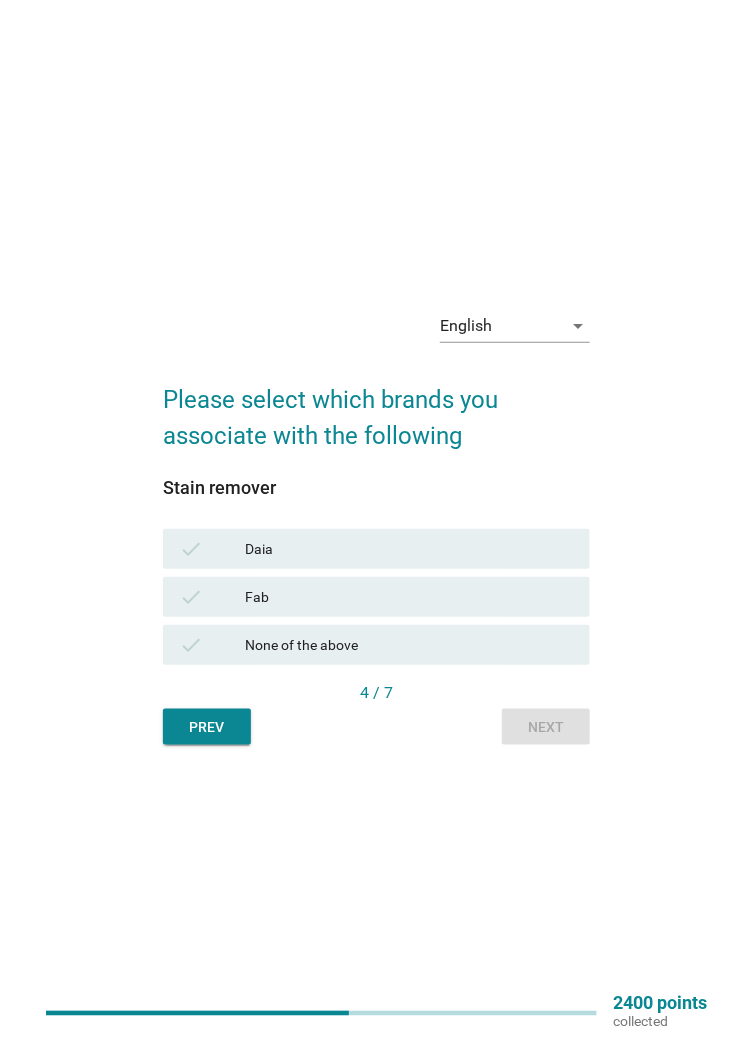 click on "Fab" at bounding box center (409, 597) 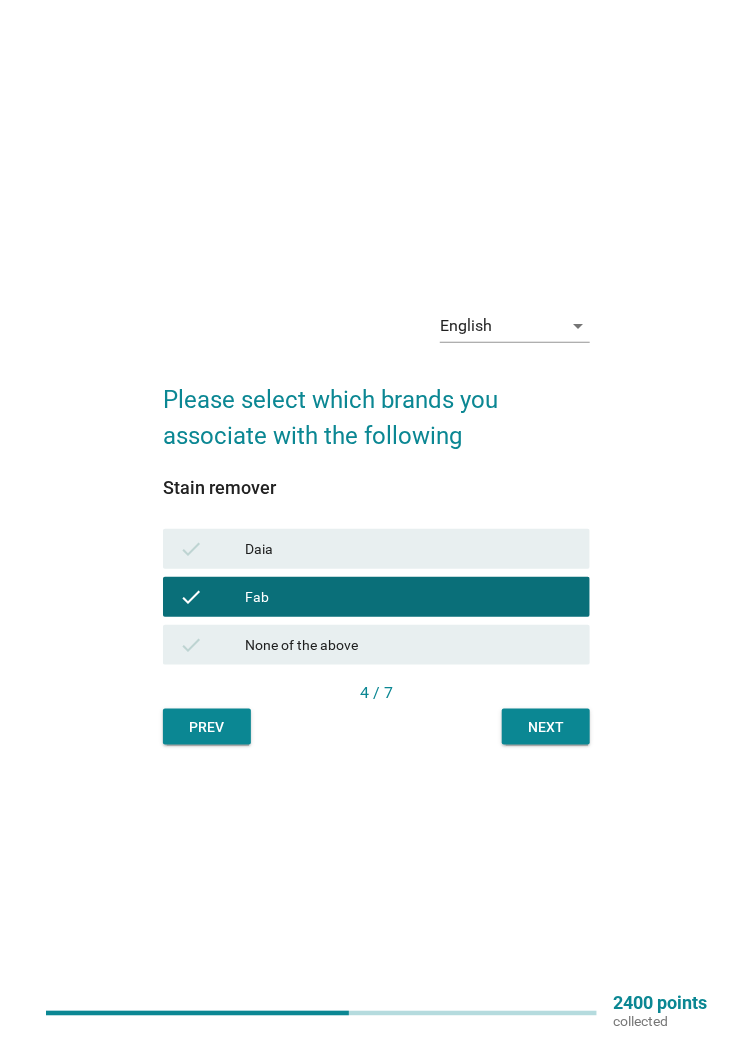 click on "Daia" at bounding box center [409, 549] 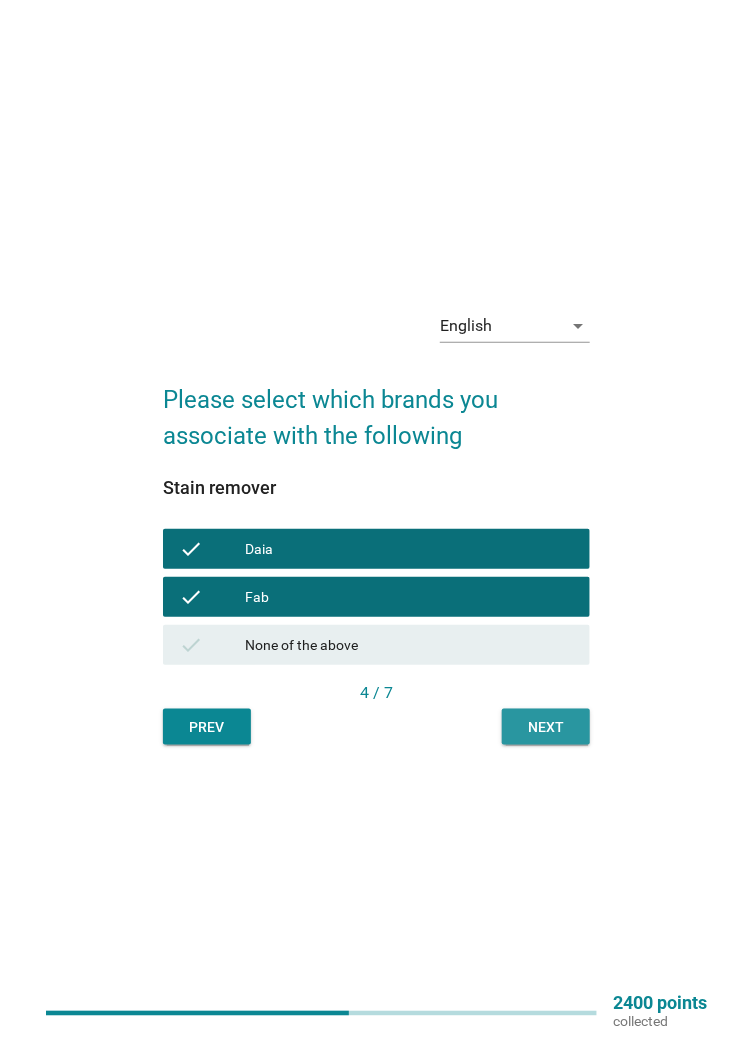click on "Next" at bounding box center (546, 727) 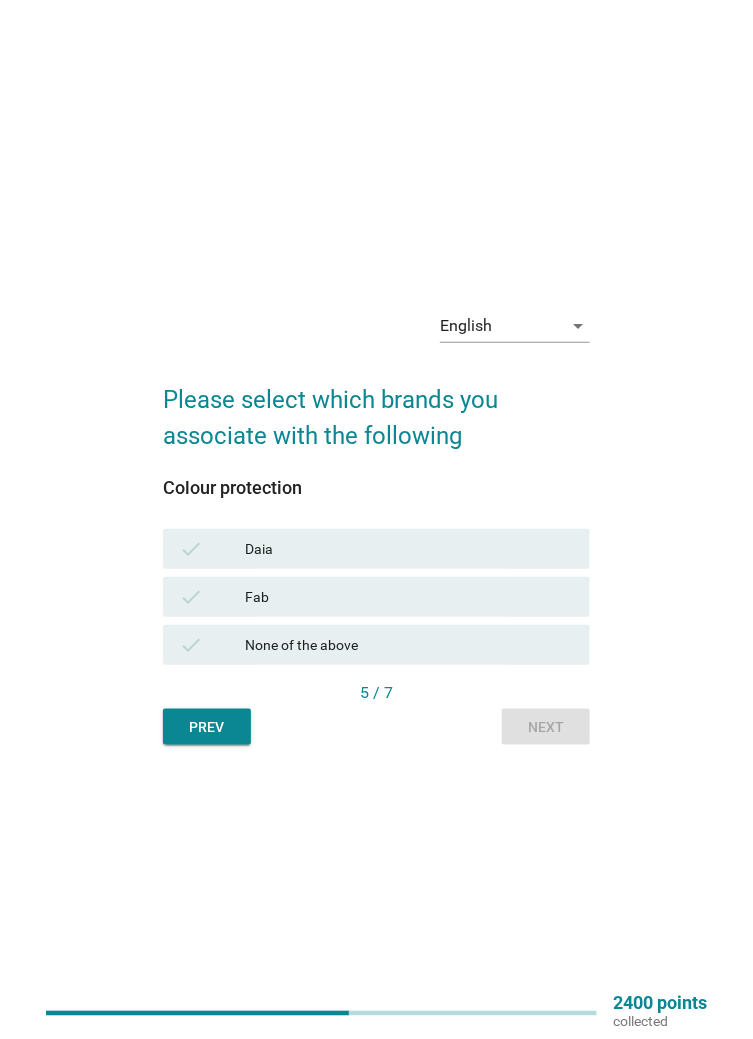 click on "Daia" at bounding box center (409, 549) 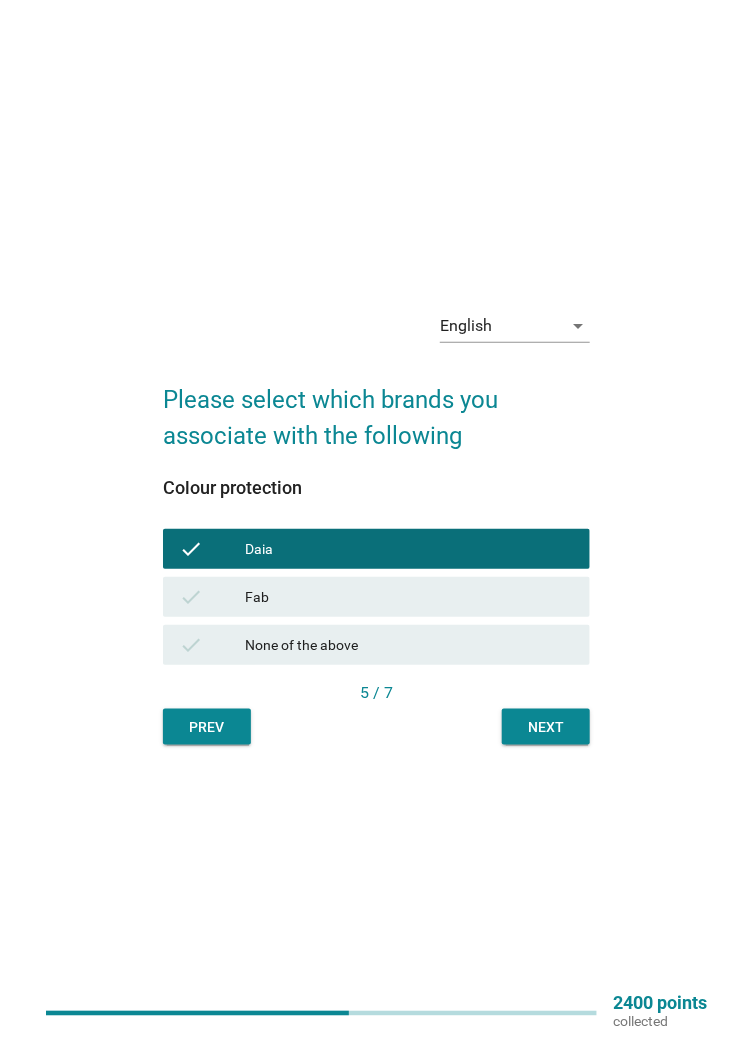 click on "Fab" at bounding box center [409, 597] 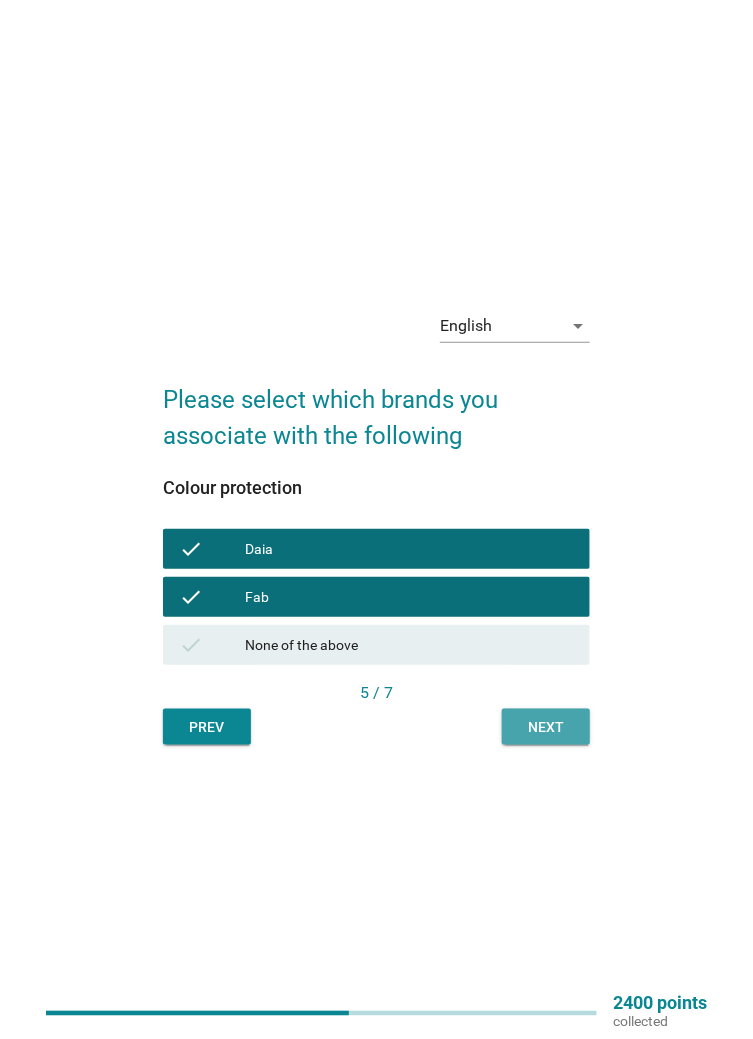 click on "Next" at bounding box center [546, 727] 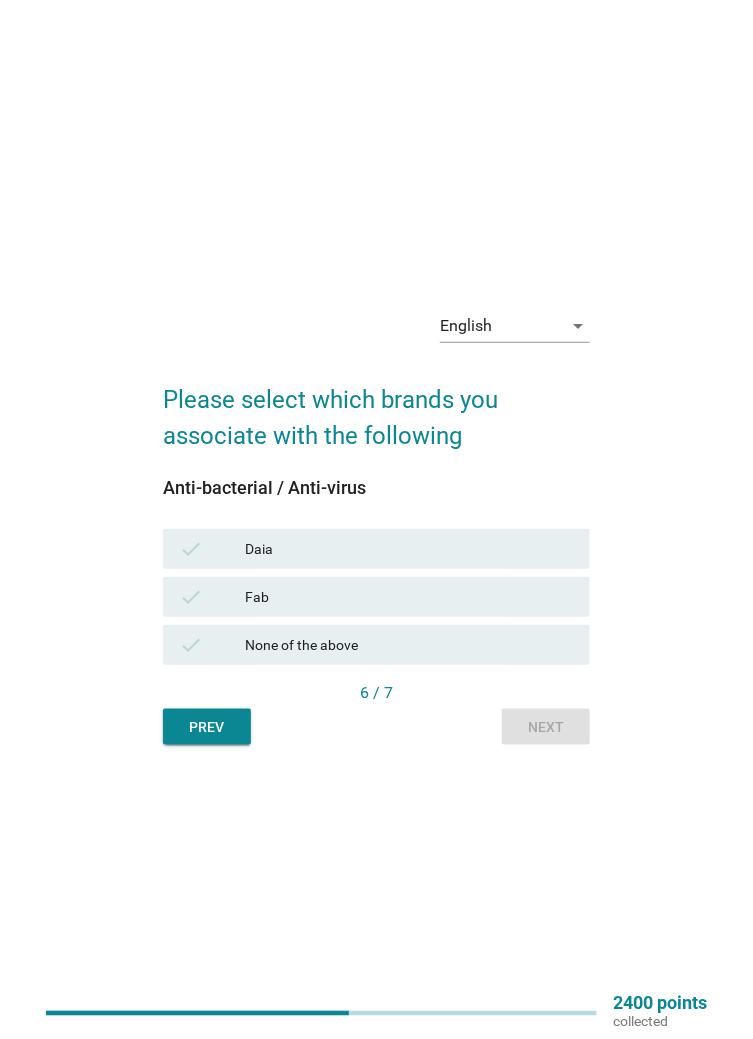 click on "None of the above" at bounding box center (409, 645) 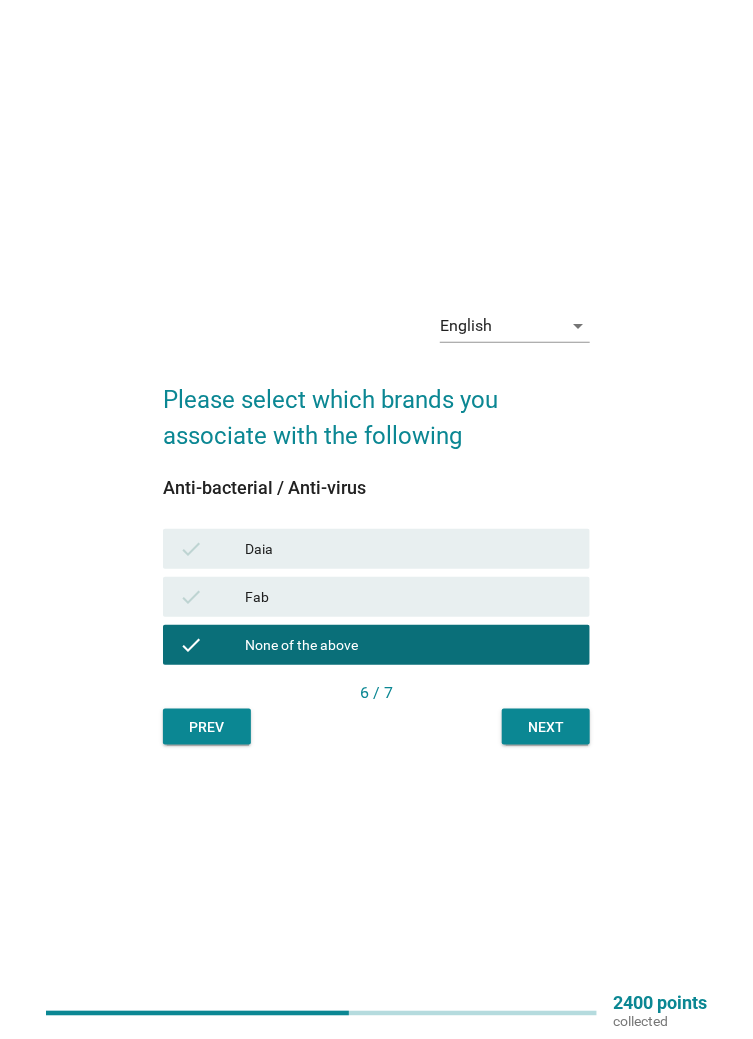 click on "Next" at bounding box center (546, 727) 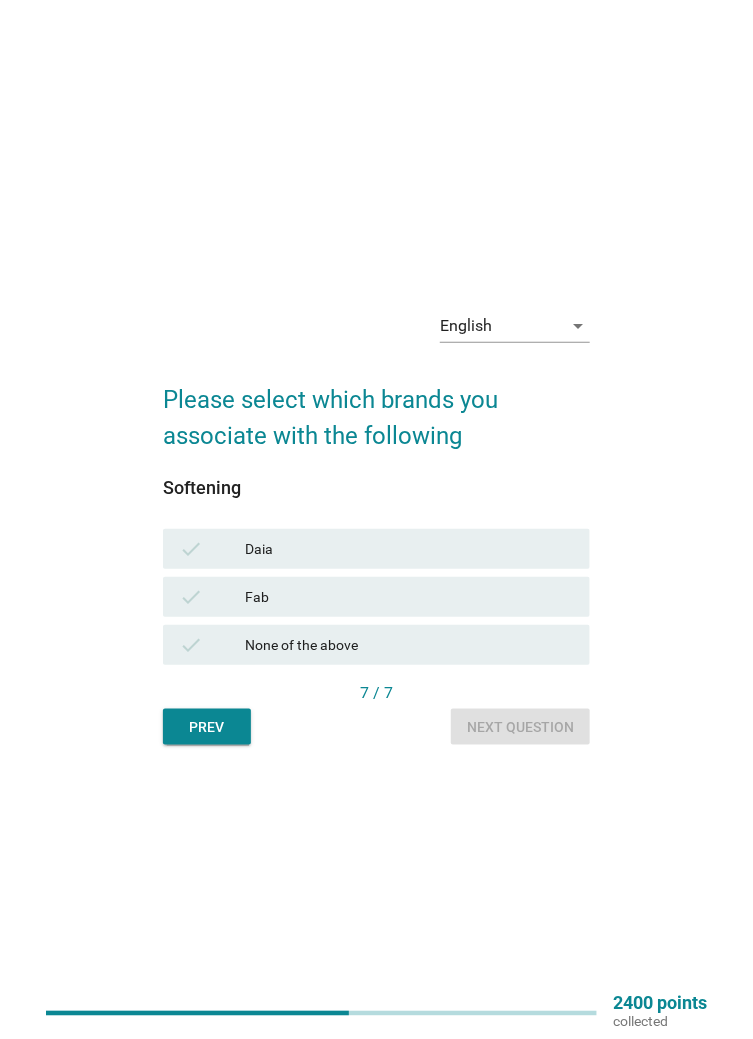 click on "None of the above" at bounding box center [409, 645] 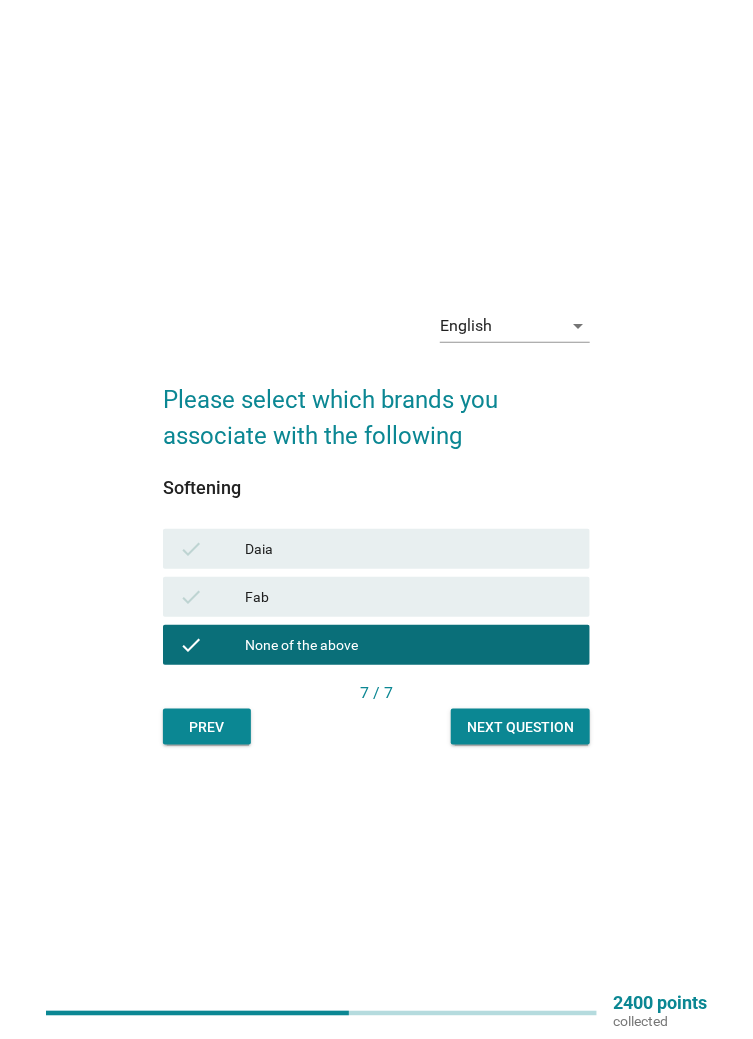 click on "Next question" at bounding box center (520, 727) 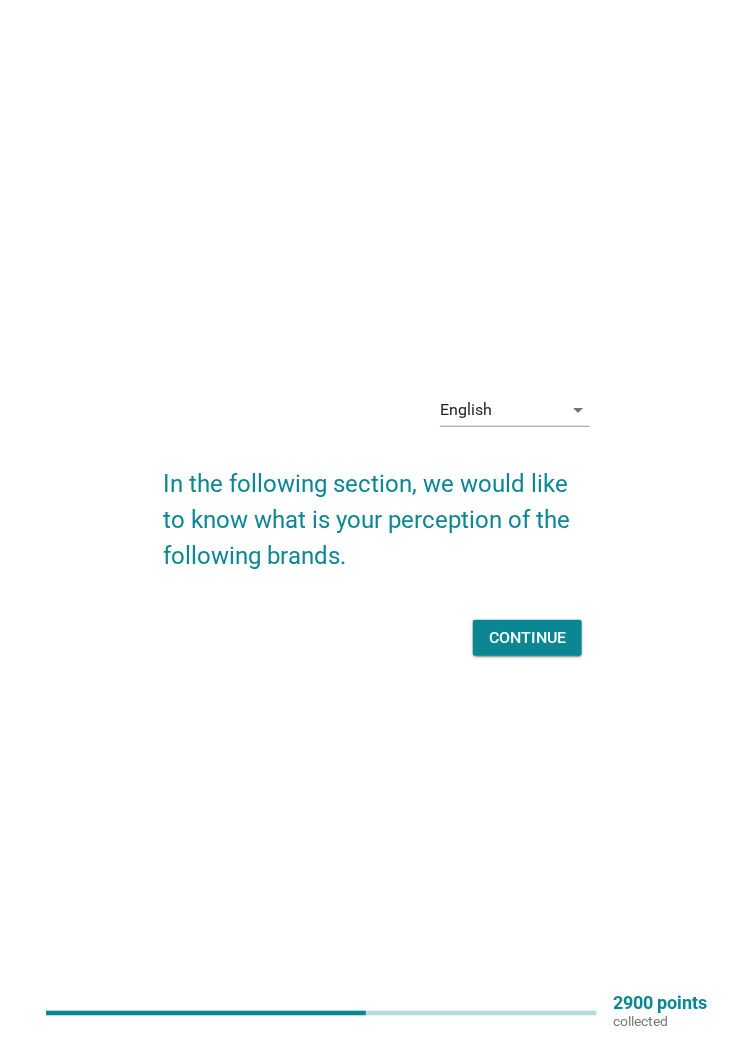 click on "Continue" at bounding box center [527, 638] 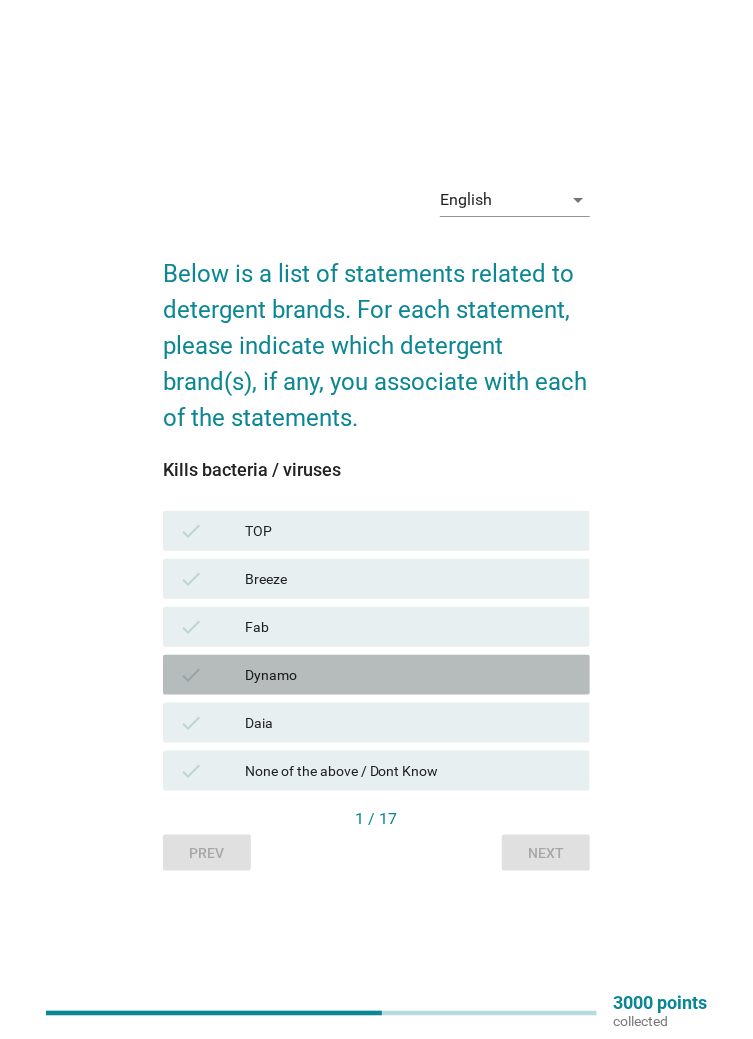 scroll, scrollTop: 5, scrollLeft: 0, axis: vertical 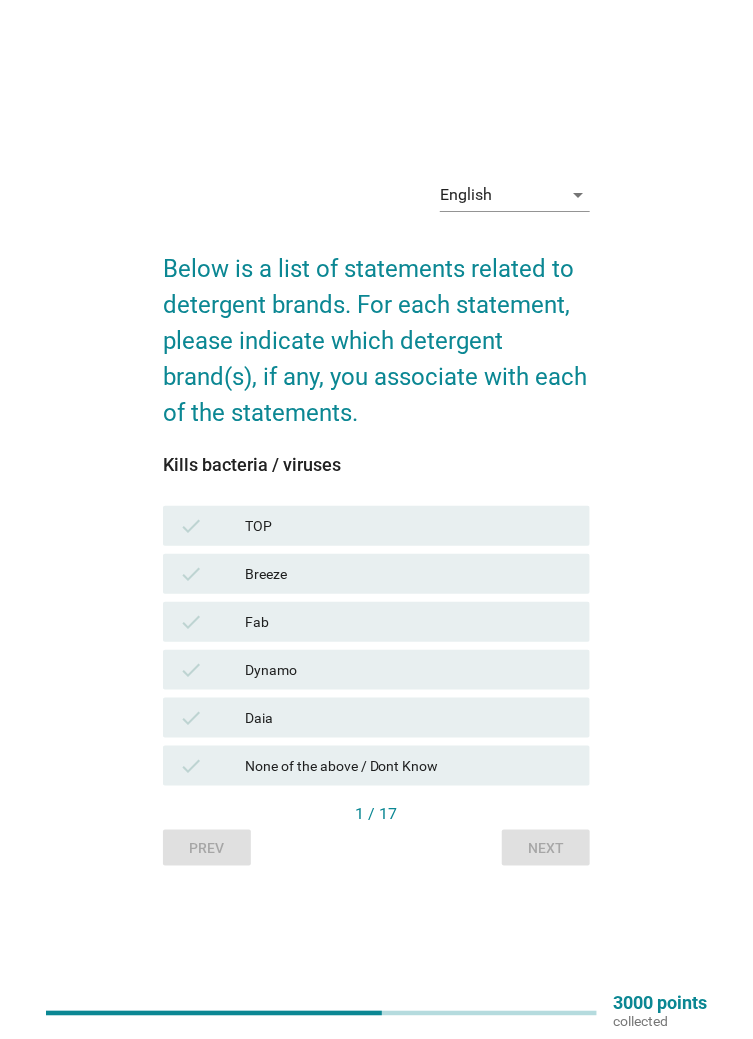 click on "Breeze" at bounding box center (409, 574) 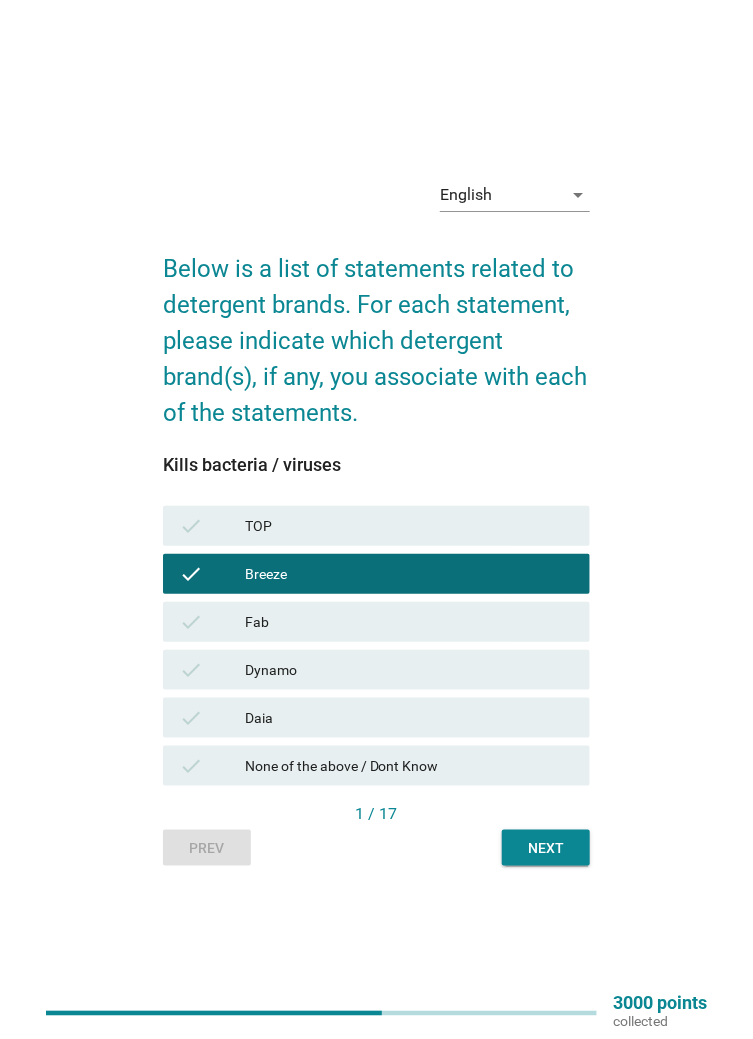 click on "Next" at bounding box center [546, 848] 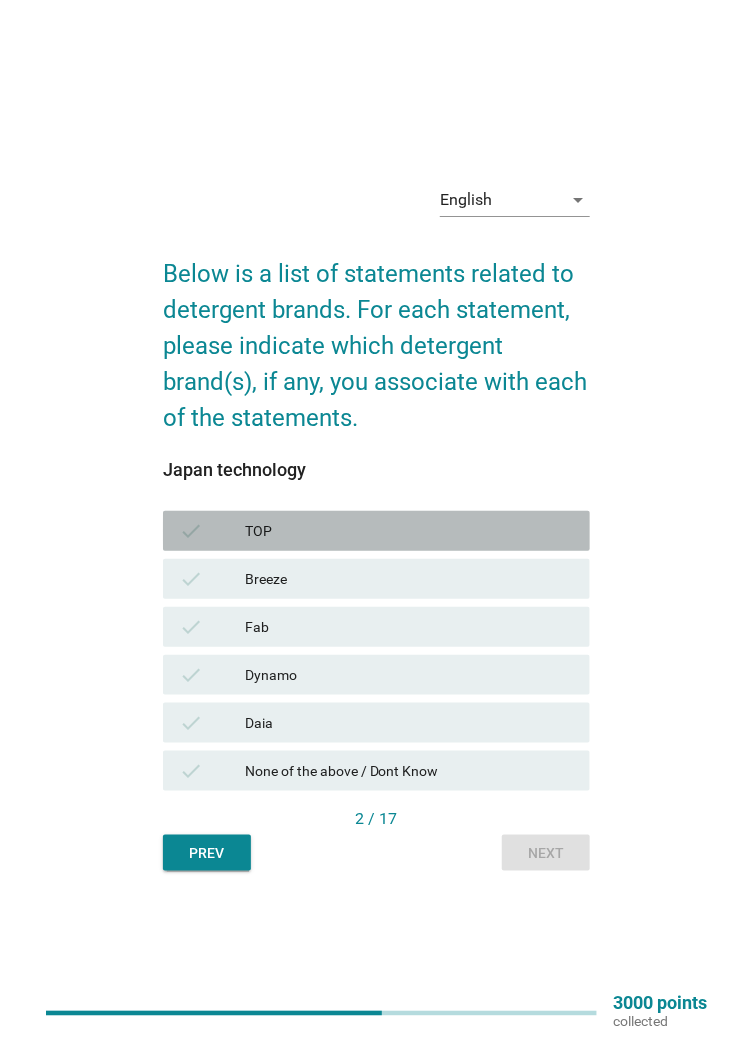 click on "TOP" at bounding box center [409, 531] 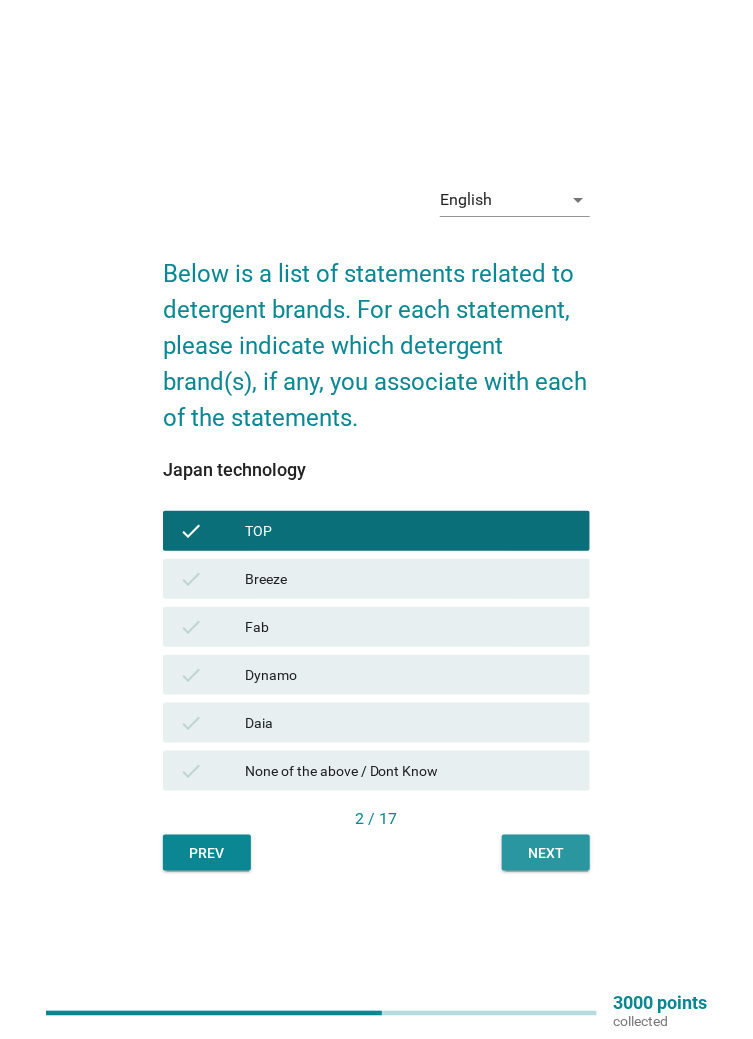 click on "Next" at bounding box center (546, 853) 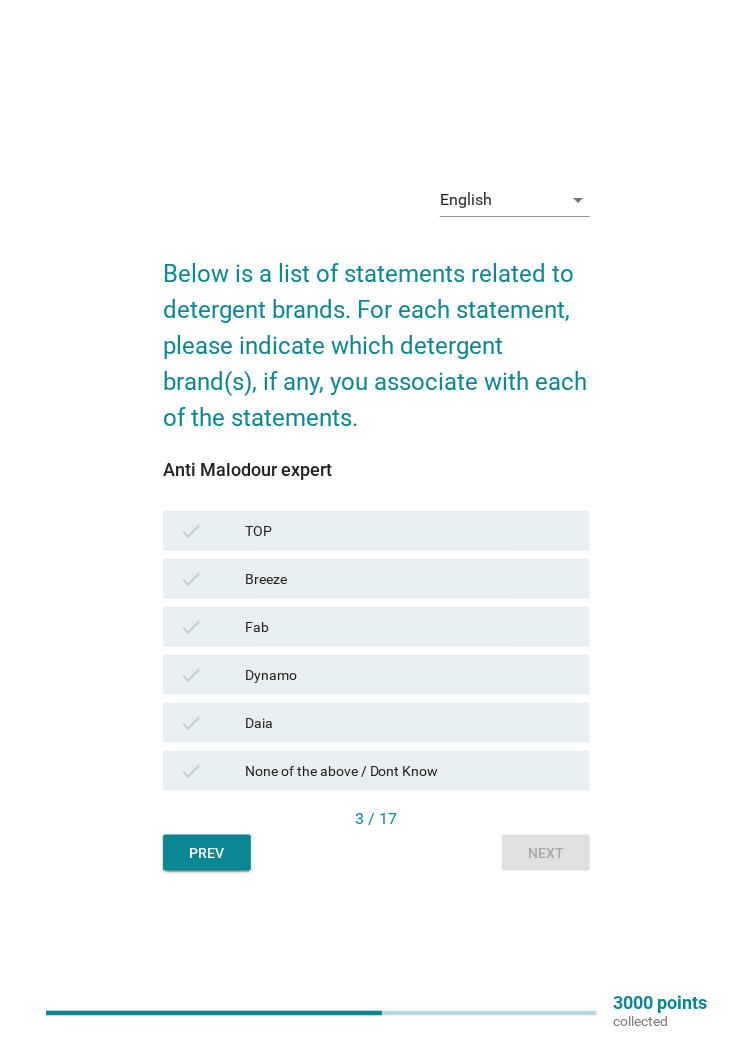 click on "check   Fab" at bounding box center [376, 627] 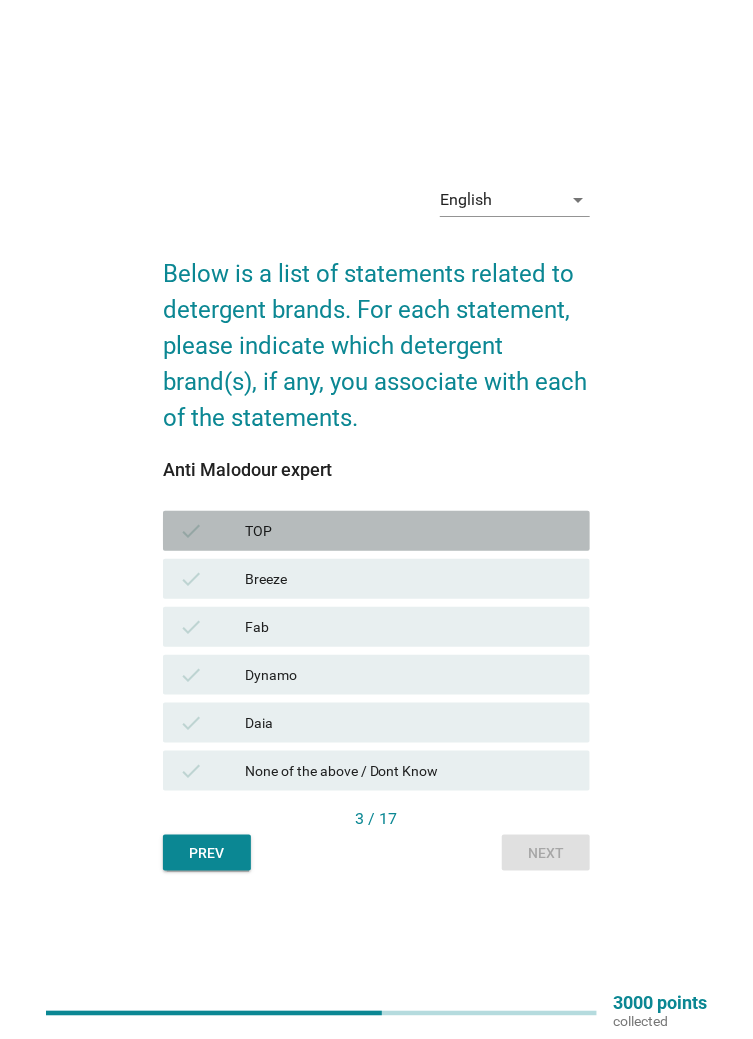 click on "TOP" at bounding box center (409, 531) 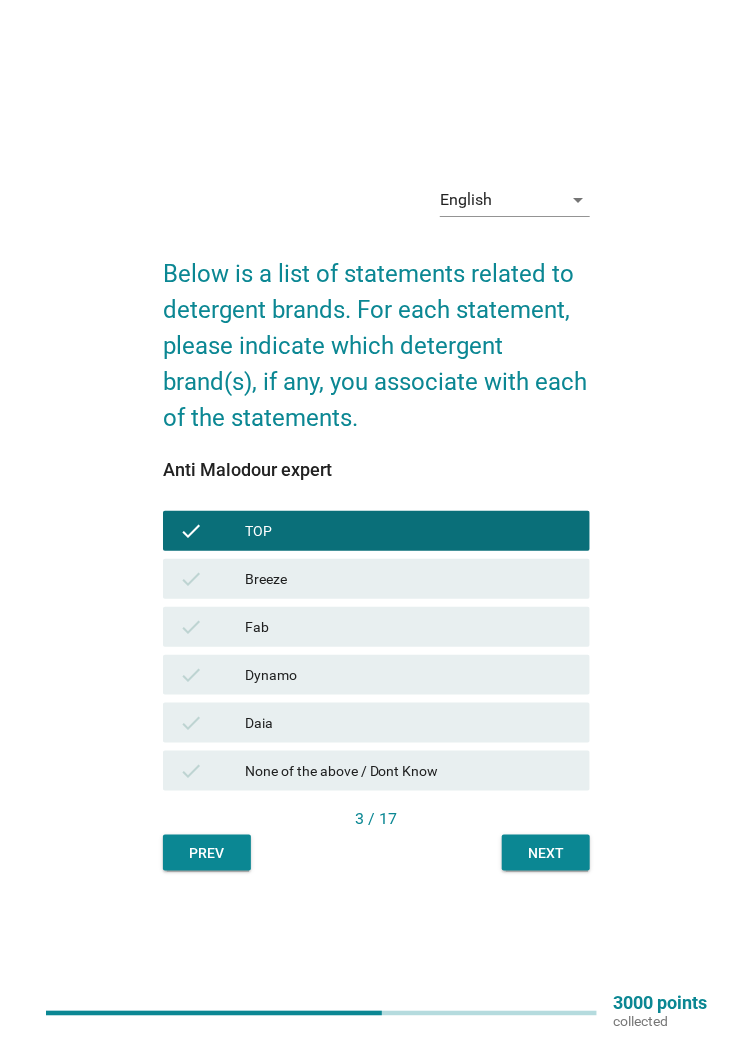 click on "Breeze" at bounding box center [409, 579] 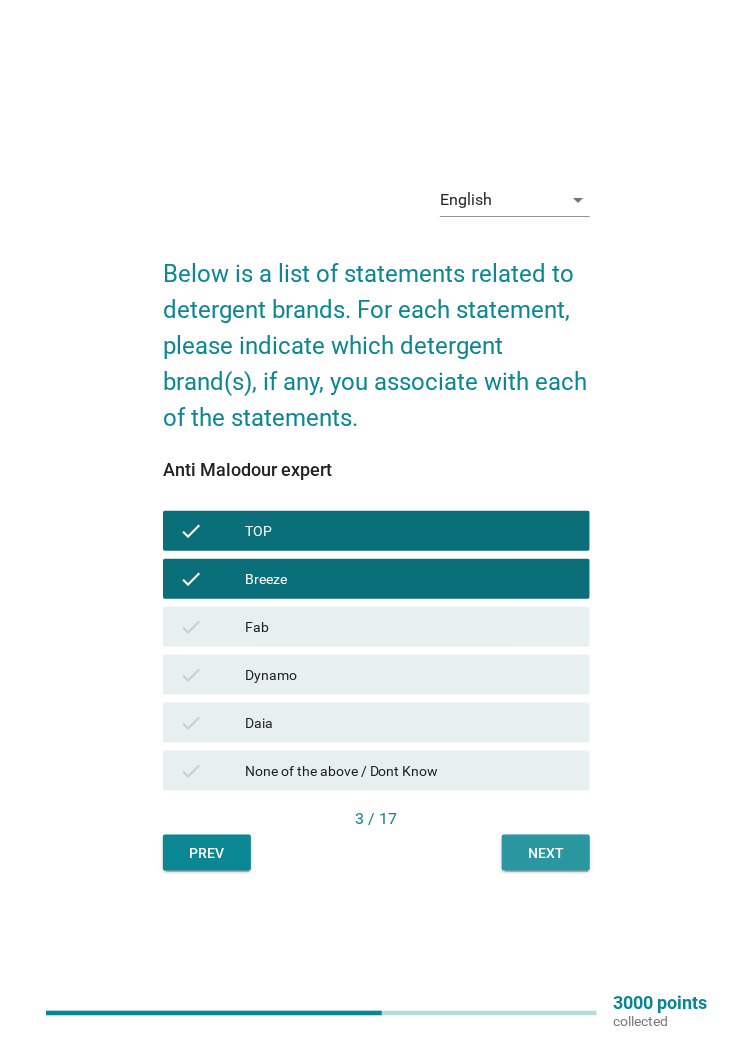click on "Next" at bounding box center (546, 853) 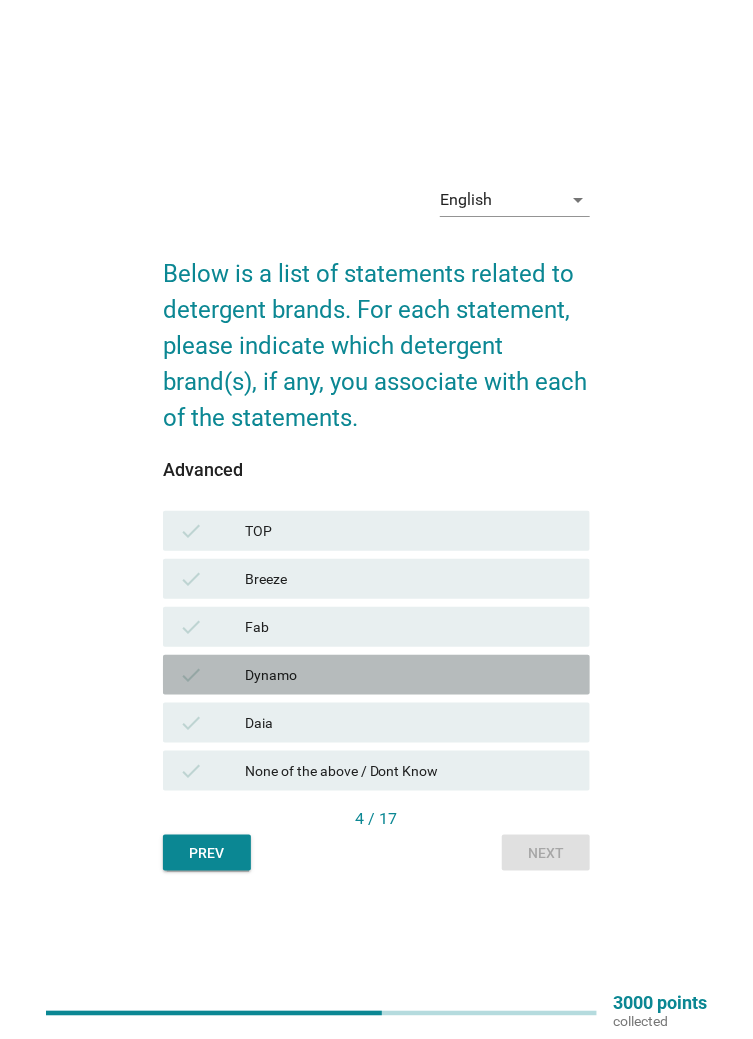 click on "check   Dynamo" at bounding box center (376, 675) 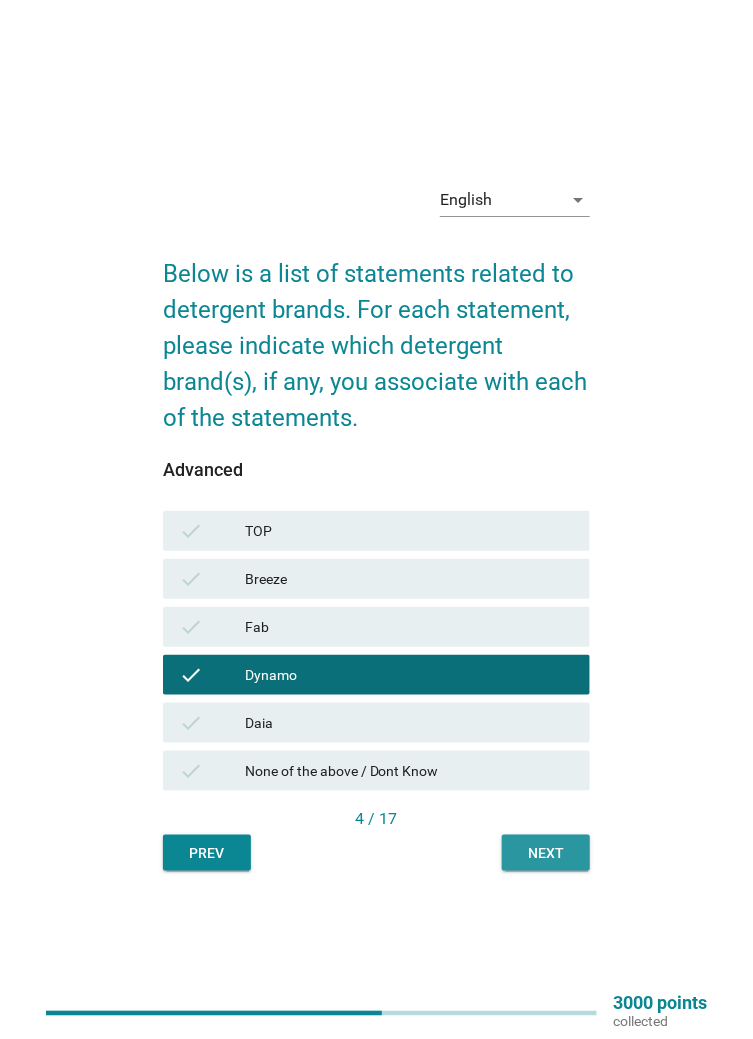 click on "Next" at bounding box center [546, 853] 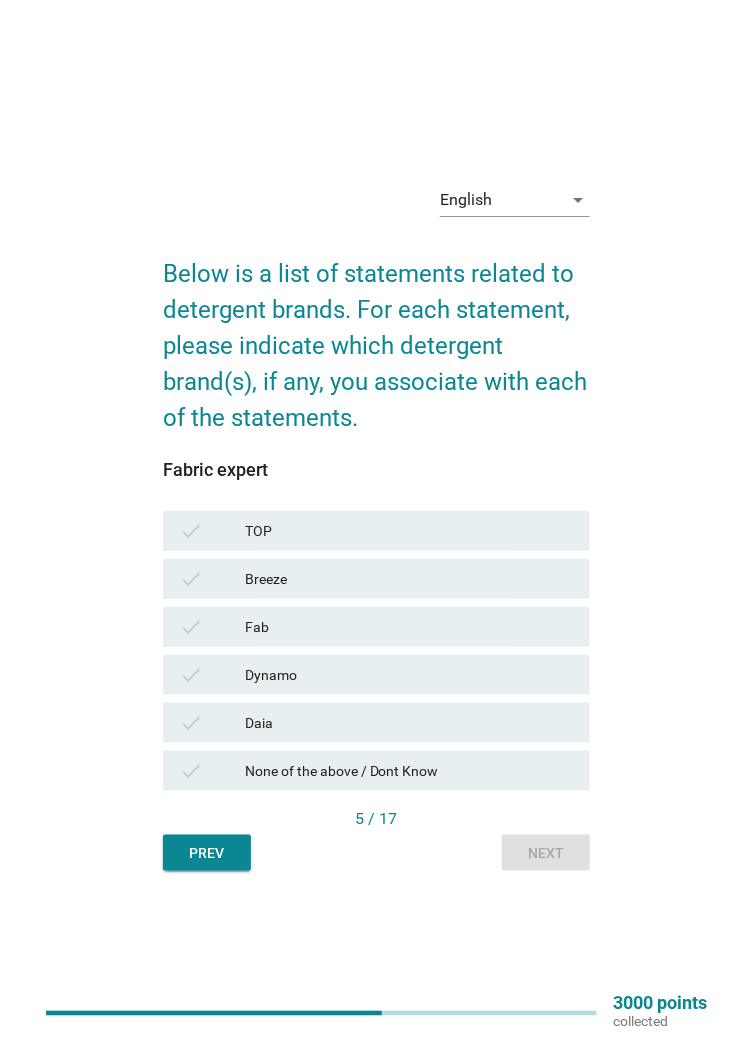 click on "Daia" at bounding box center [409, 723] 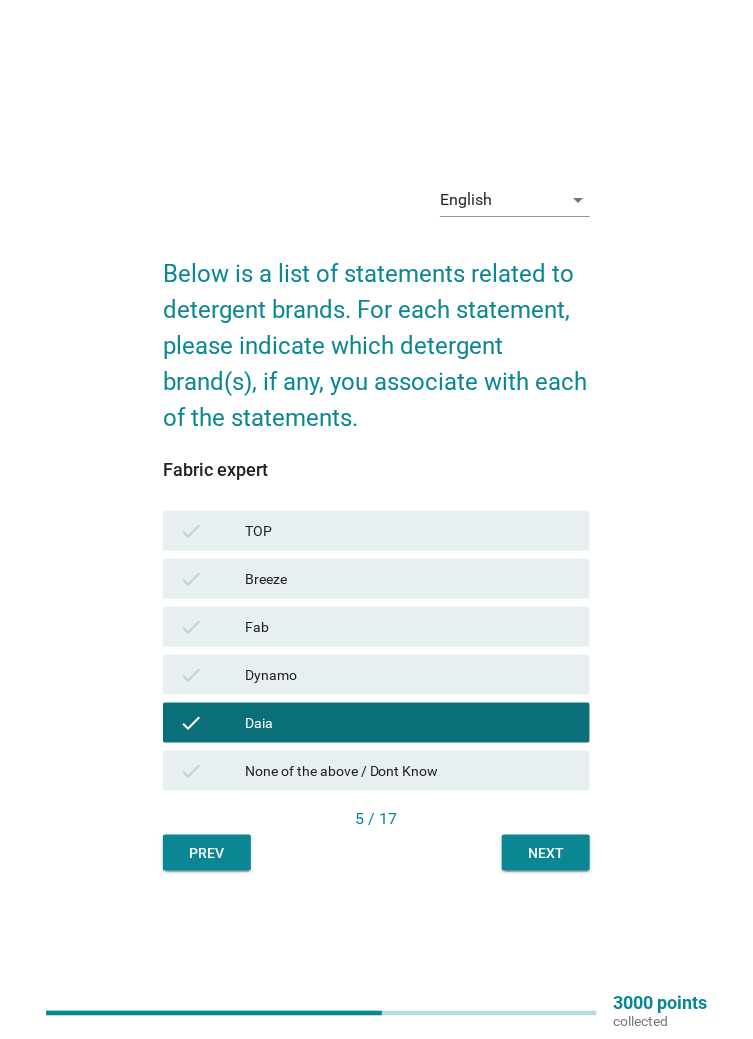 click on "Breeze" at bounding box center [409, 579] 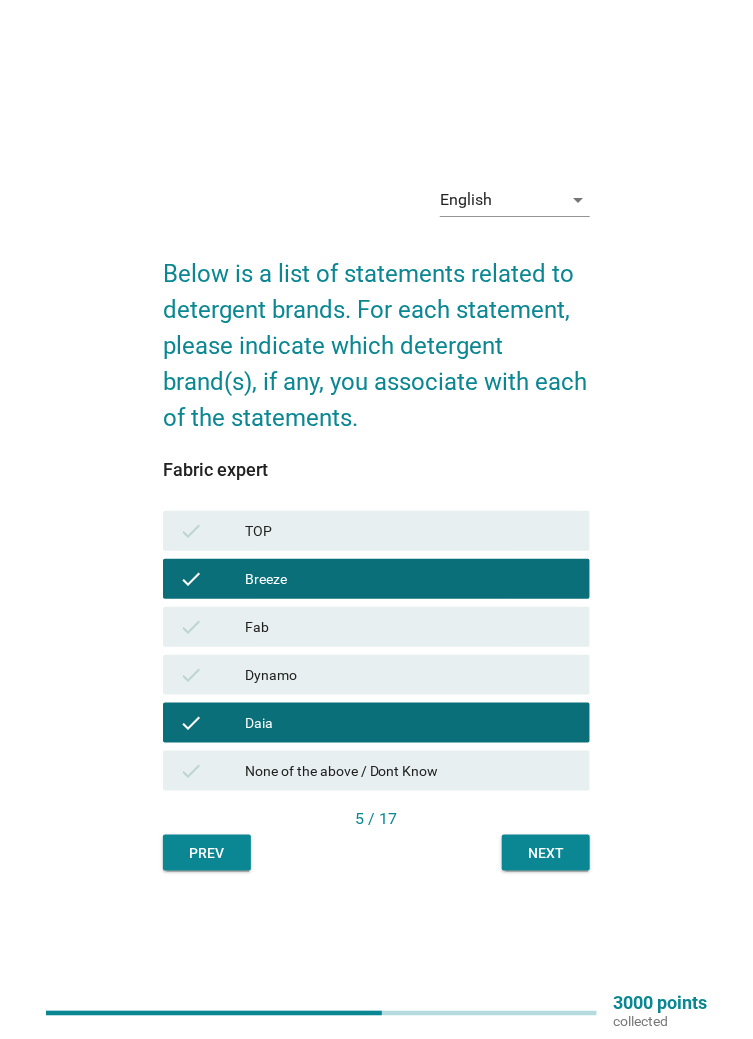 click on "Fab" at bounding box center [409, 627] 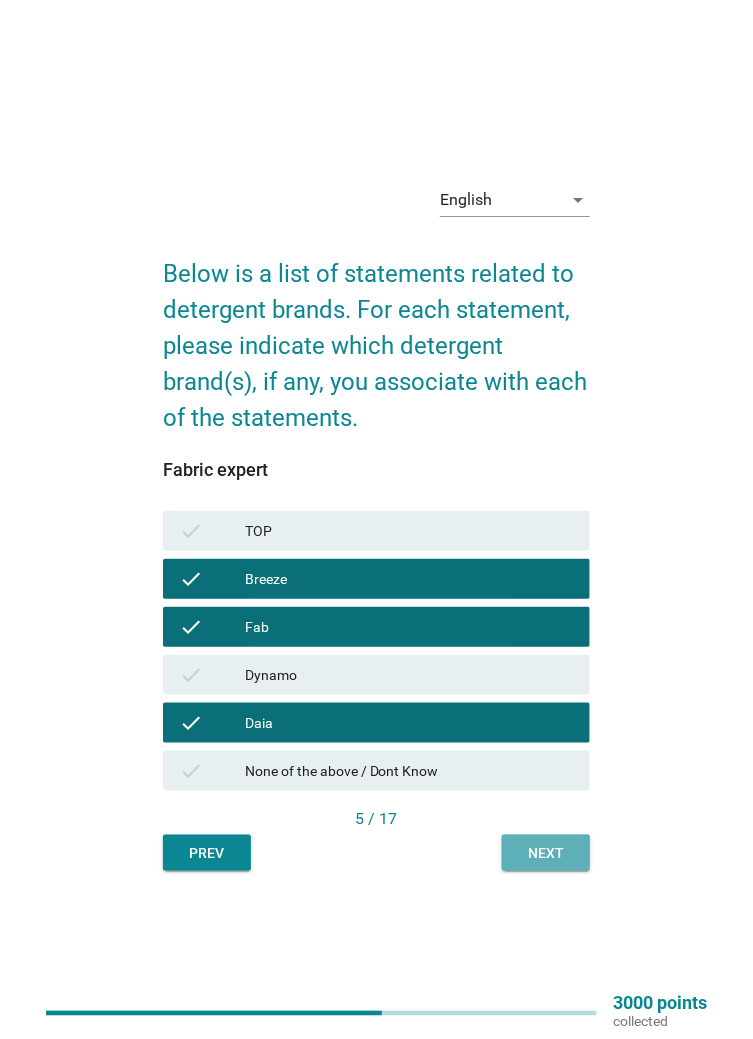 click on "Next" at bounding box center [546, 853] 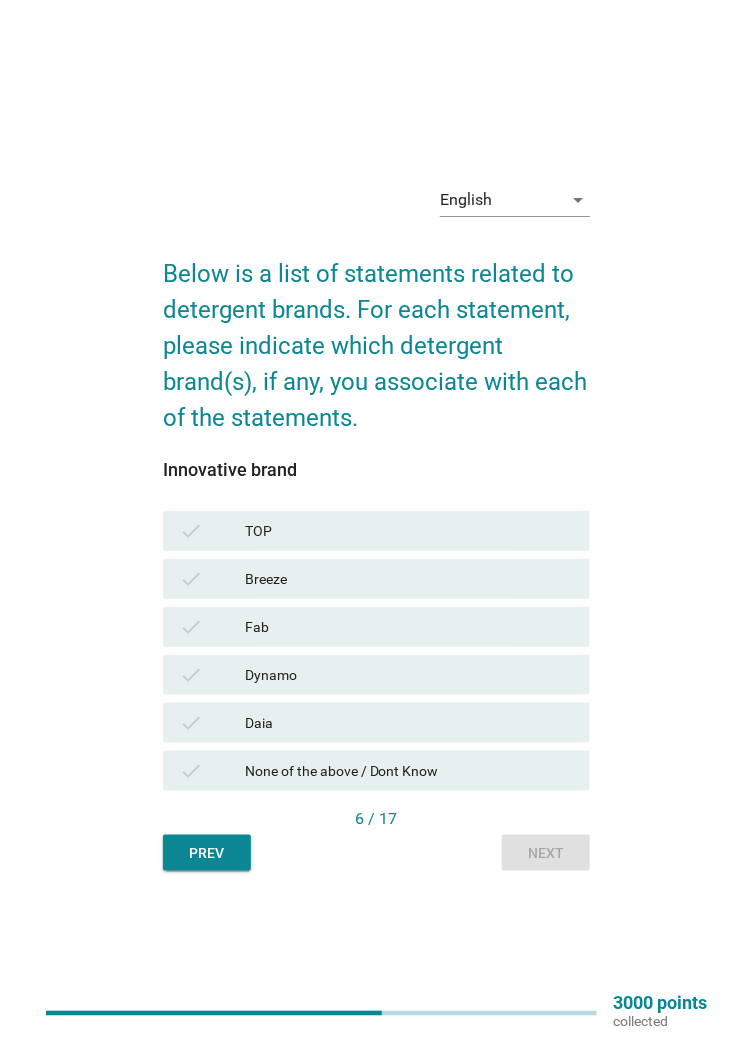 click on "Dynamo" at bounding box center [409, 675] 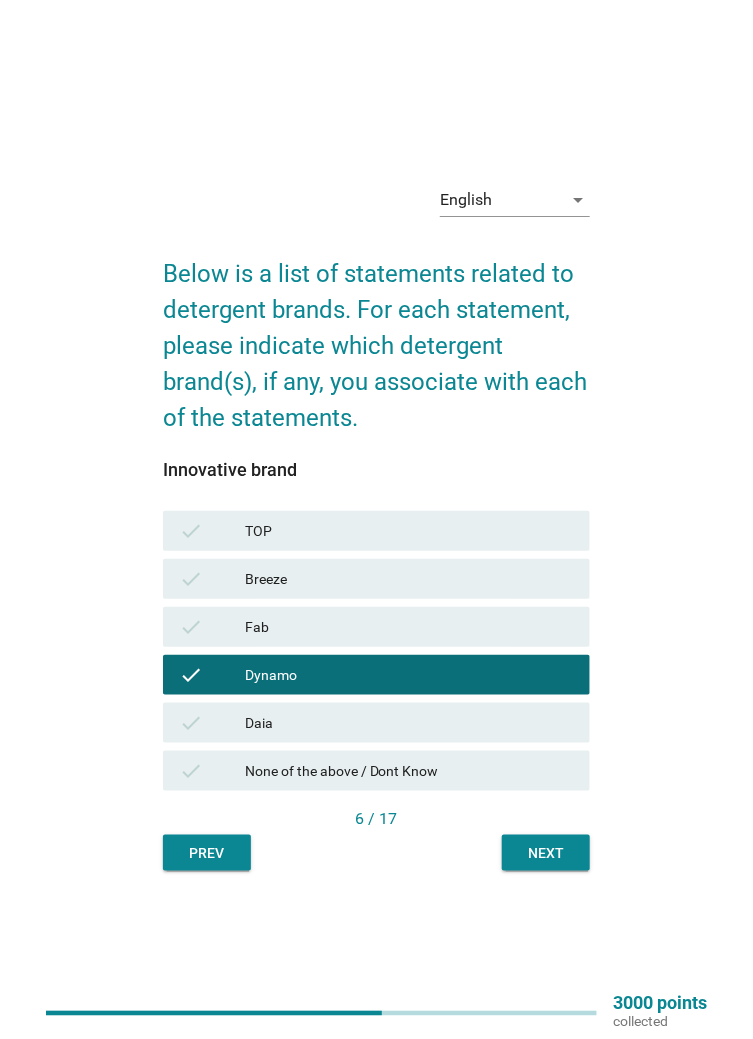 click on "Next" at bounding box center [546, 853] 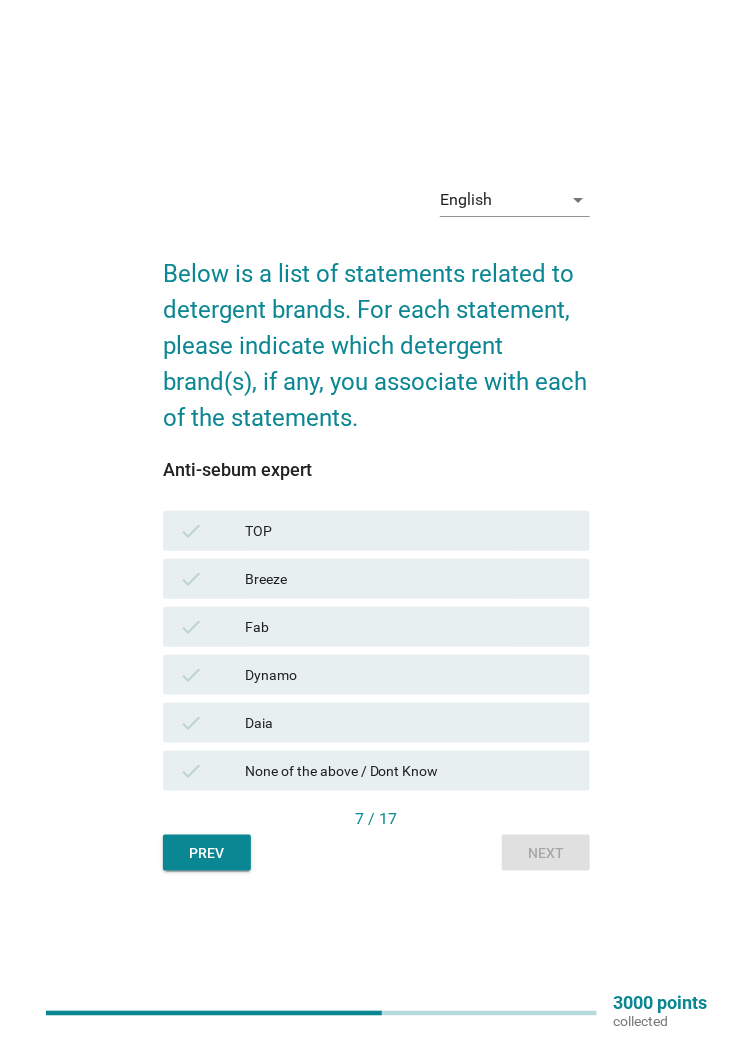 click on "check   None of the above / Dont Know" at bounding box center (376, 771) 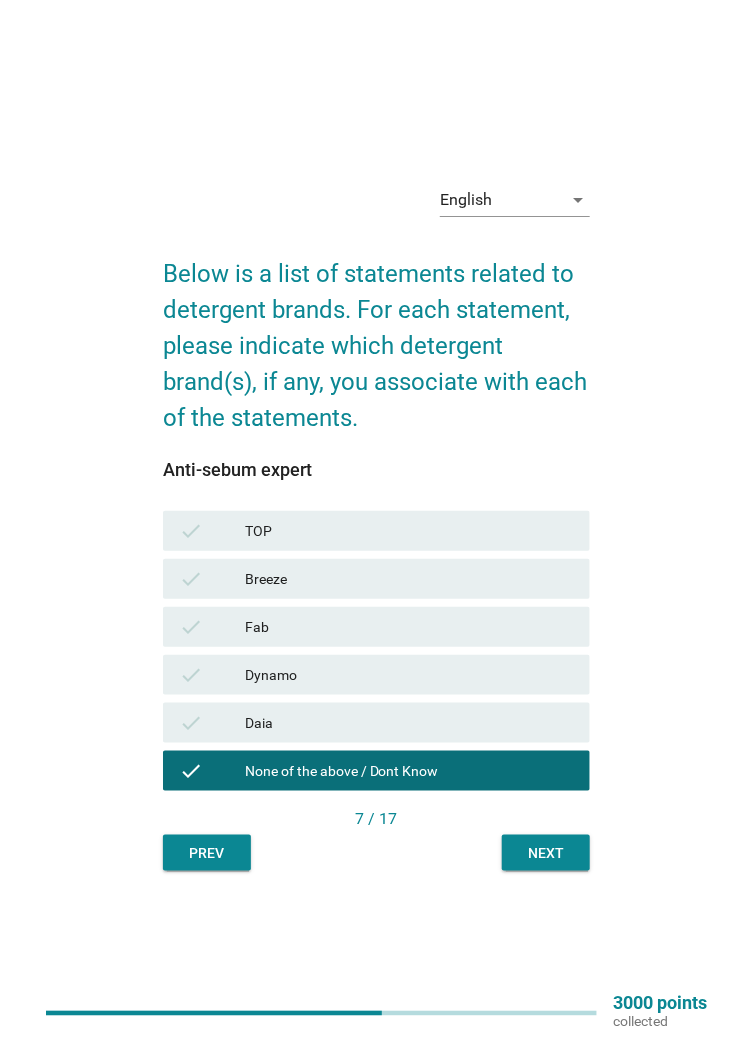 click on "Daia" at bounding box center (409, 723) 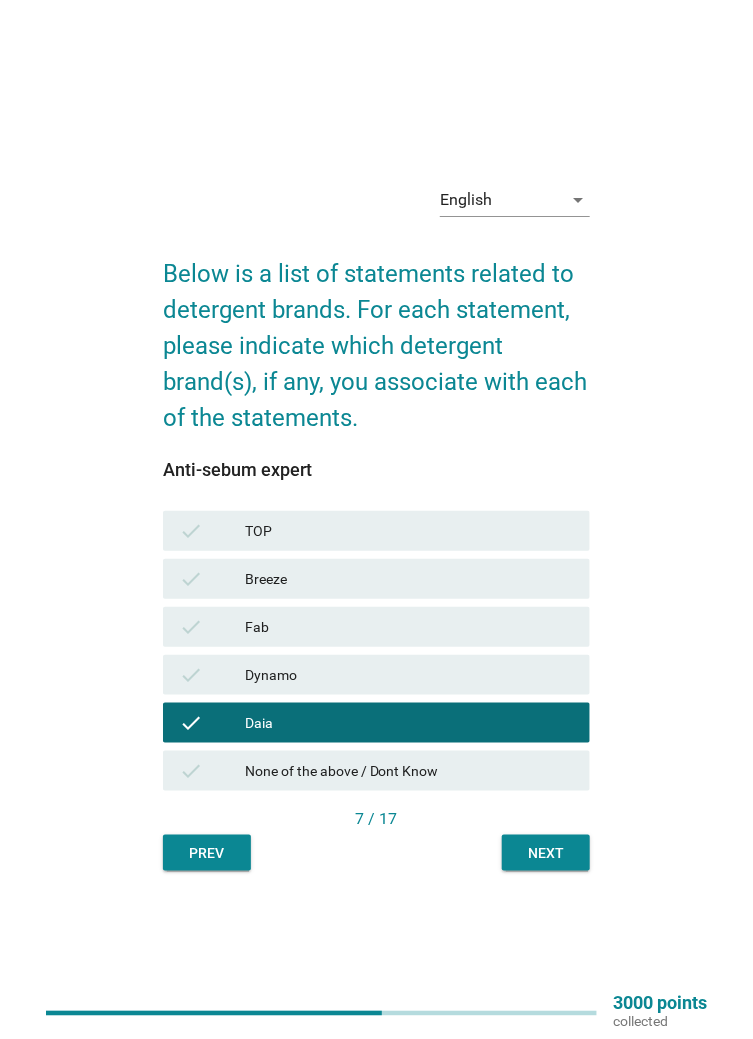 click on "None of the above / Dont Know" at bounding box center [409, 771] 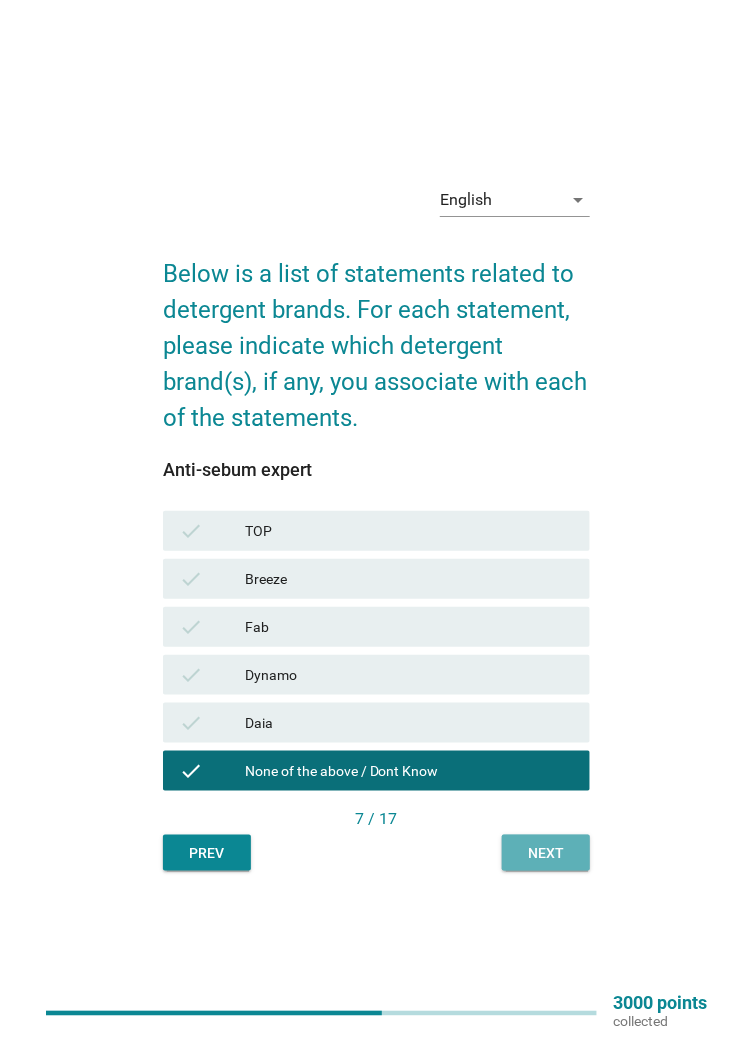 click on "Next" at bounding box center (546, 853) 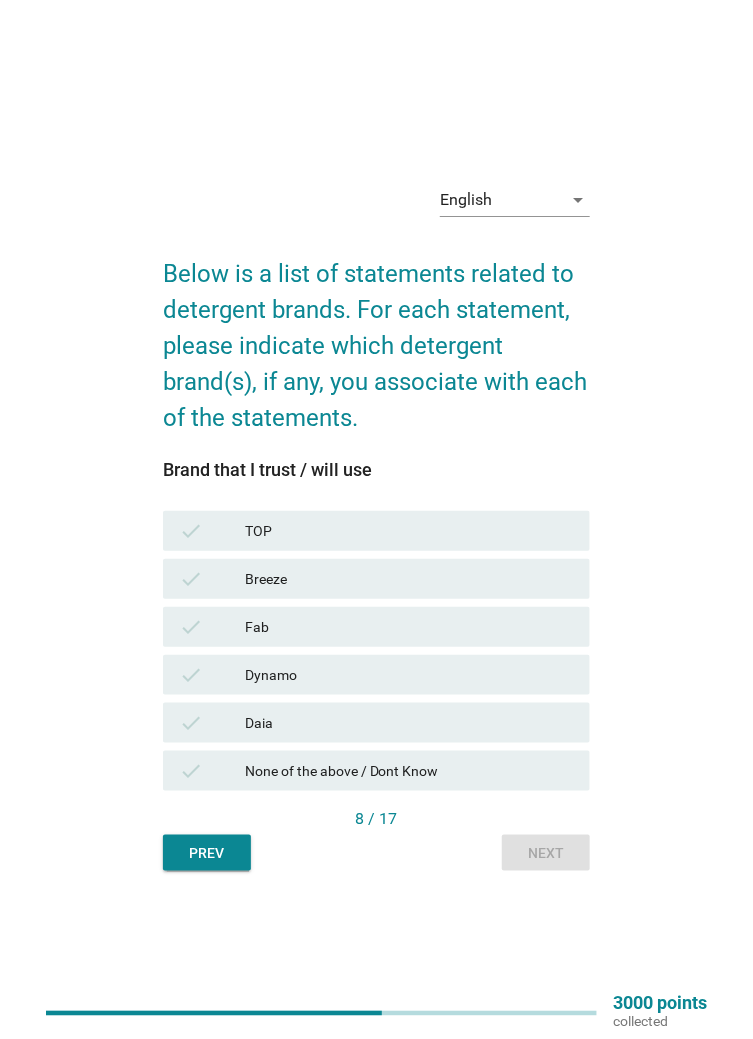 click on "TOP" at bounding box center (409, 531) 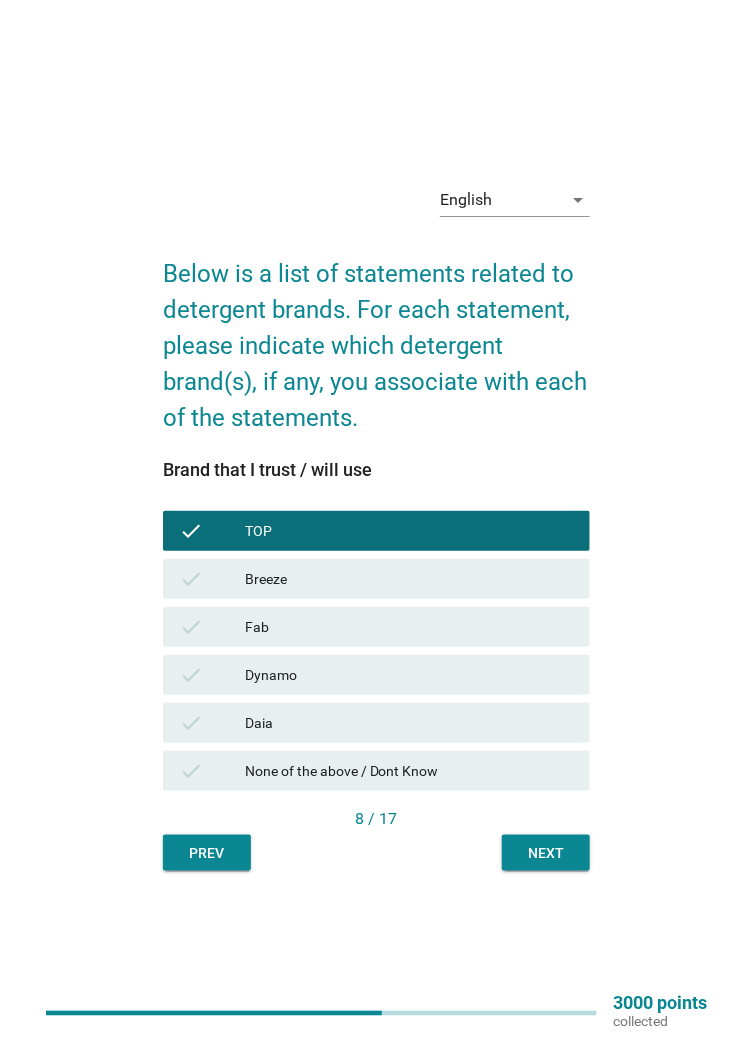 click on "check   Fab" at bounding box center [376, 627] 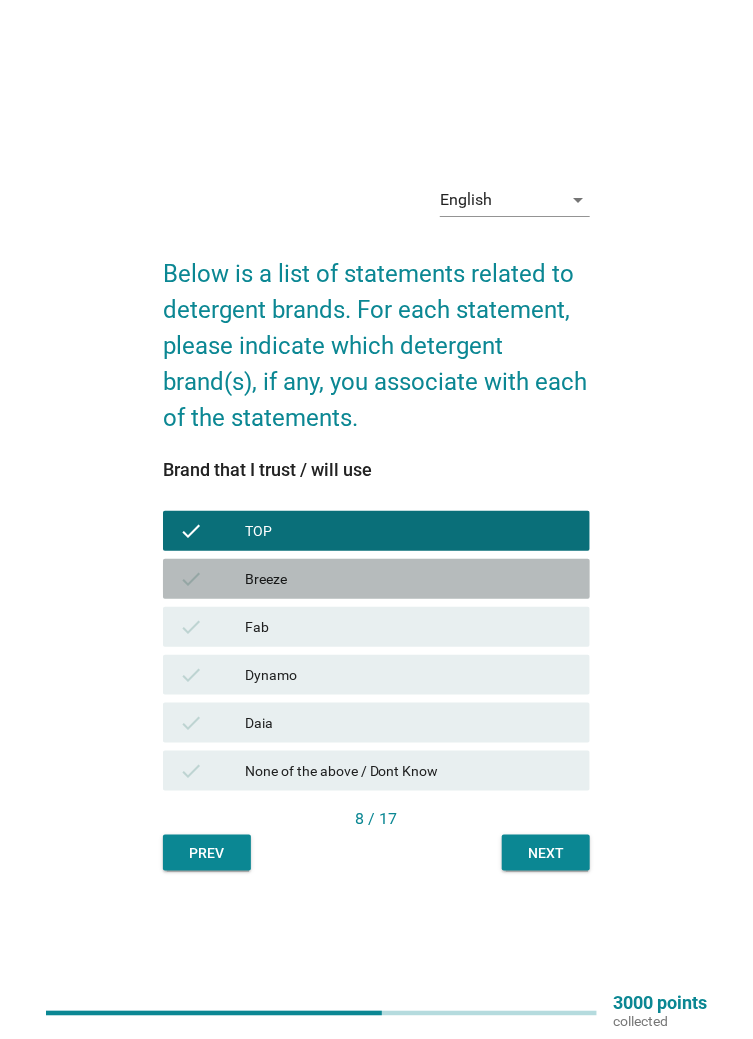 click on "Fab" at bounding box center [409, 627] 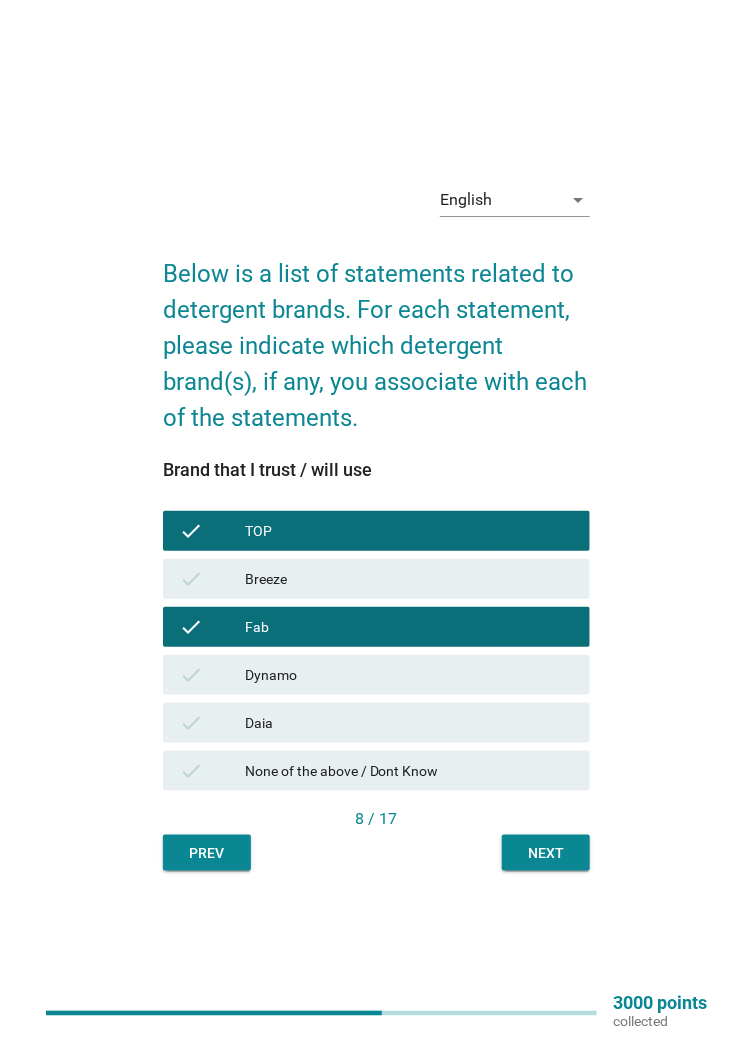 click on "Daia" at bounding box center (409, 723) 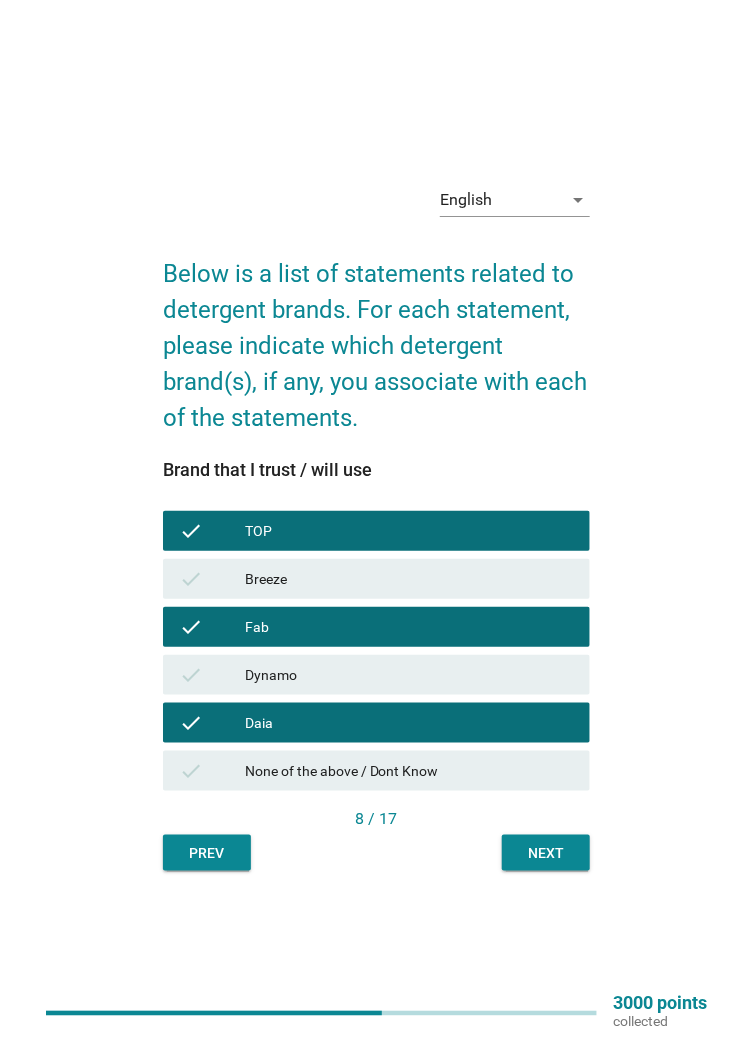 click on "Next" at bounding box center [546, 853] 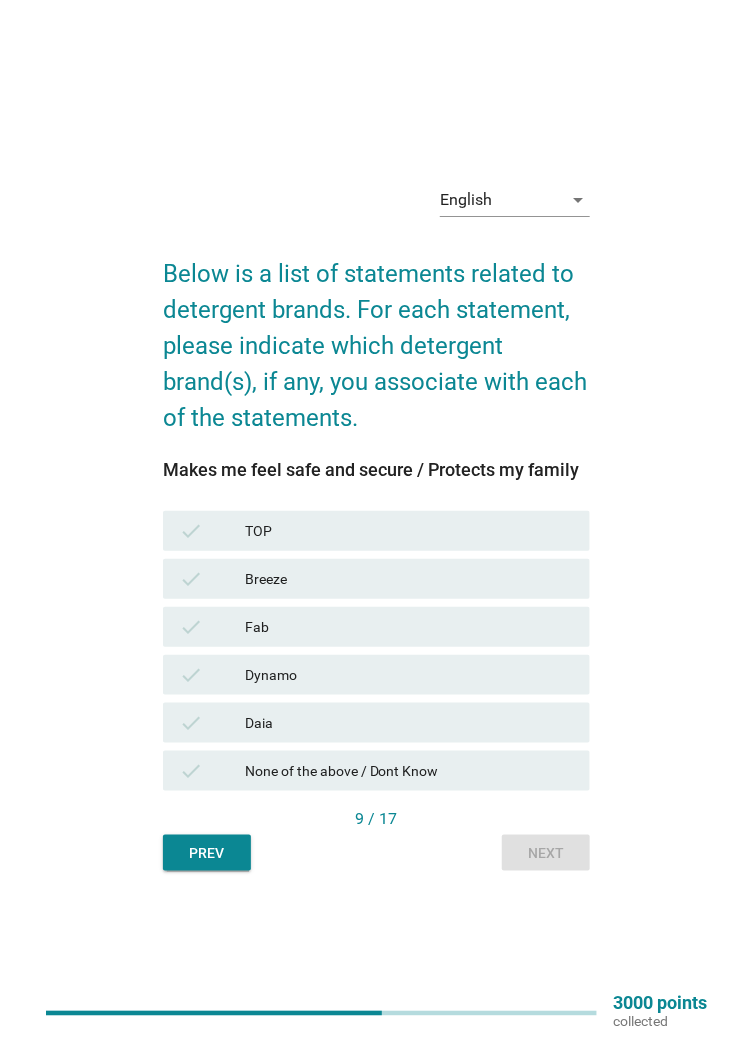 click on "check   Daia" at bounding box center (376, 723) 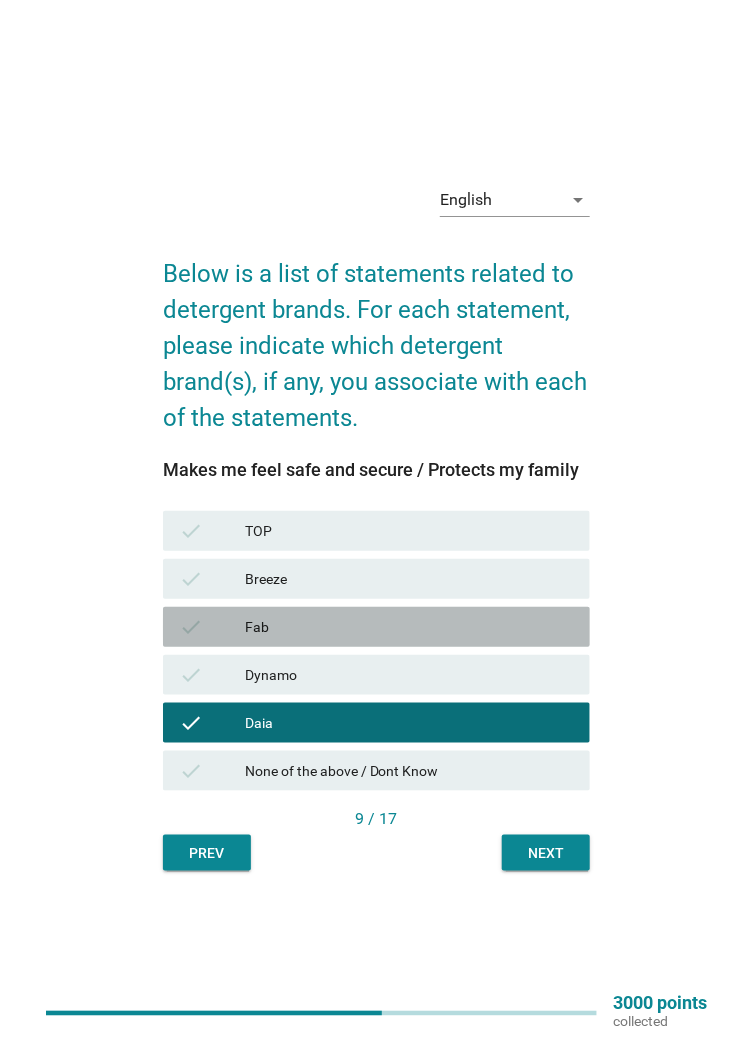 click on "Fab" at bounding box center [409, 627] 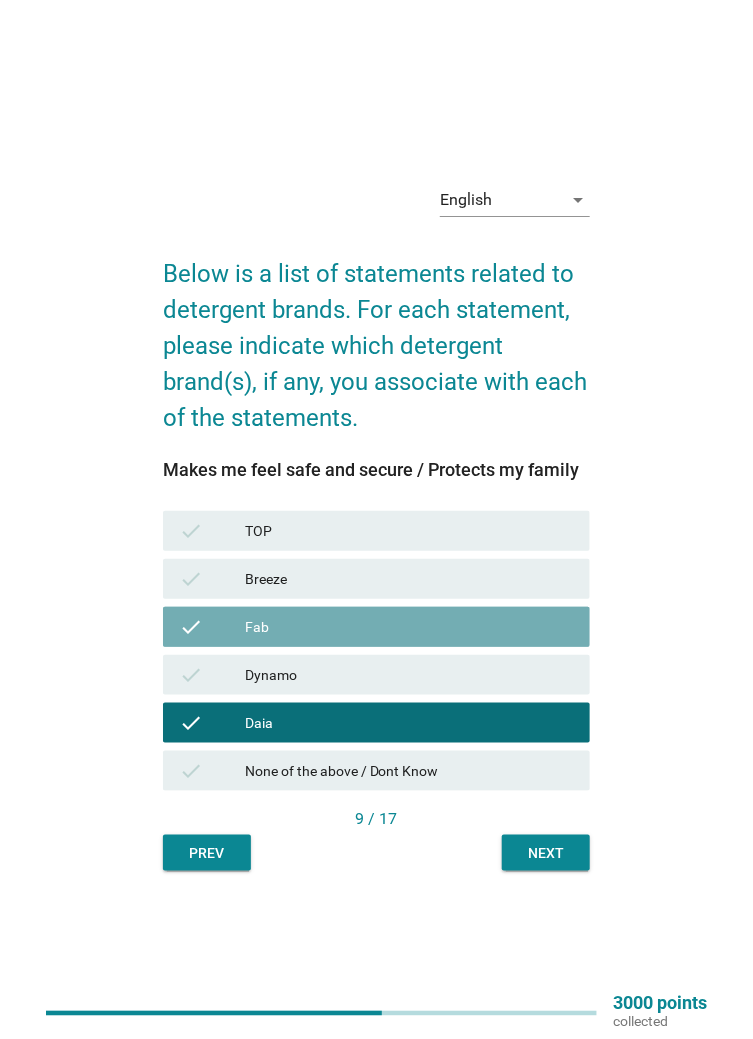 click on "Breeze" at bounding box center (409, 579) 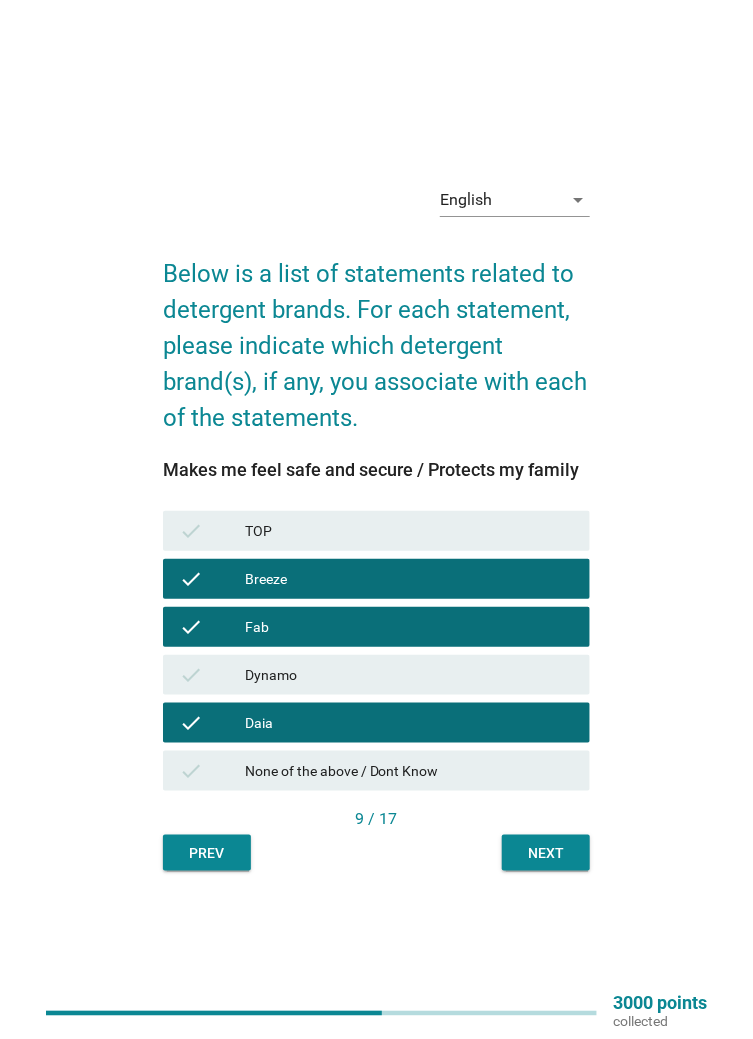 click on "TOP" at bounding box center [409, 531] 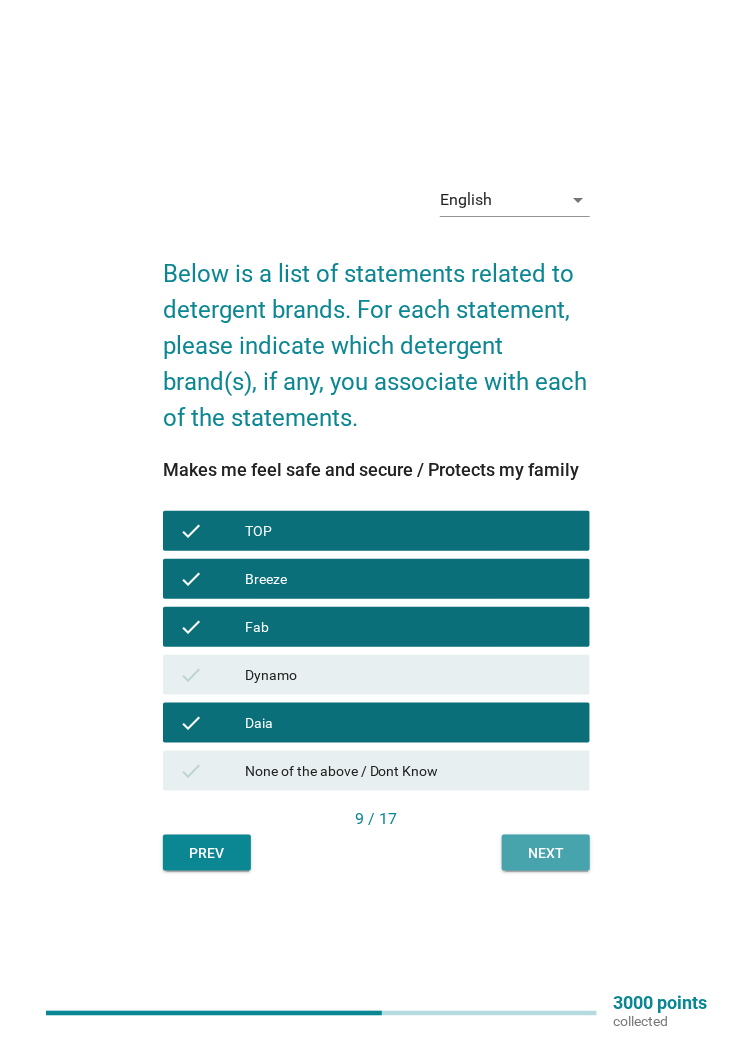 click on "Next" at bounding box center (546, 853) 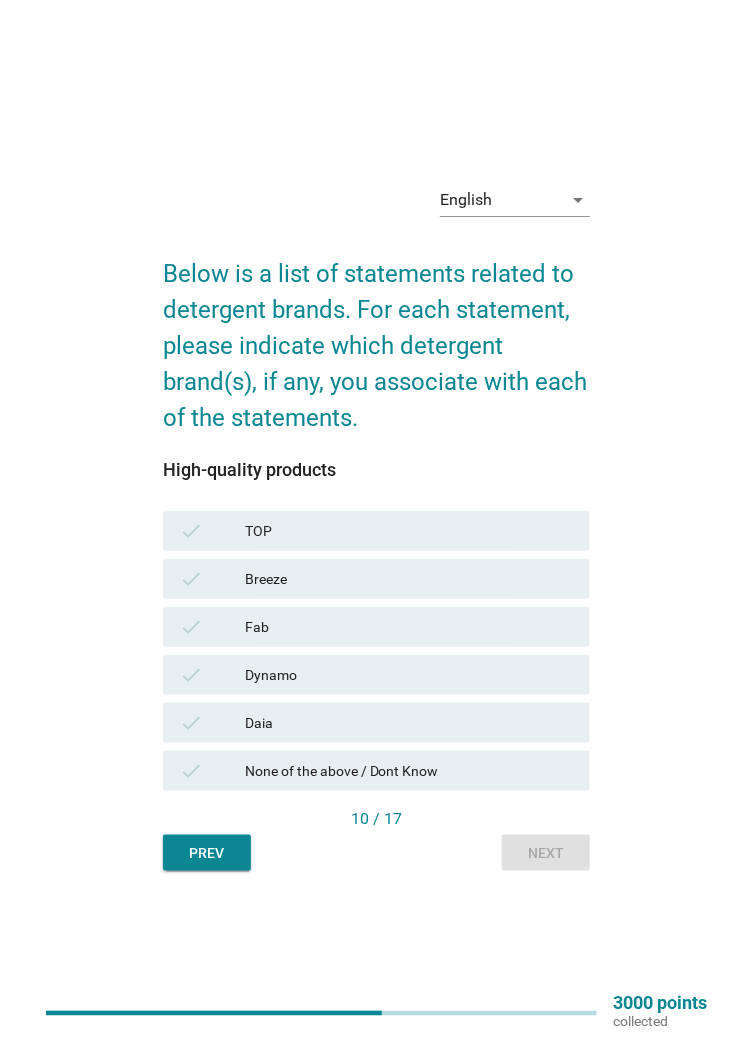 click on "Dynamo" at bounding box center (409, 675) 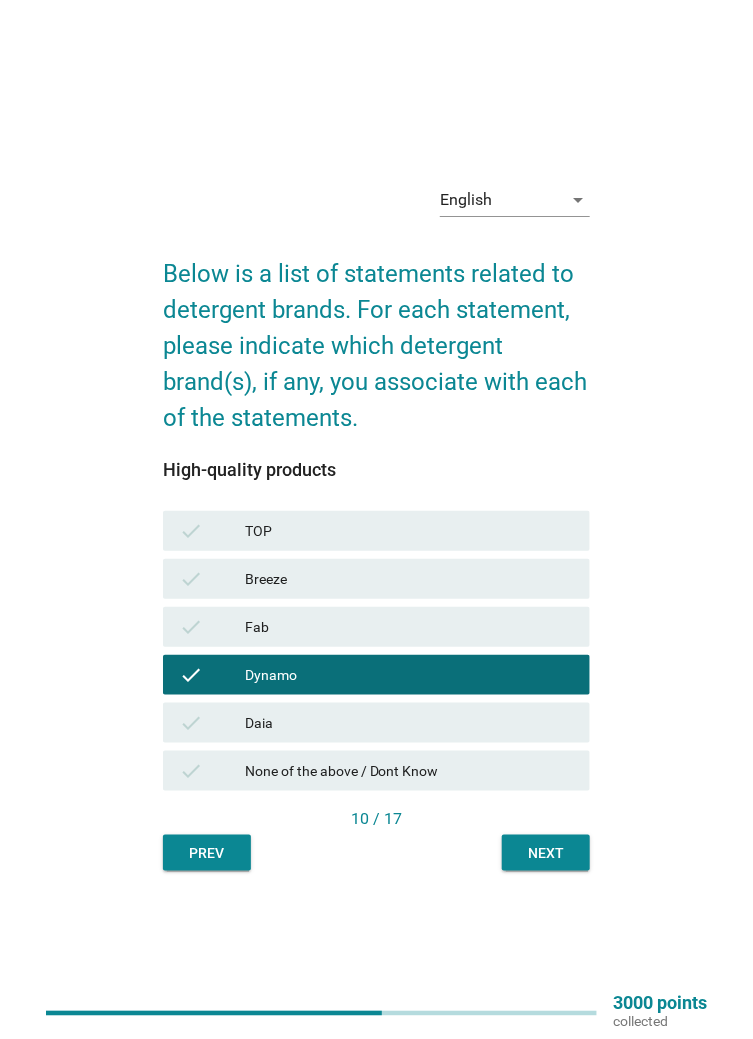 click on "check   TOP" at bounding box center (376, 531) 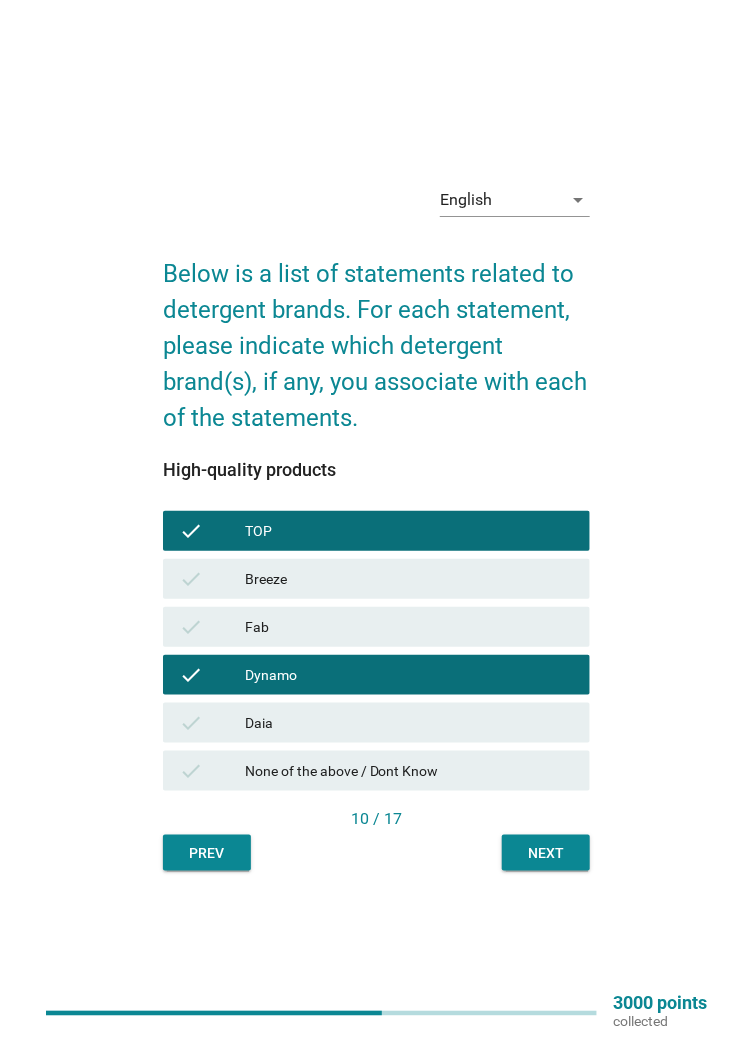 click on "Fab" at bounding box center (409, 627) 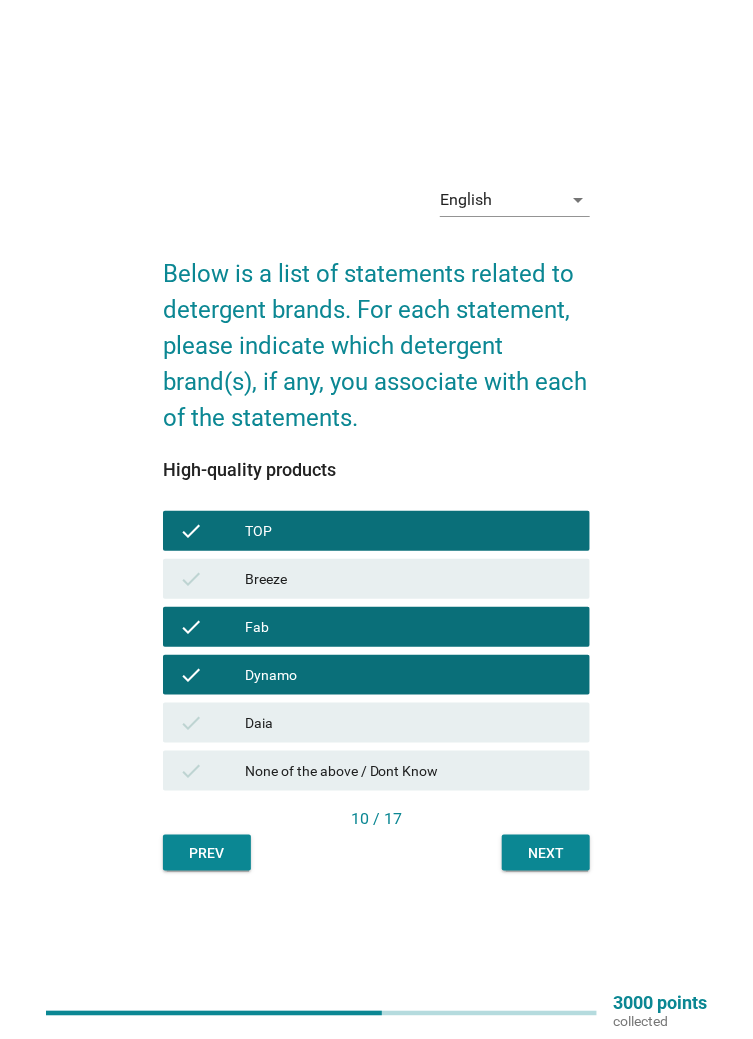click on "check   Fab" at bounding box center [376, 627] 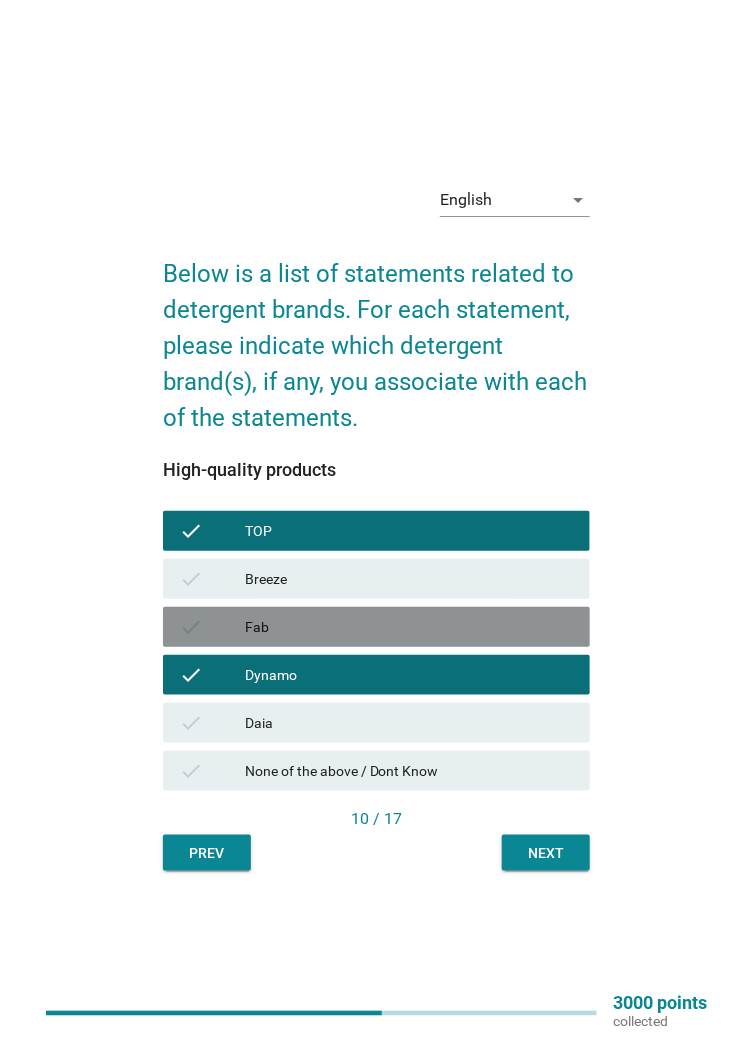 click on "Breeze" at bounding box center (409, 579) 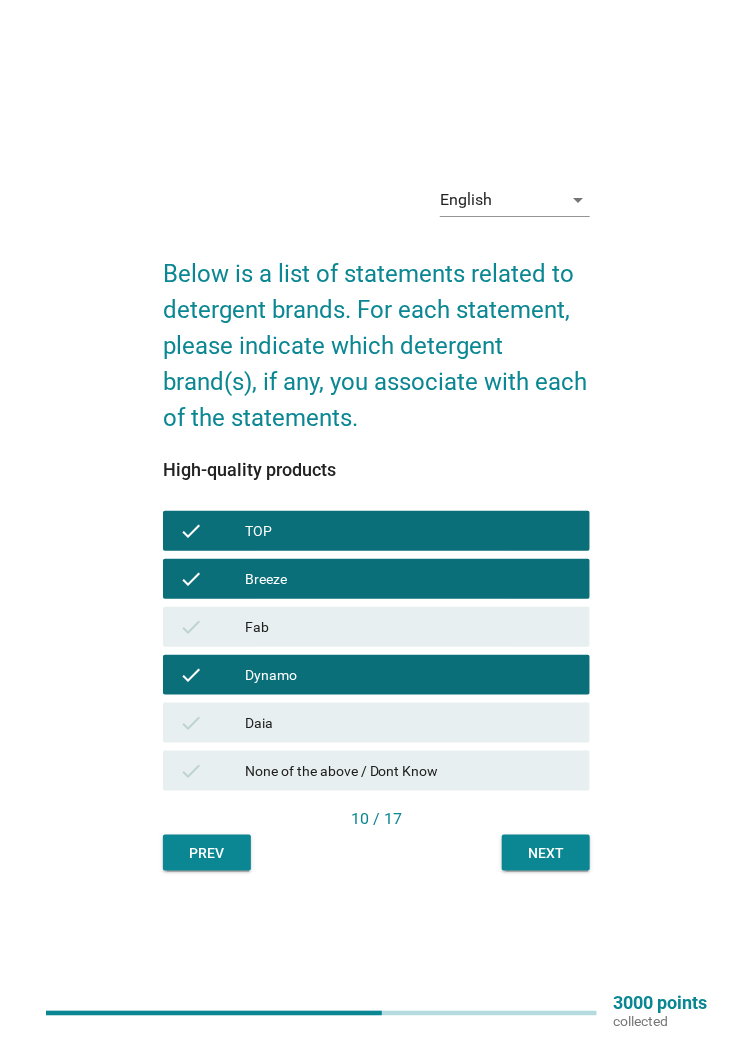 click on "Fab" at bounding box center [409, 627] 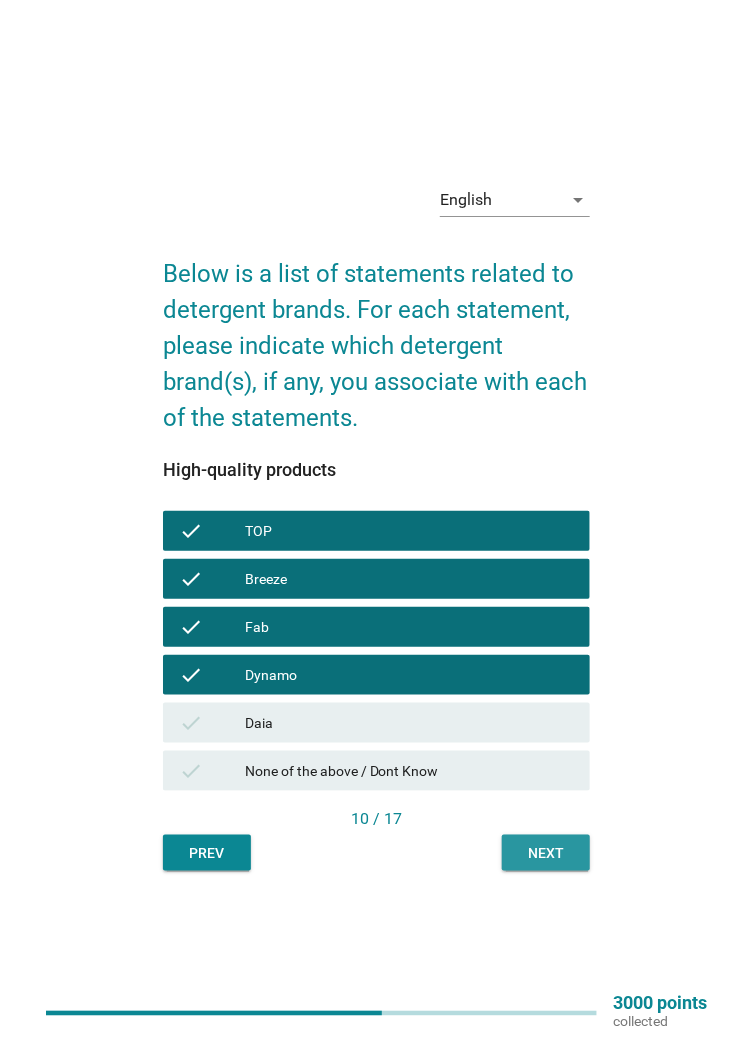 click on "Next" at bounding box center [546, 853] 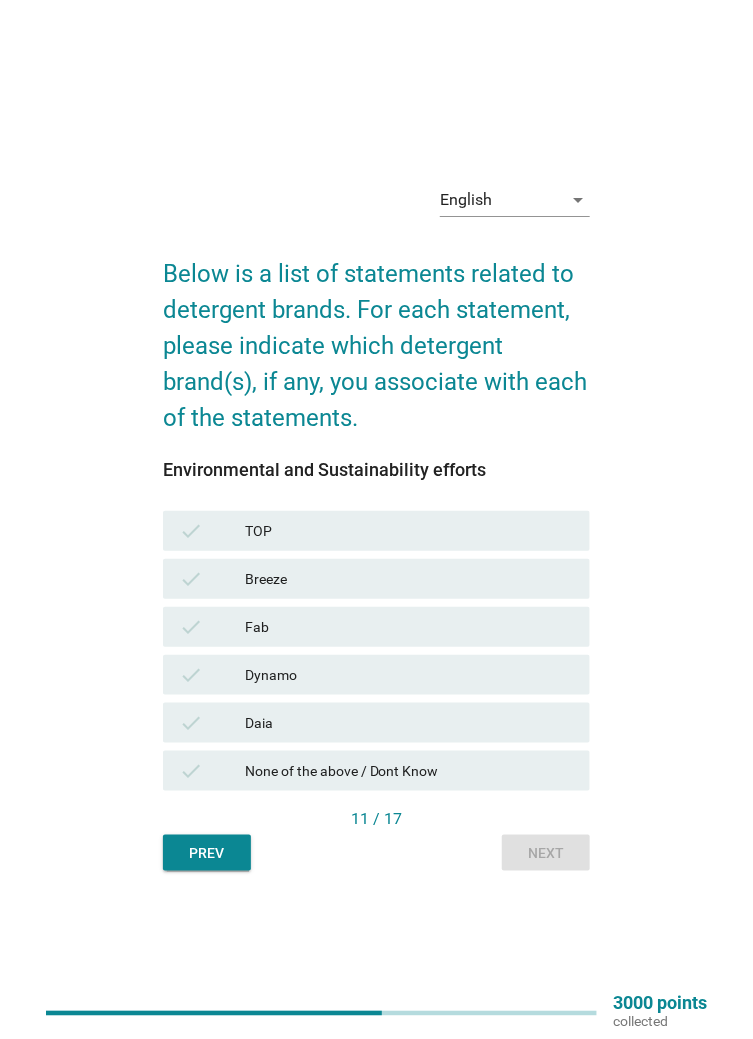 click on "None of the above / Dont Know" at bounding box center (409, 771) 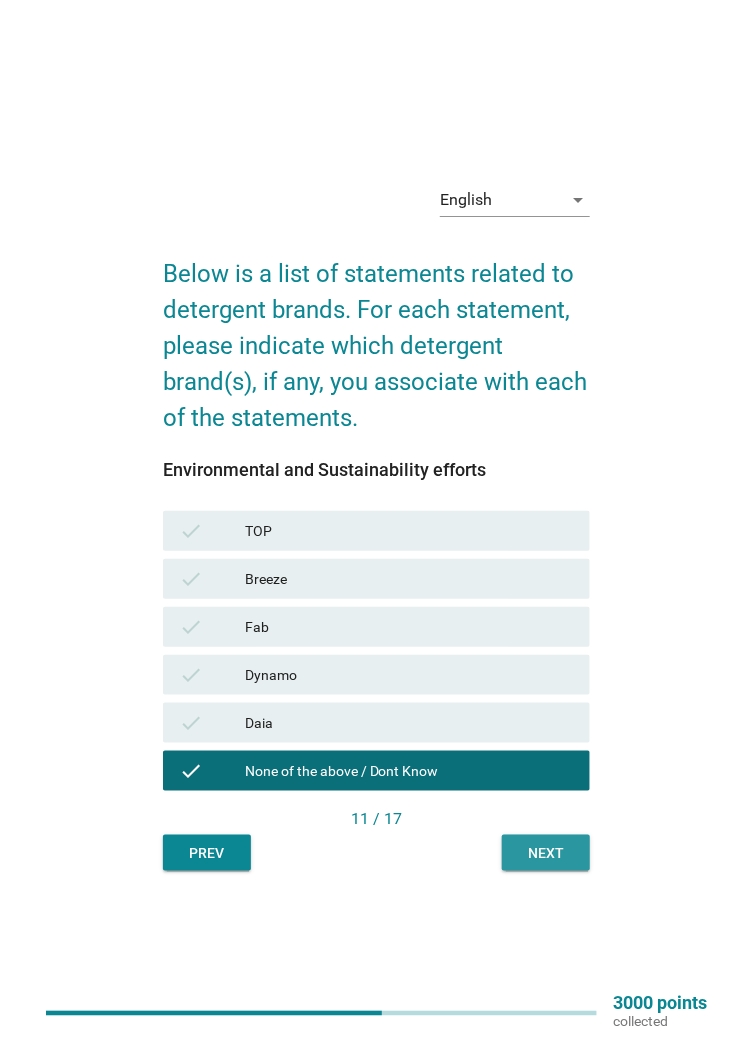 click on "Next" at bounding box center (546, 853) 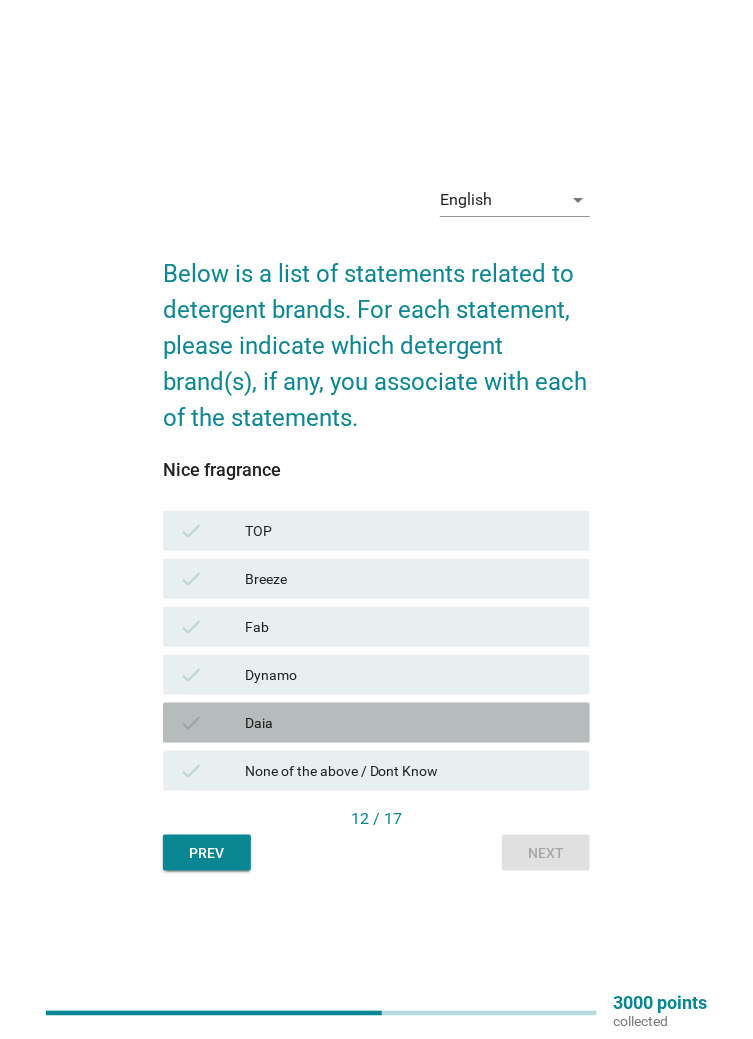 click on "Daia" at bounding box center [409, 723] 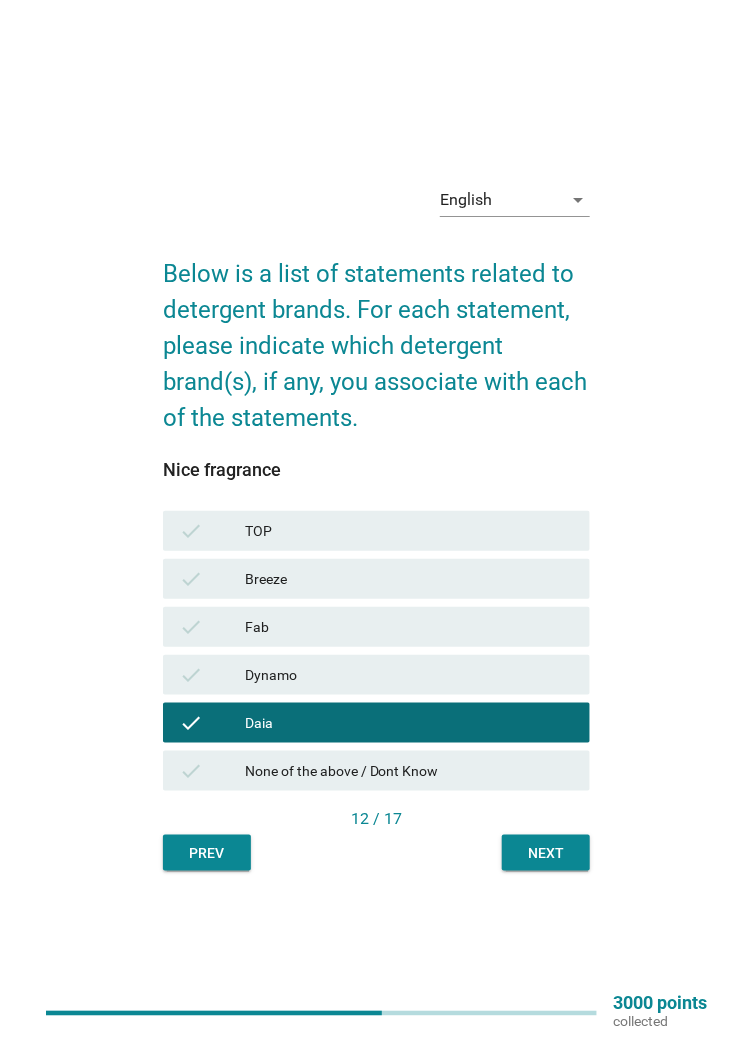 click on "Breeze" at bounding box center (409, 579) 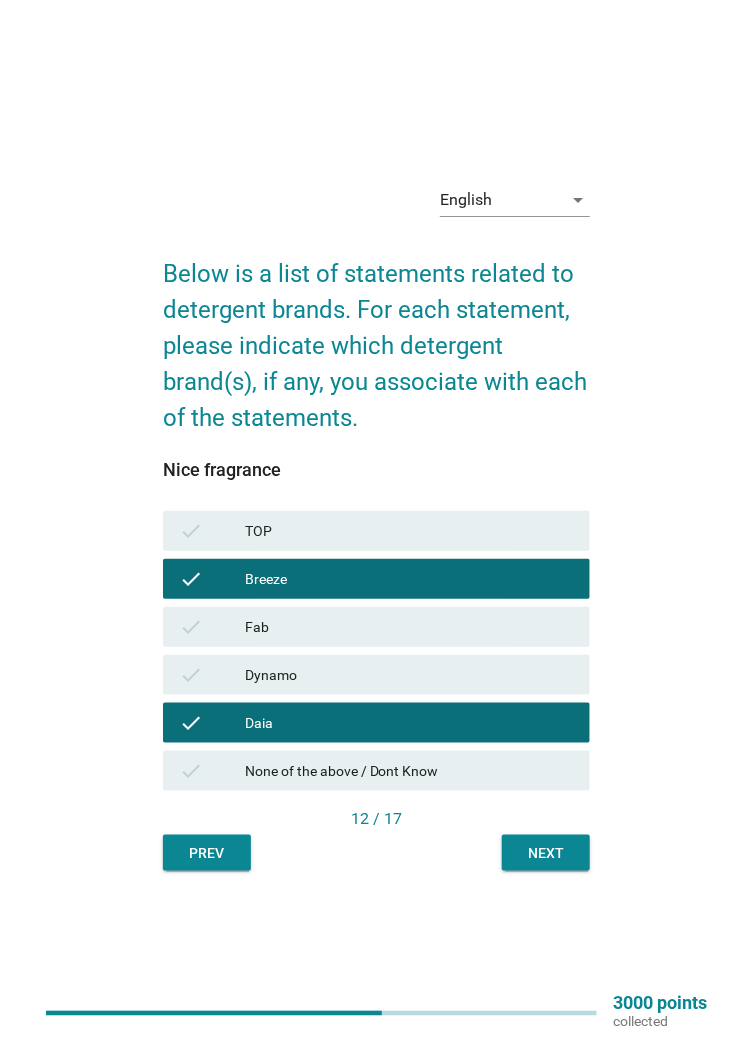 click on "TOP" at bounding box center (409, 531) 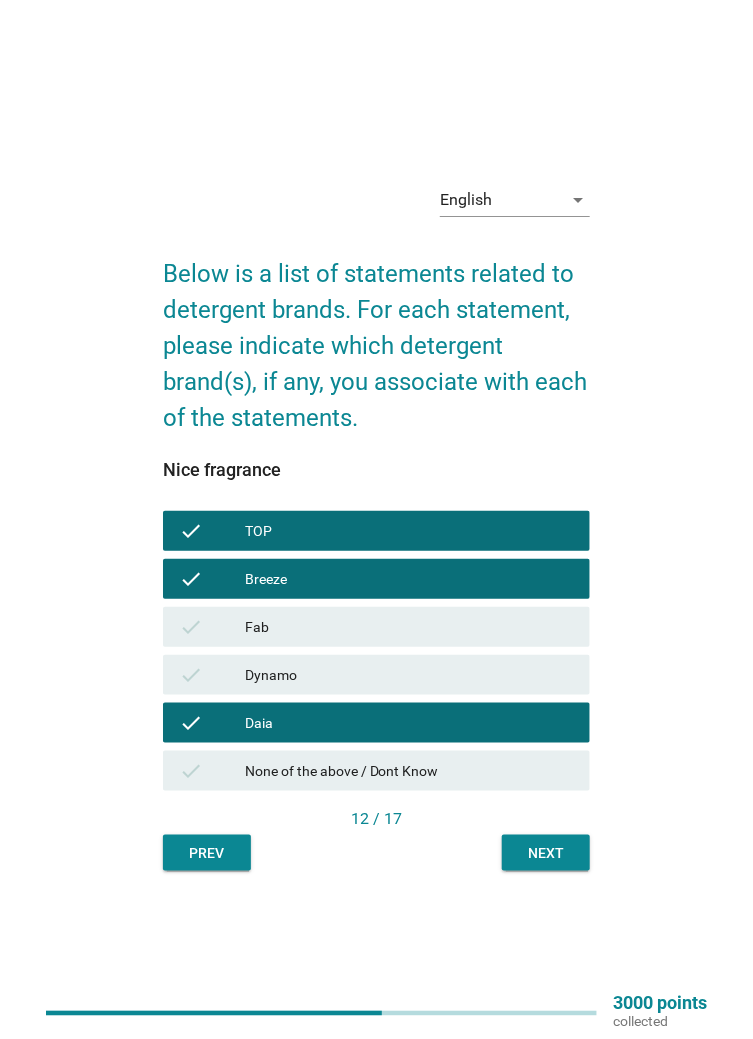 click on "Fab" at bounding box center (409, 627) 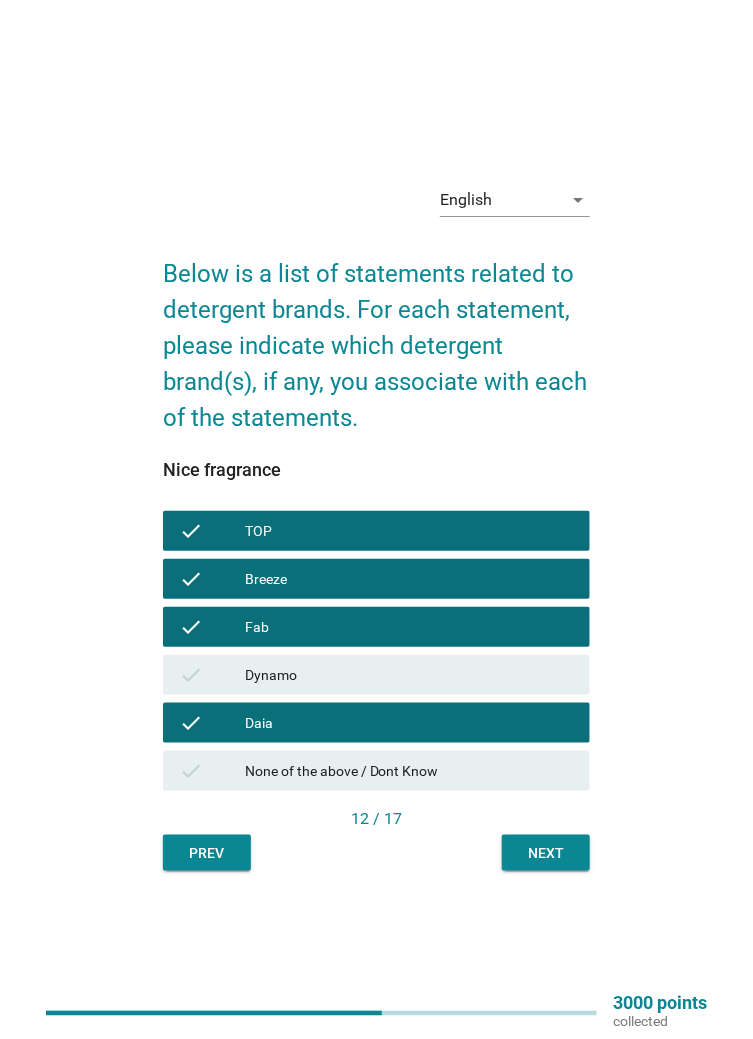 click on "Next" at bounding box center (546, 853) 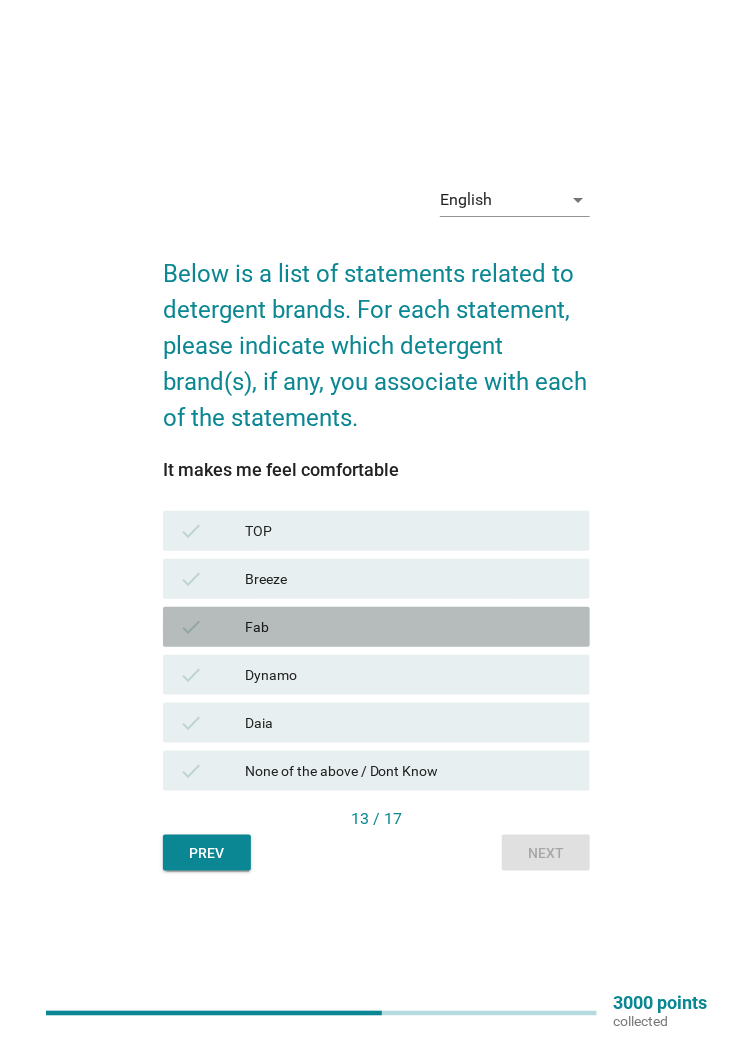 click on "Fab" at bounding box center [409, 627] 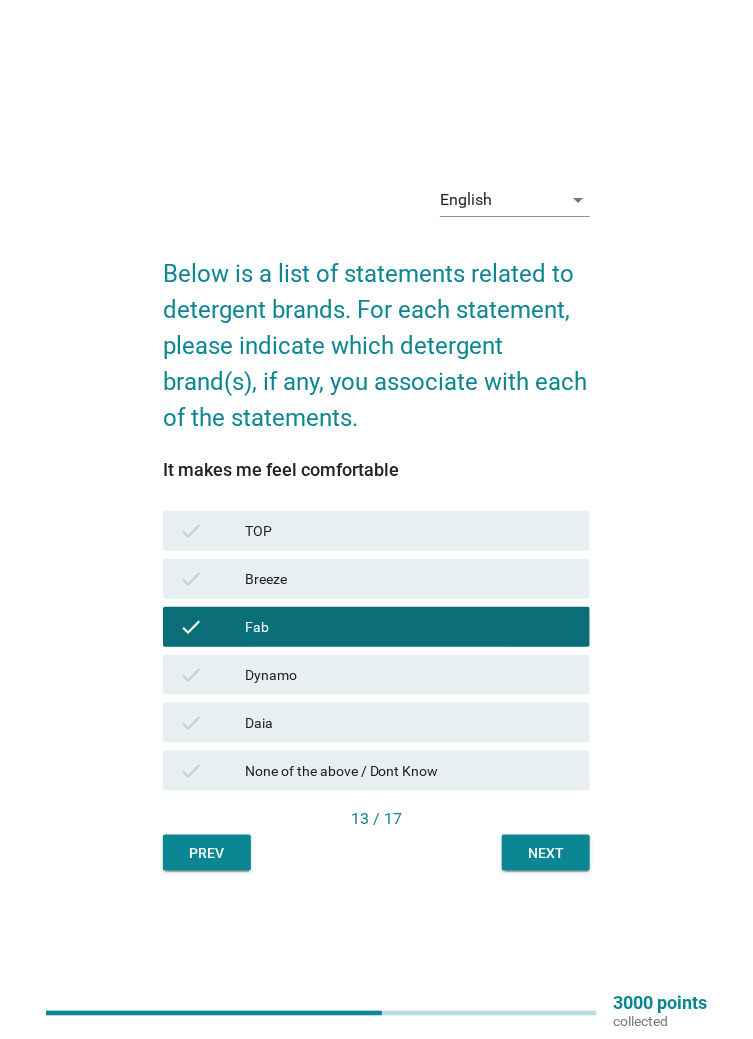 click on "check   Breeze" at bounding box center [376, 579] 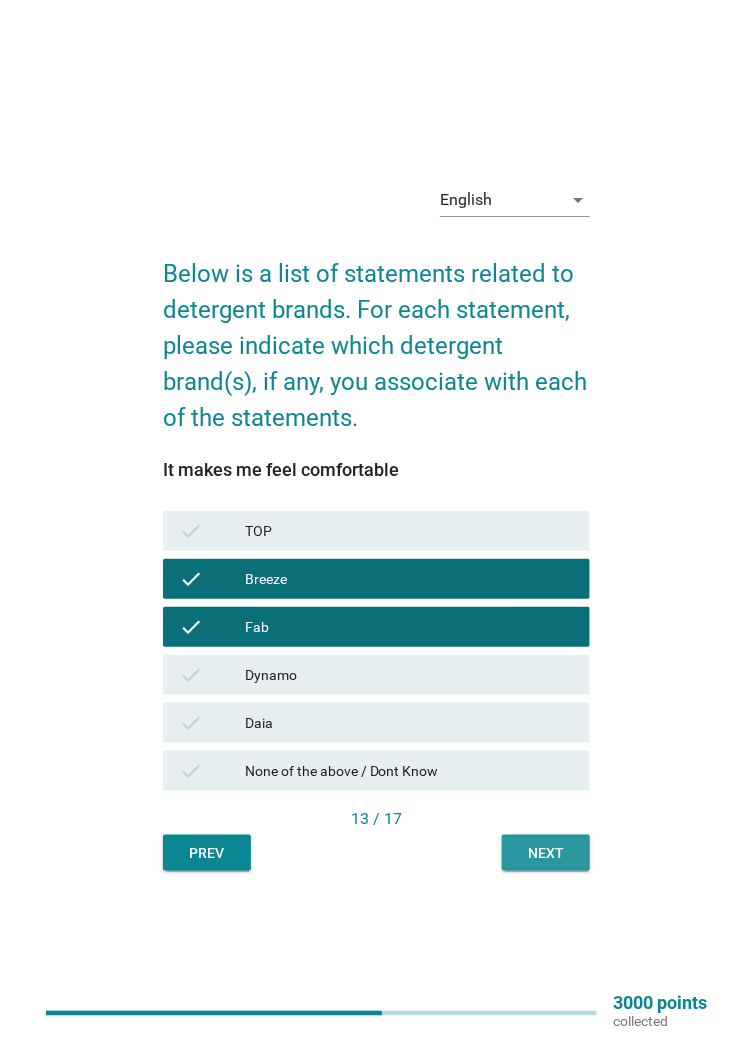 click on "Next" at bounding box center [546, 853] 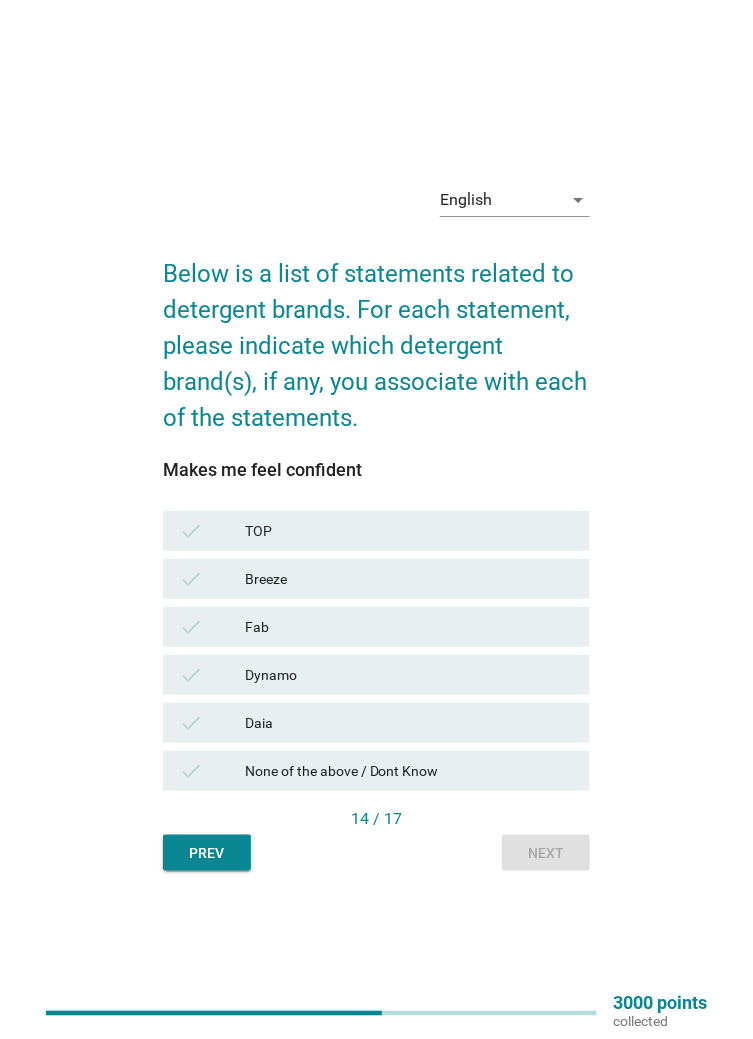 click on "None of the above / Dont Know" at bounding box center (409, 771) 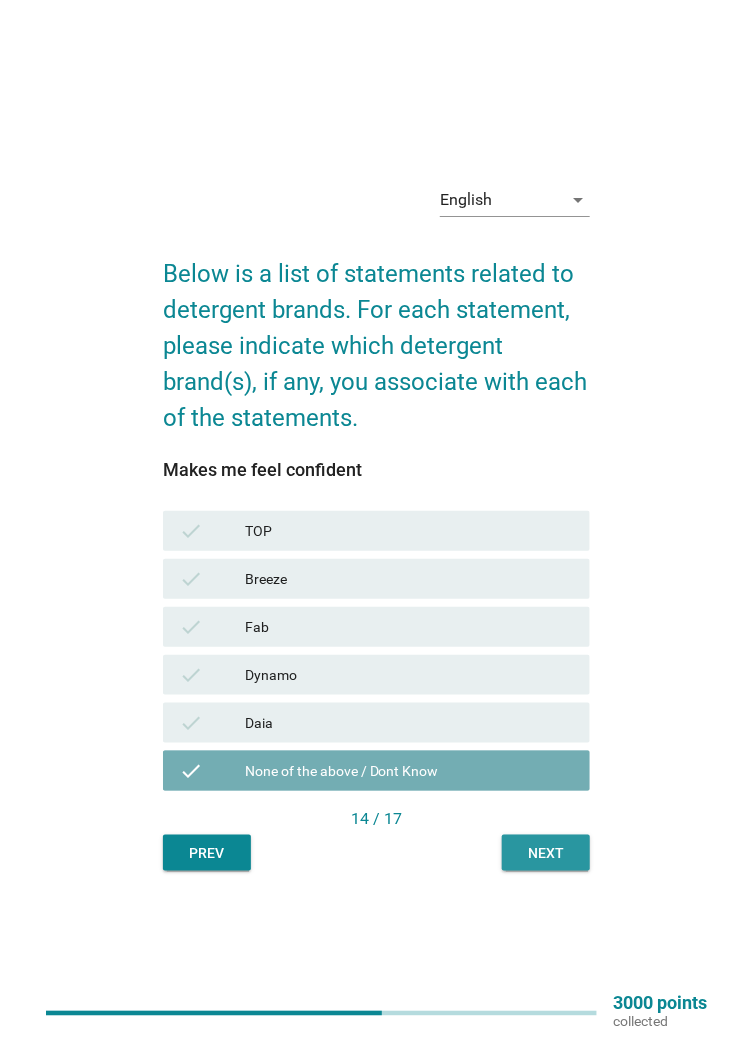 click on "Next" at bounding box center [546, 853] 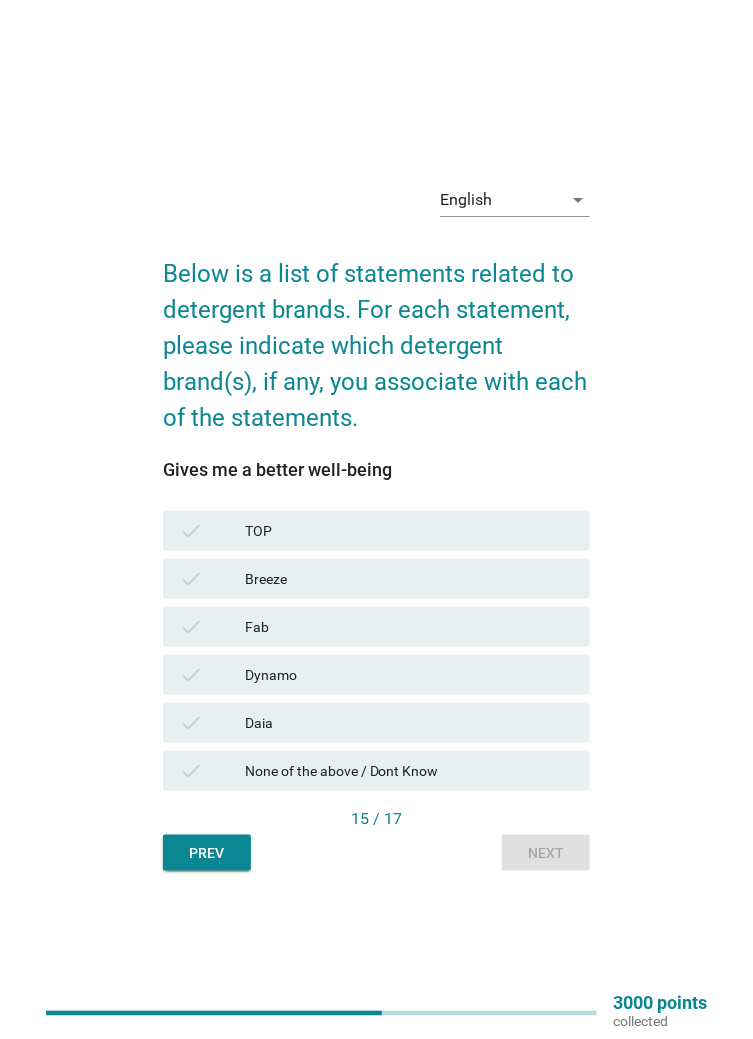 click on "None of the above / Dont Know" at bounding box center [409, 771] 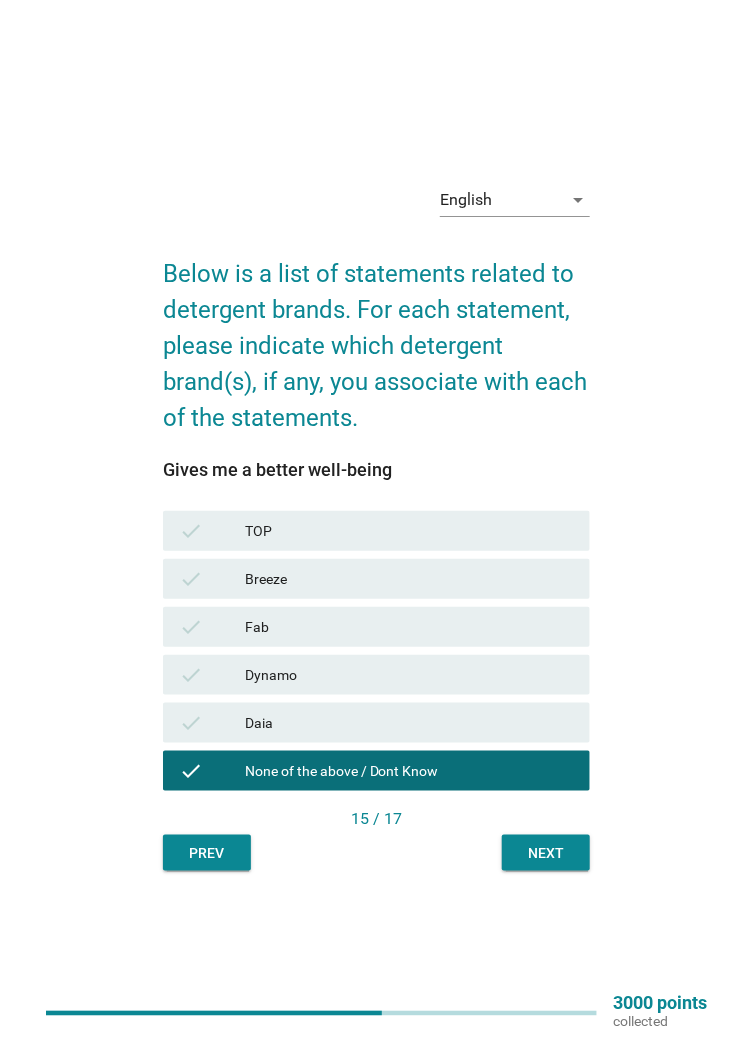 click on "Next" at bounding box center [546, 853] 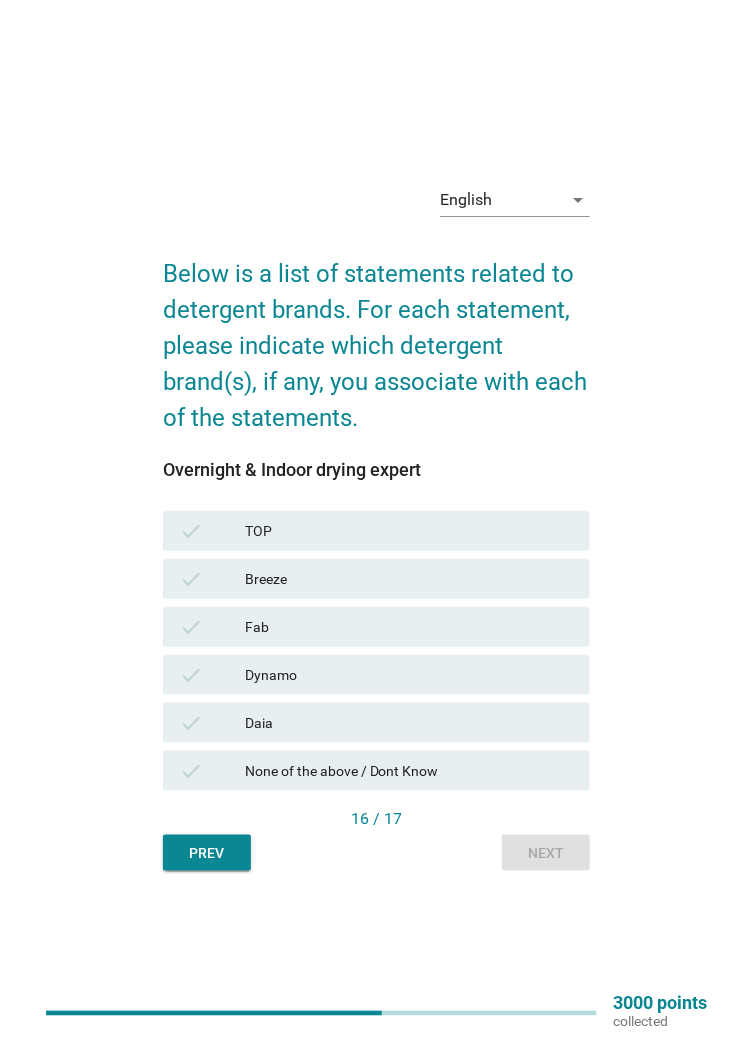 click on "check   Breeze" at bounding box center (376, 579) 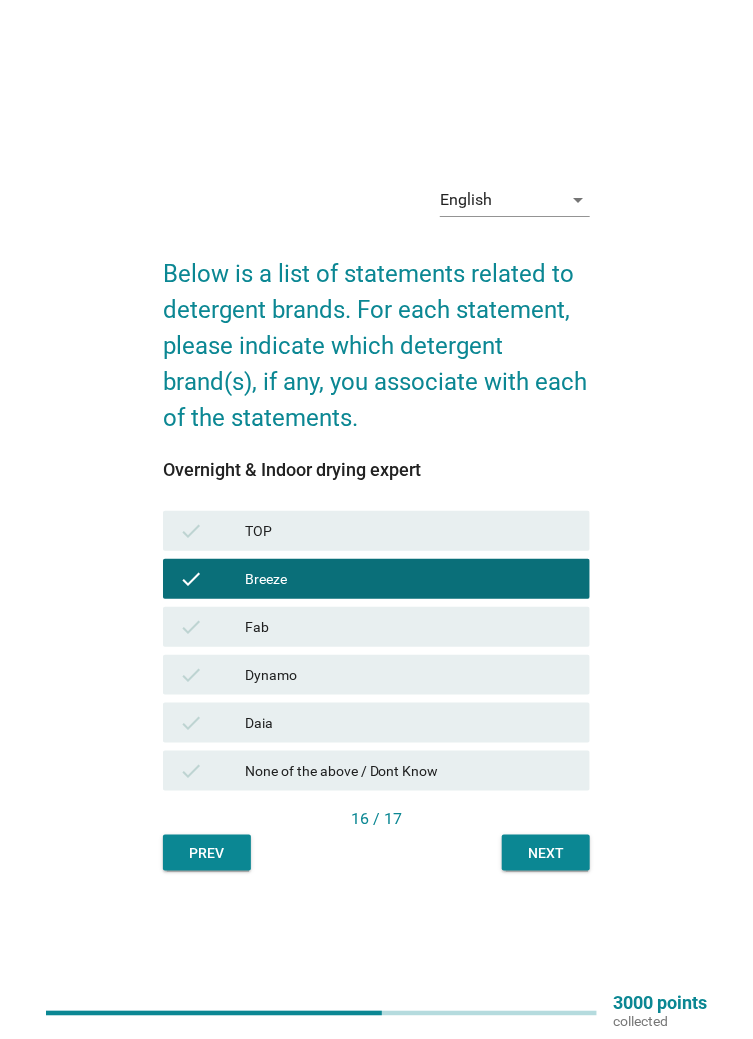click on "Daia" at bounding box center [409, 723] 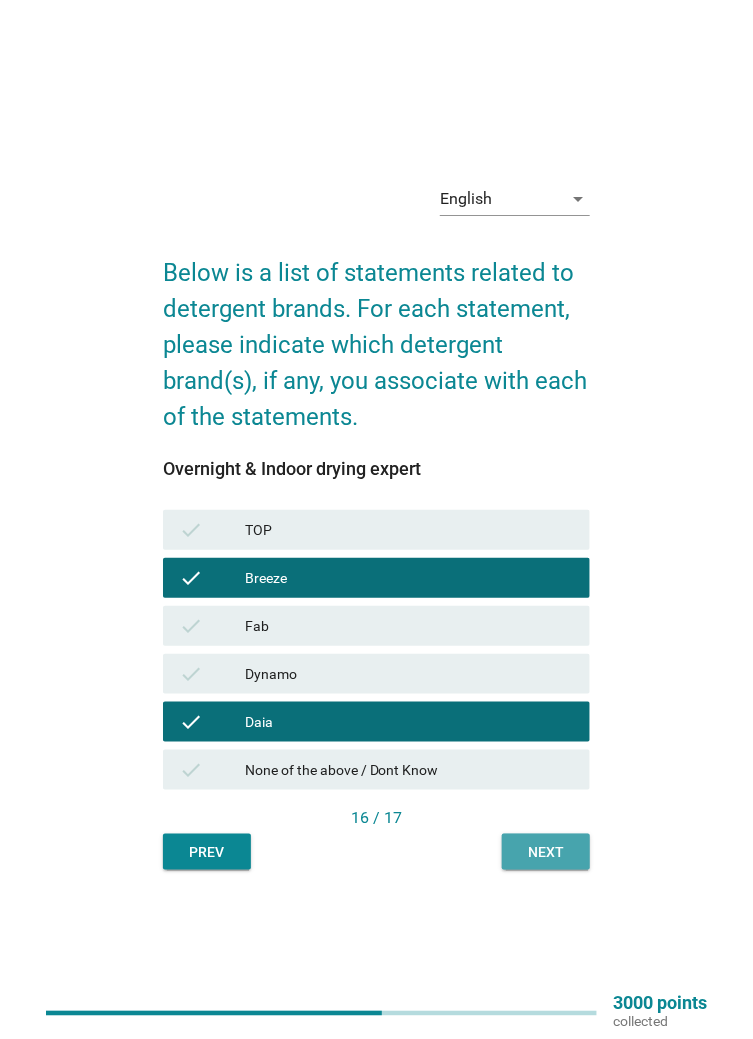 scroll, scrollTop: 3, scrollLeft: 0, axis: vertical 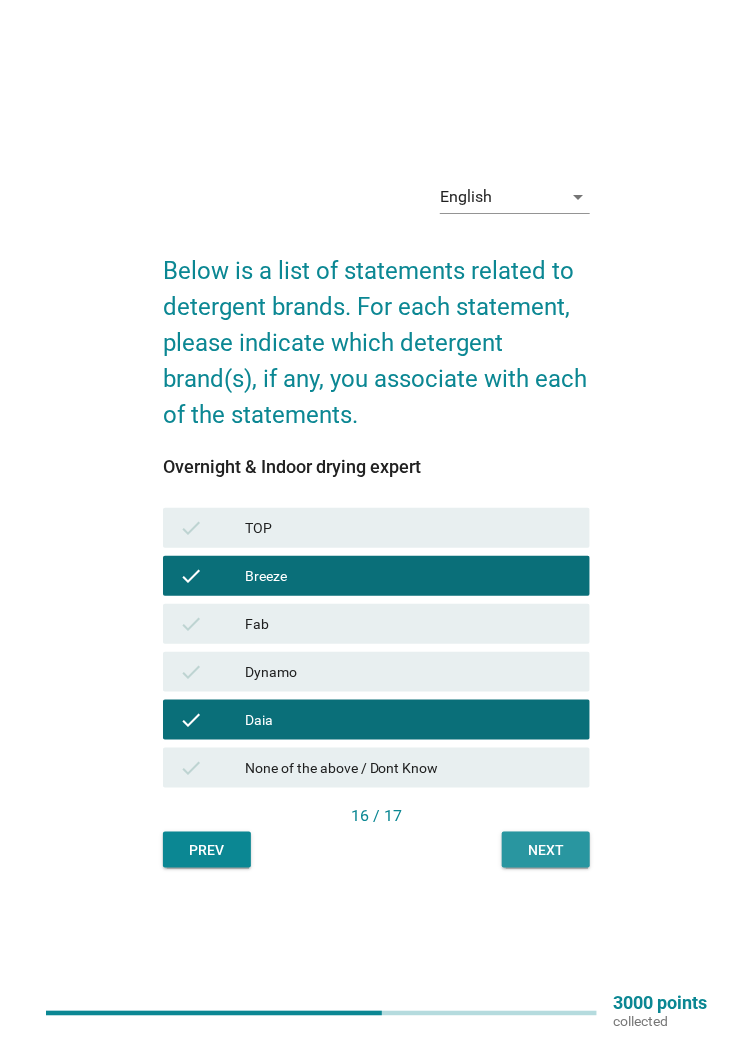 click on "Next" at bounding box center (546, 850) 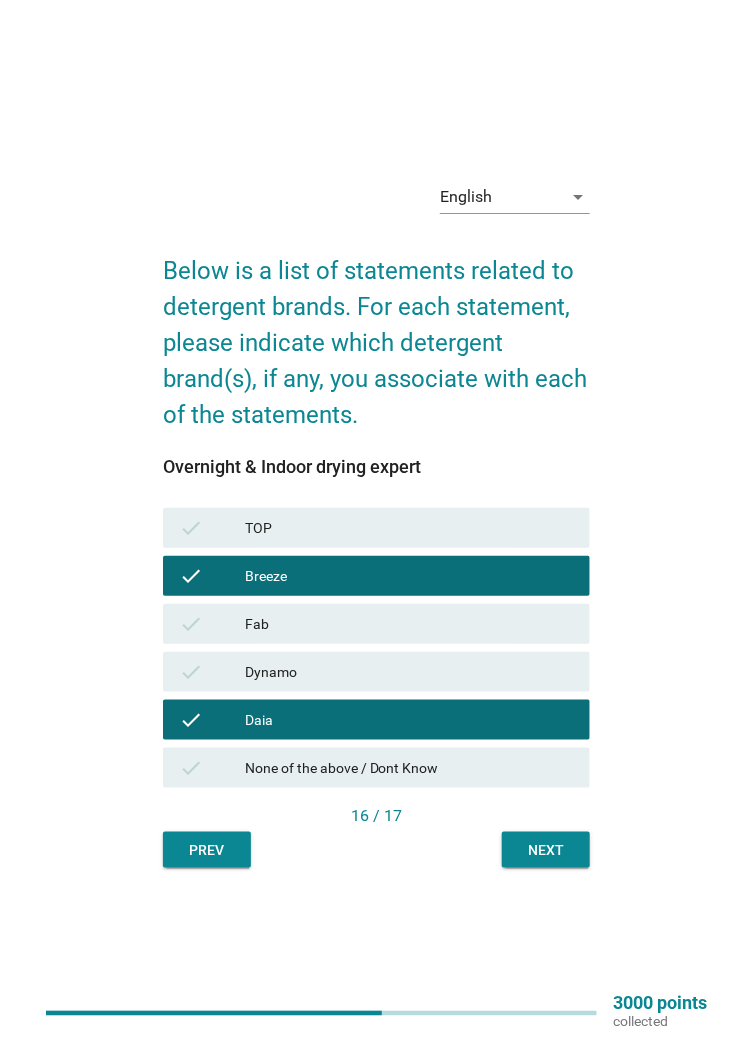 scroll, scrollTop: 0, scrollLeft: 0, axis: both 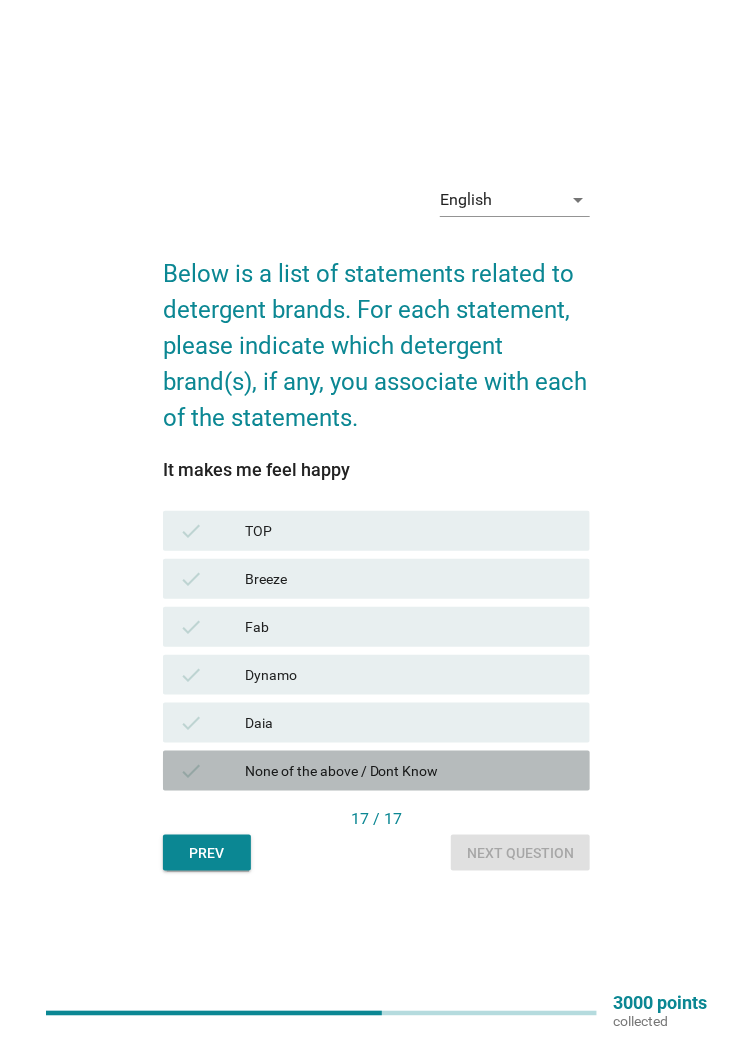 click on "None of the above / Dont Know" at bounding box center (409, 771) 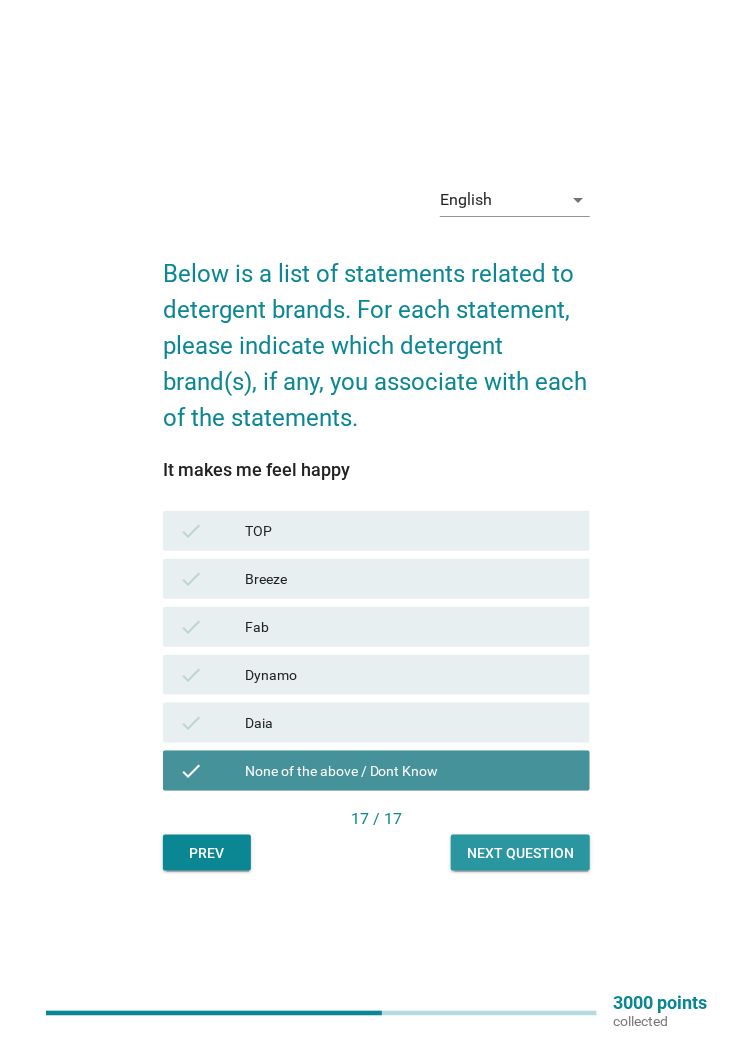 click on "Next question" at bounding box center [520, 853] 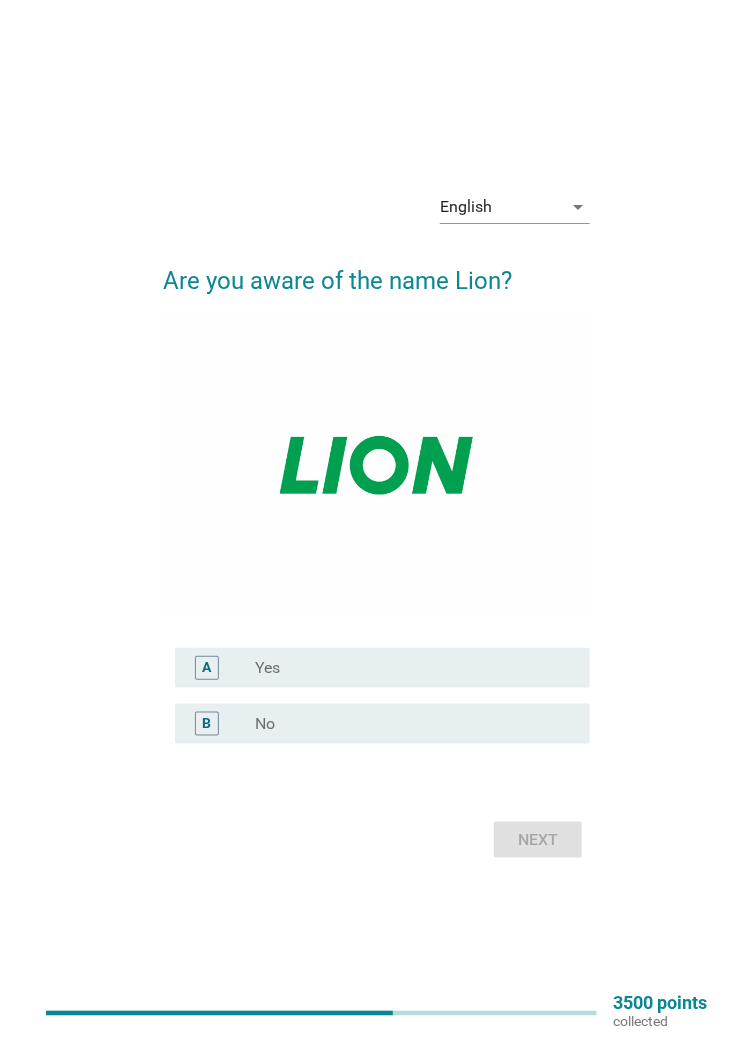 click on "radio_button_unchecked Yes" at bounding box center [406, 668] 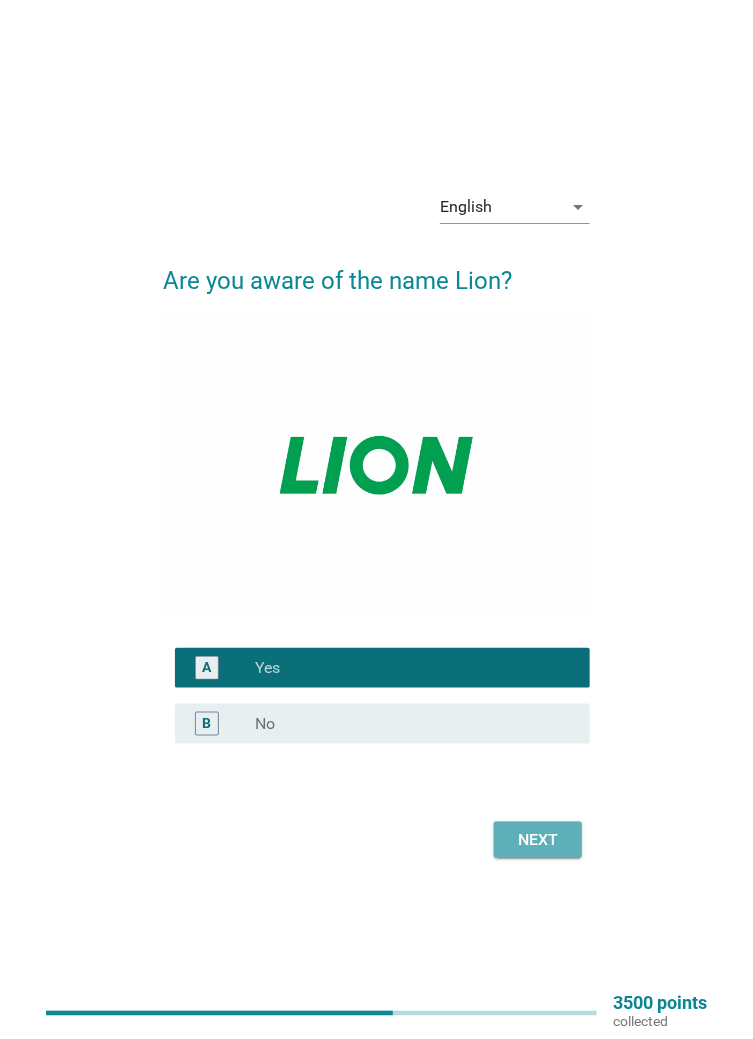 click on "Next" at bounding box center (538, 840) 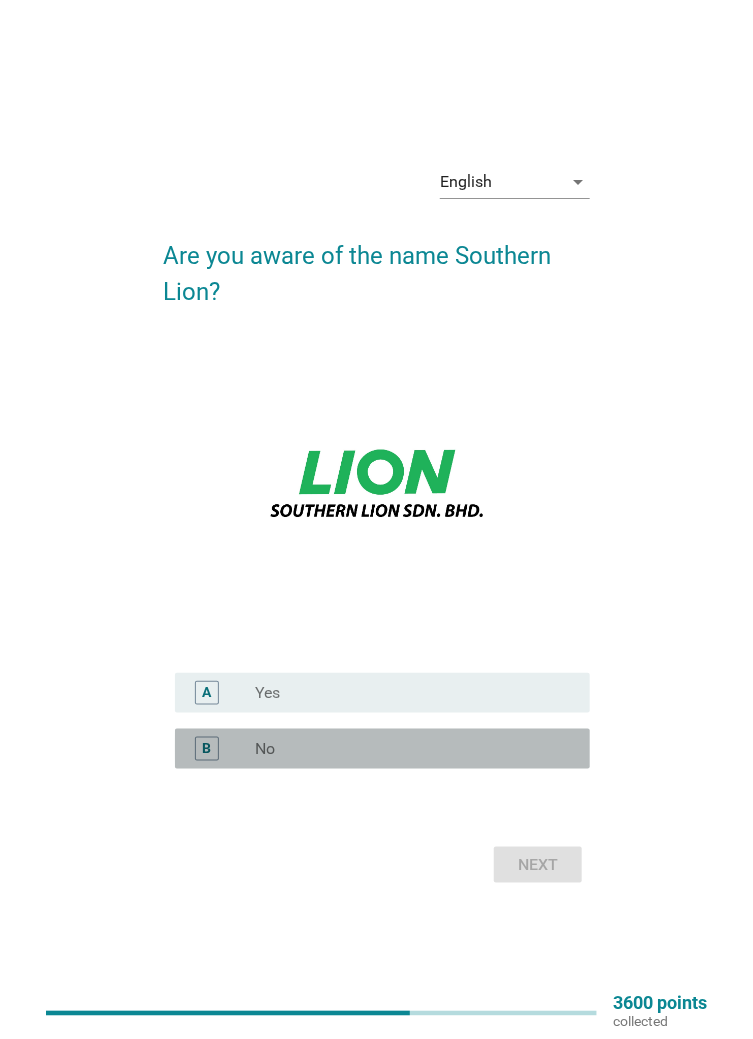 click on "radio_button_unchecked No" at bounding box center (406, 749) 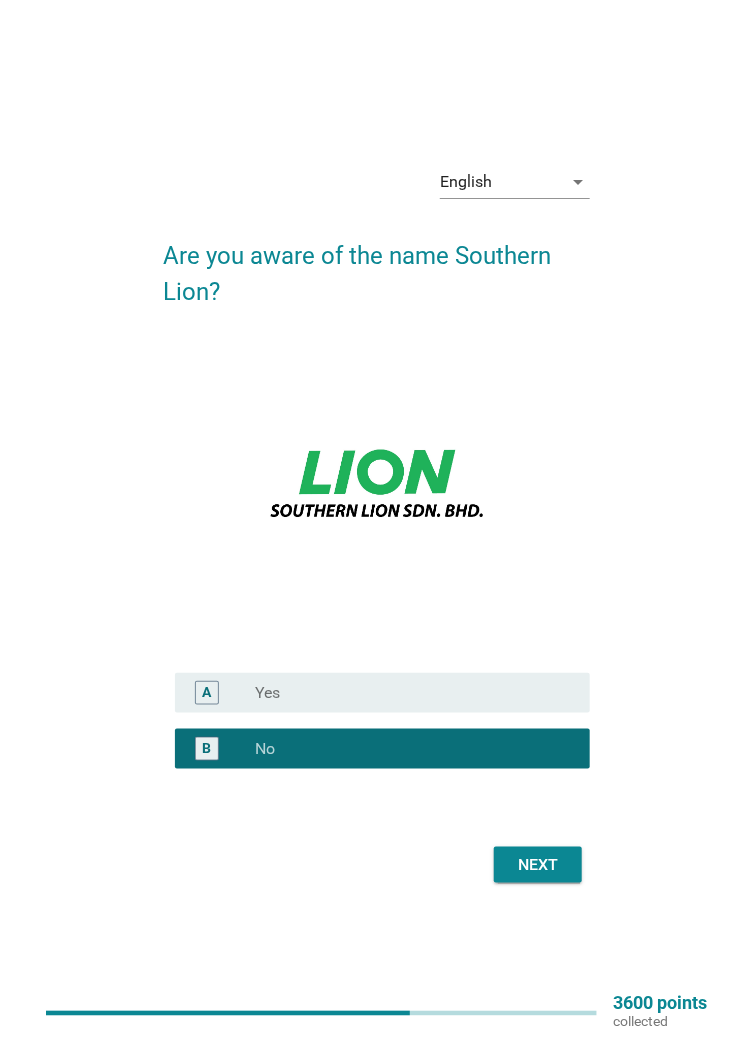 click on "Next" at bounding box center [538, 865] 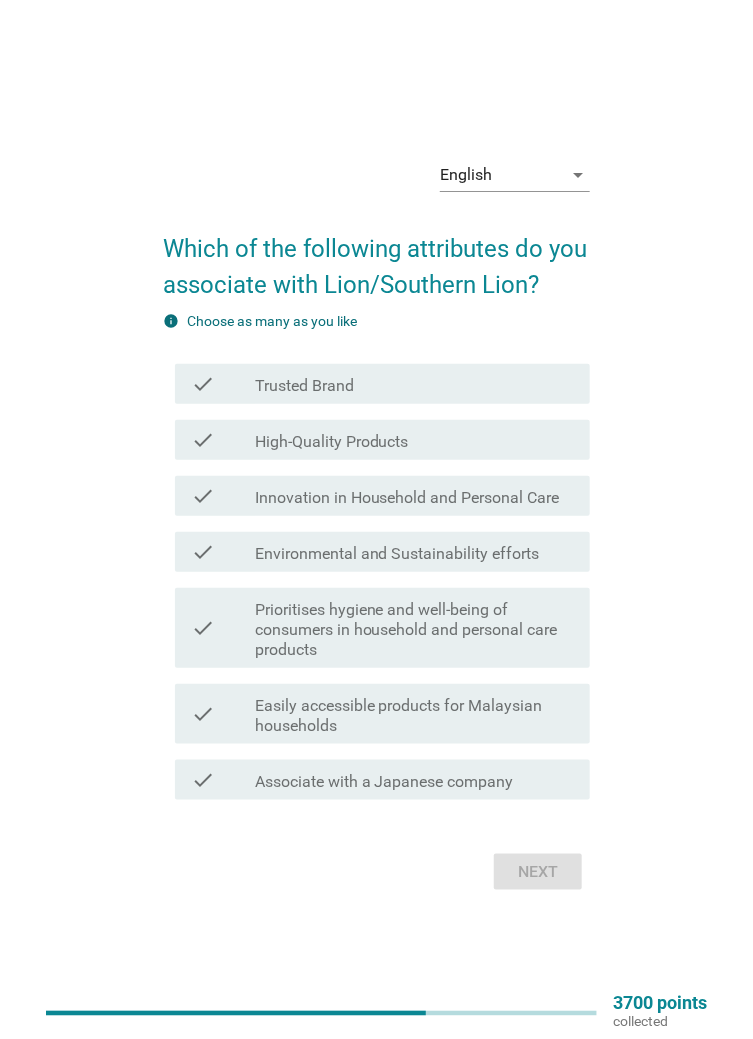 scroll, scrollTop: 22, scrollLeft: 0, axis: vertical 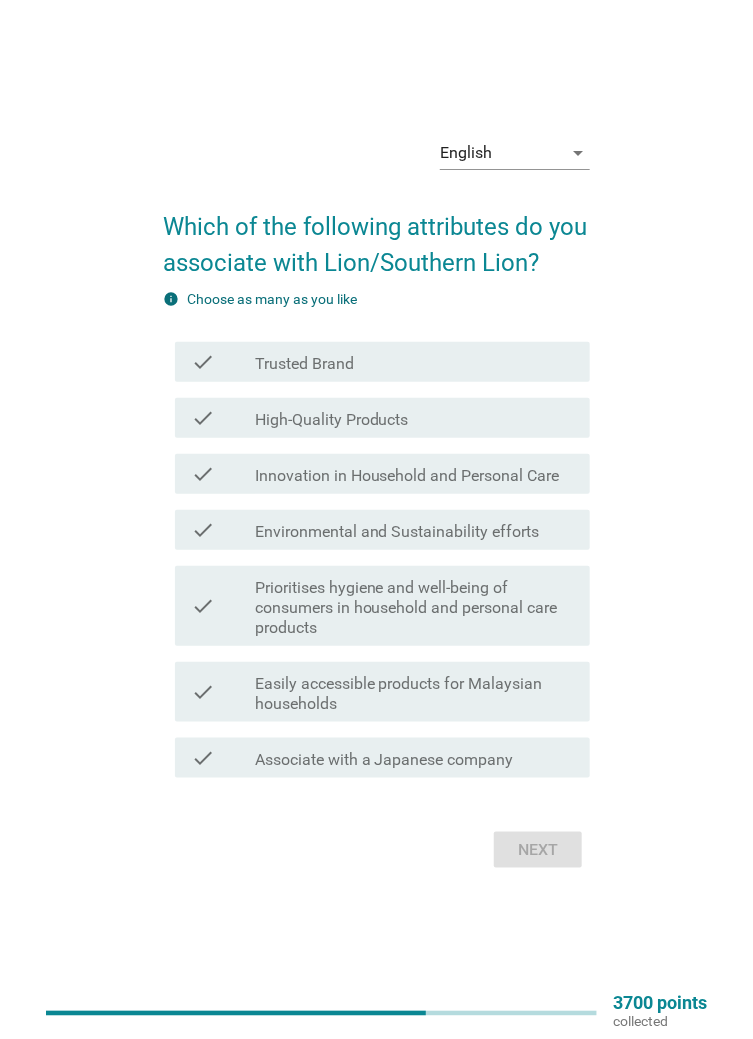 click on "Associate with a Japanese company" at bounding box center (384, 760) 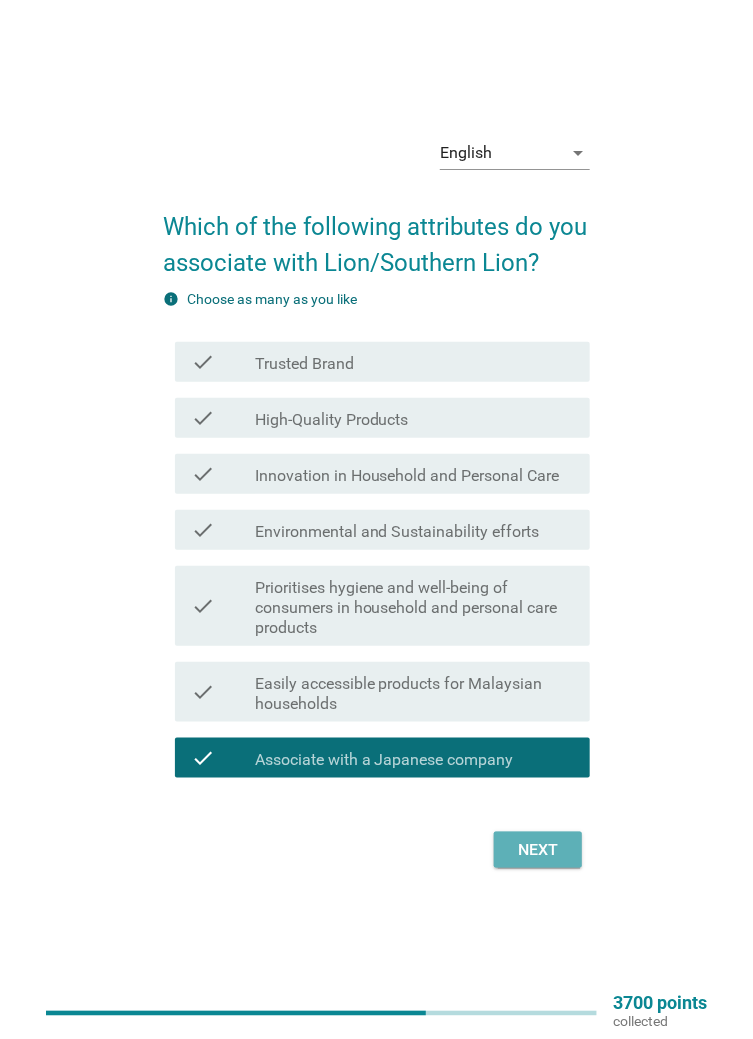 click on "Next" at bounding box center [538, 850] 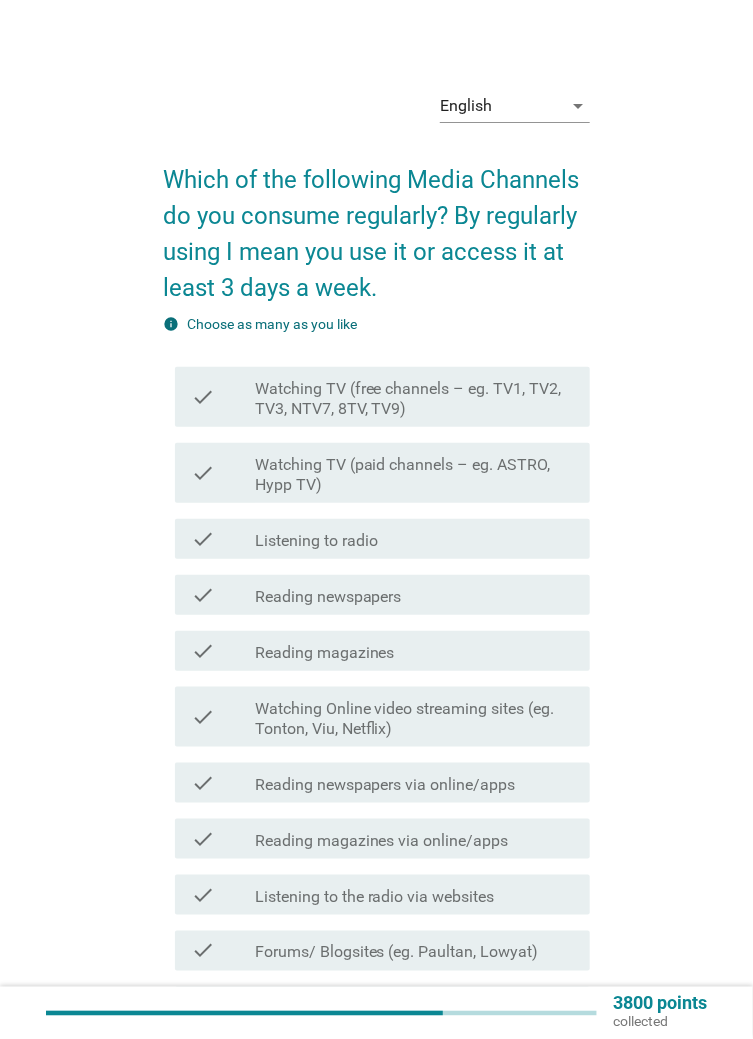 scroll, scrollTop: 23, scrollLeft: 0, axis: vertical 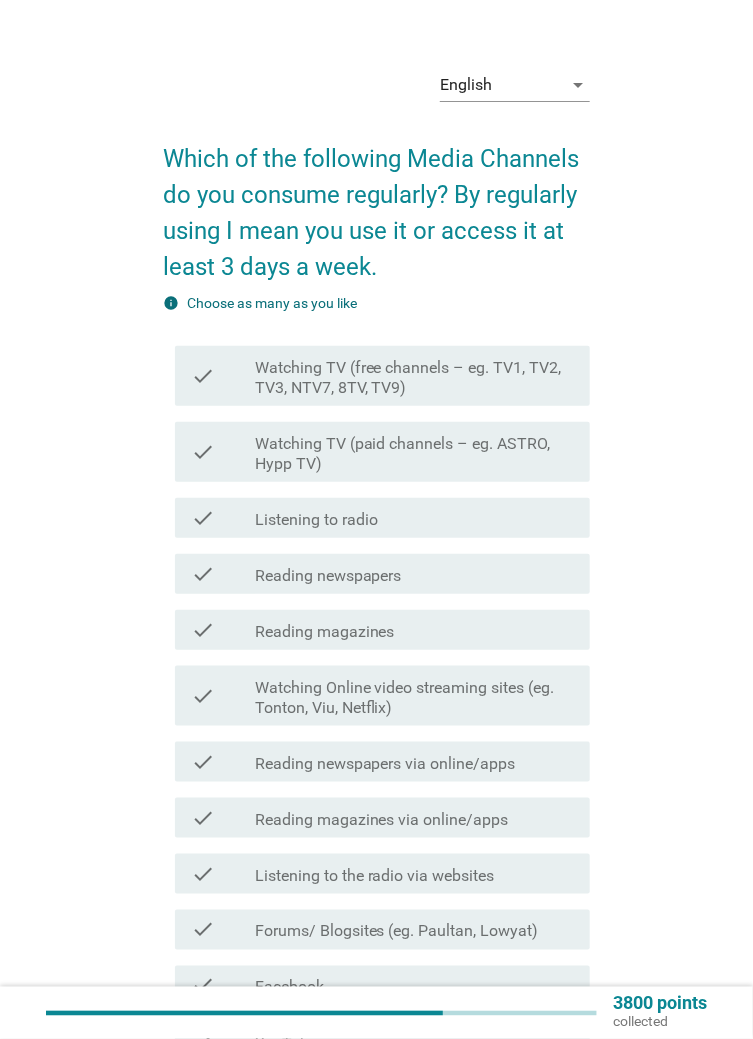 click on "check     check_box_outline_blank Watching Online video streaming sites (eg. Tonton, Viu, Netflix)" at bounding box center (382, 696) 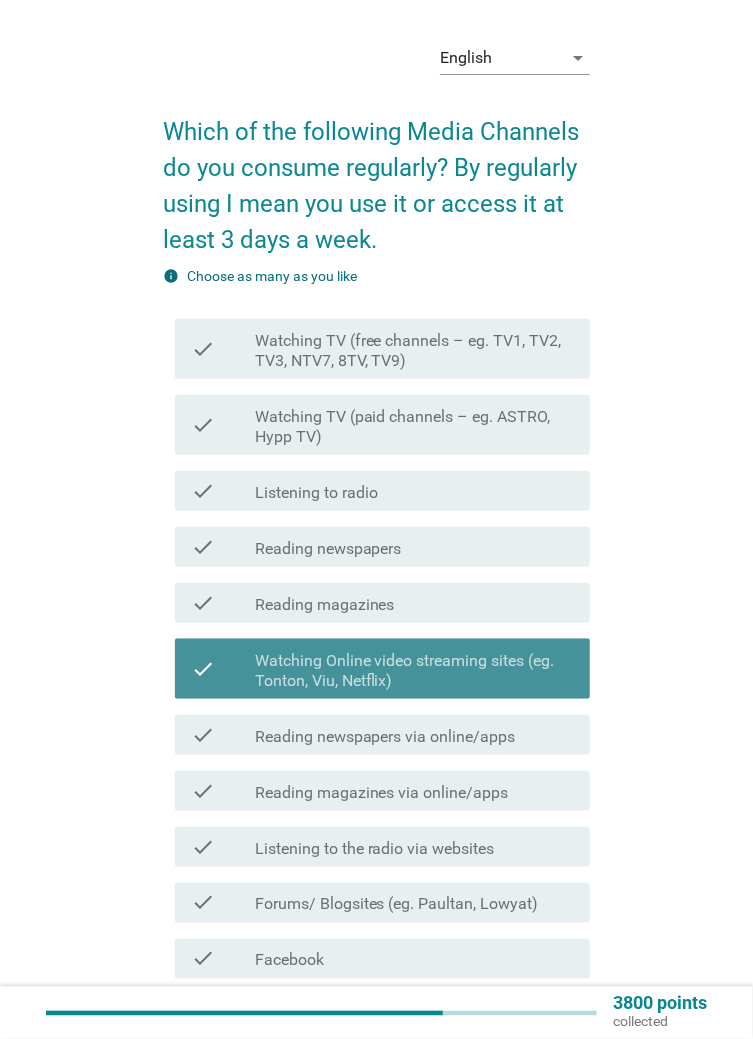 scroll, scrollTop: 59, scrollLeft: 0, axis: vertical 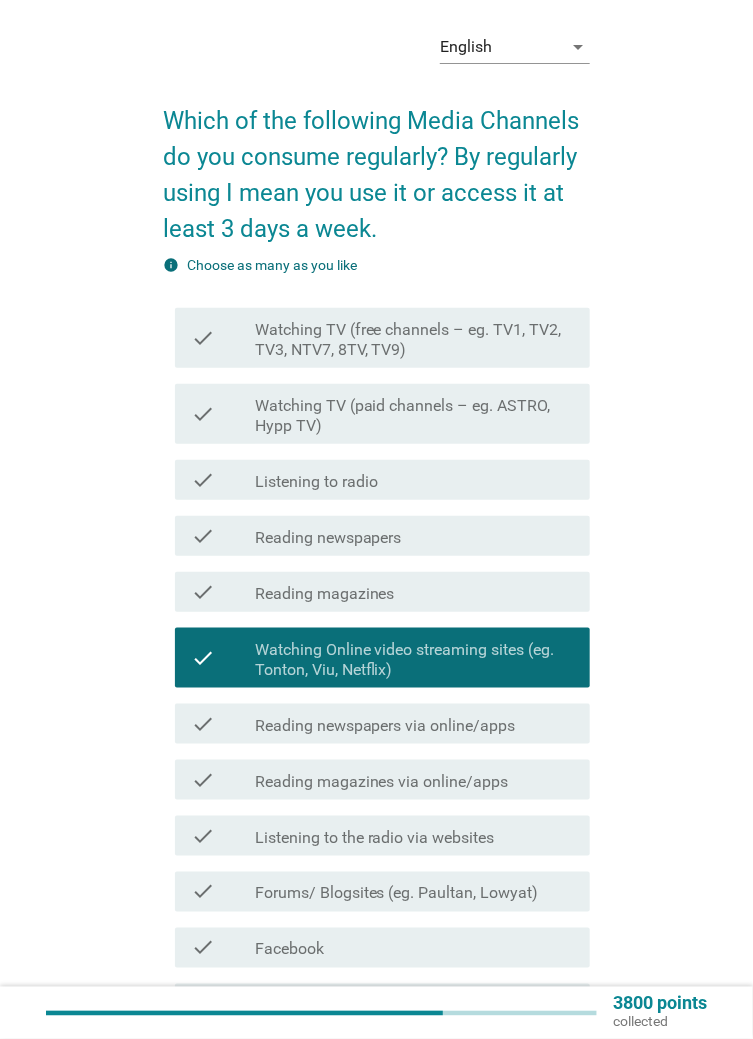 click on "Watching Online video streaming sites (eg. Tonton, Viu, Netflix)" at bounding box center (414, 660) 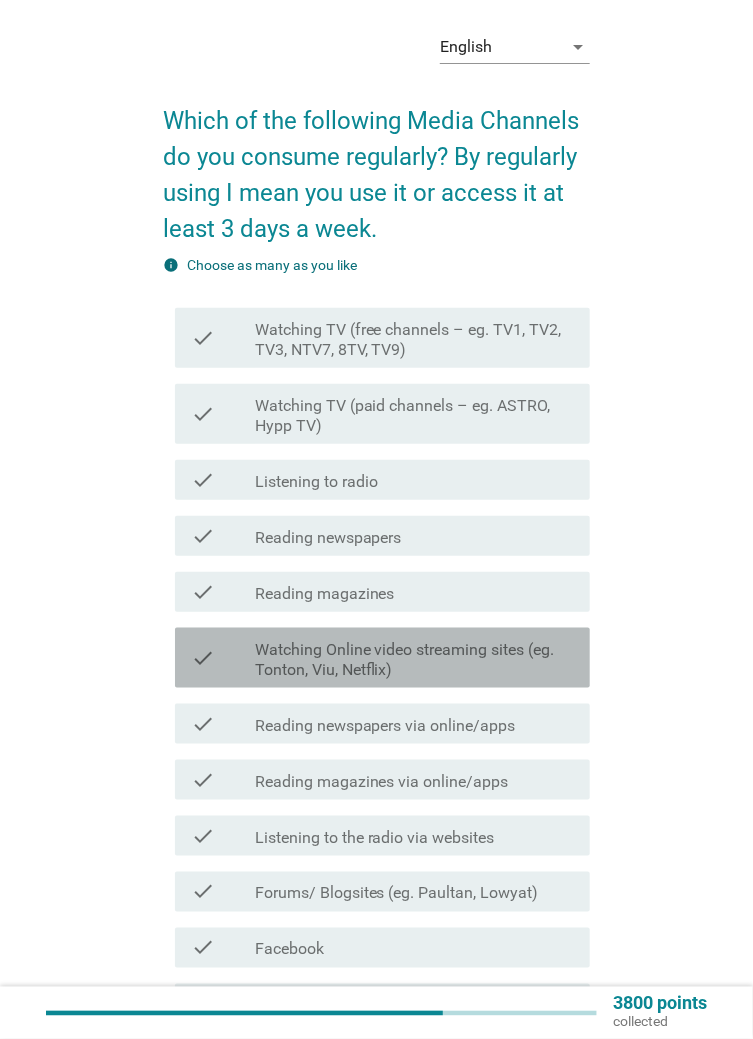 click on "Watching Online video streaming sites (eg. Tonton, Viu, Netflix)" at bounding box center [414, 660] 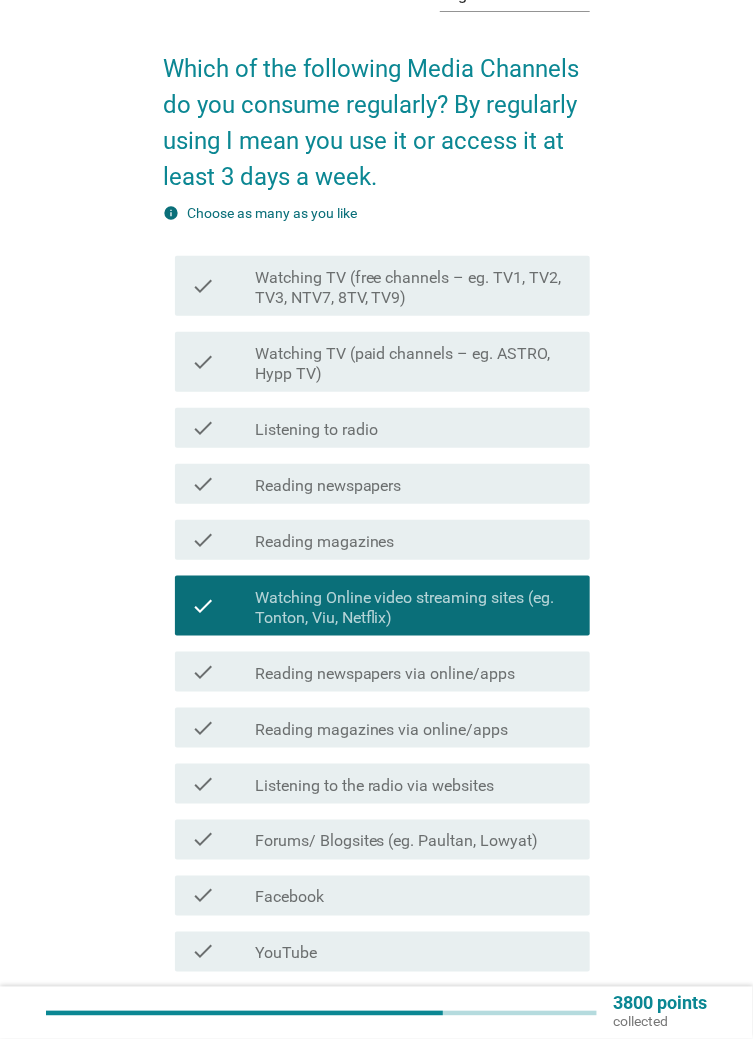 scroll, scrollTop: 119, scrollLeft: 0, axis: vertical 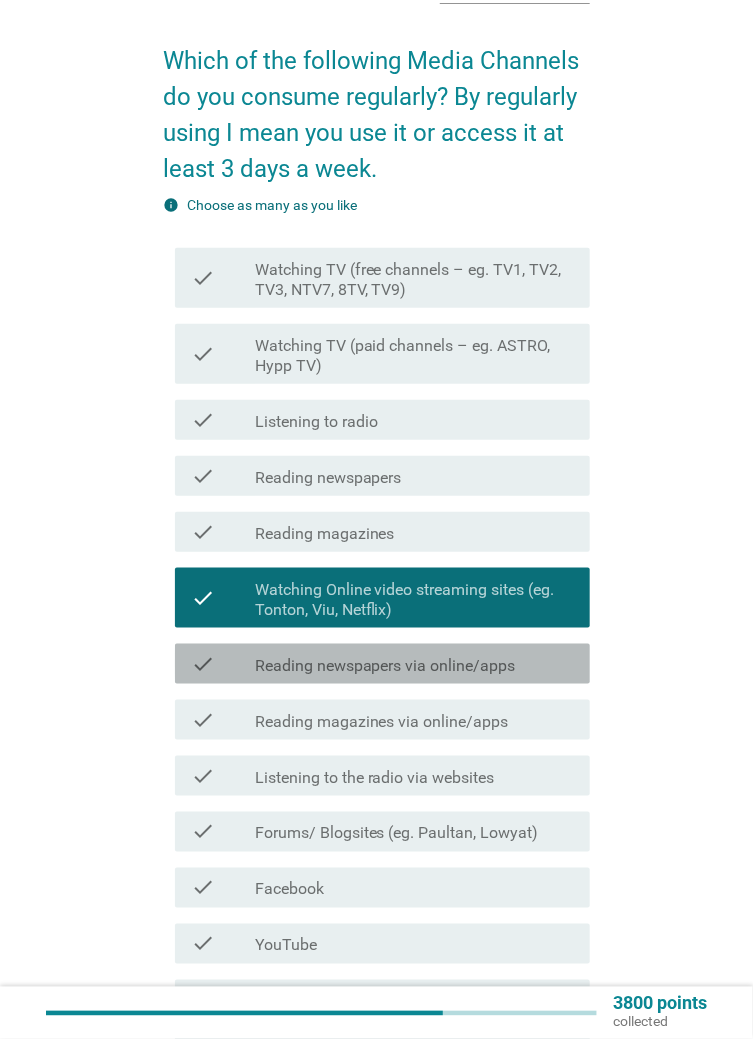 click on "Reading newspapers via online/apps" at bounding box center (385, 666) 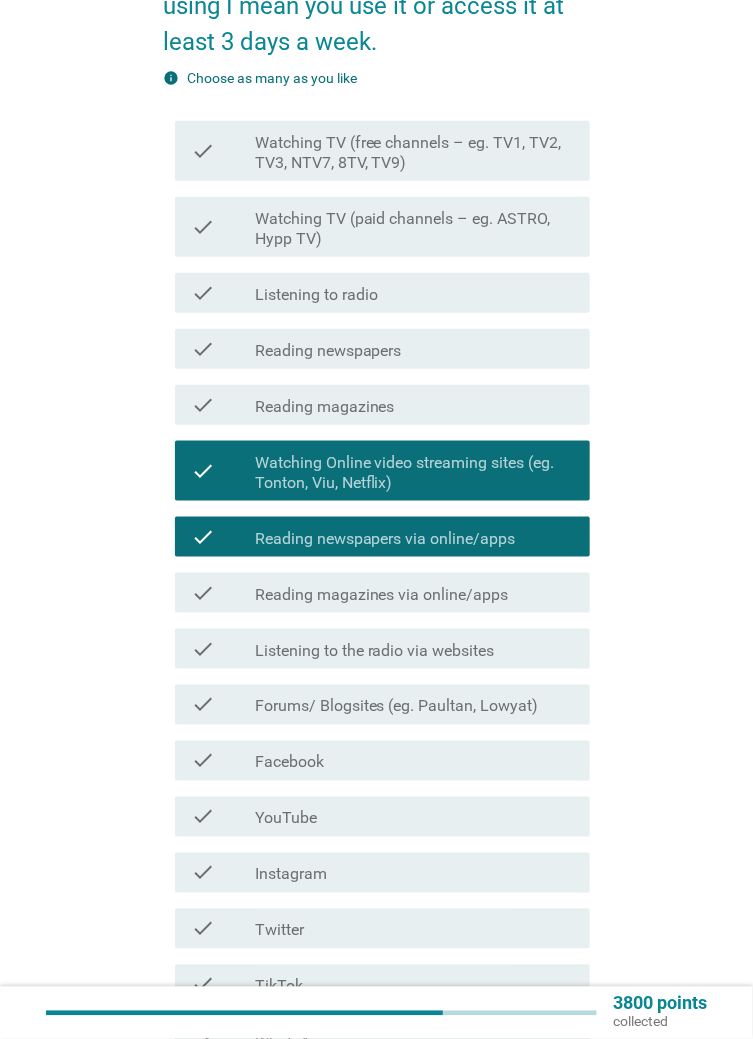 scroll, scrollTop: 248, scrollLeft: 0, axis: vertical 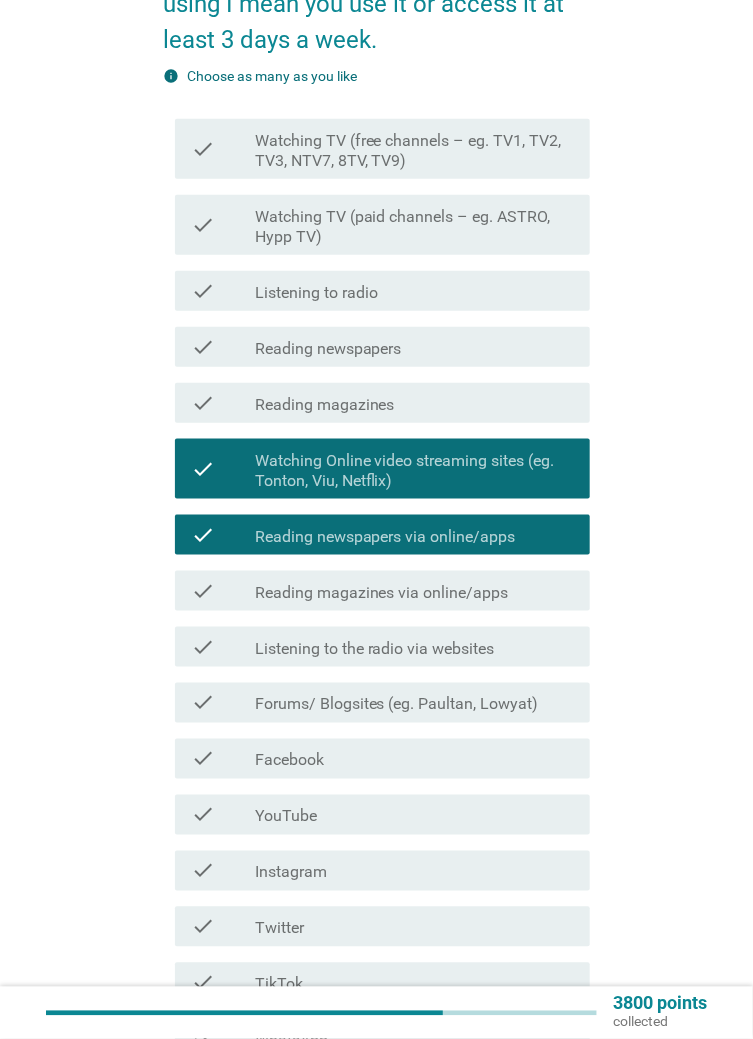 click on "check_box_outline_blank YouTube" at bounding box center [414, 815] 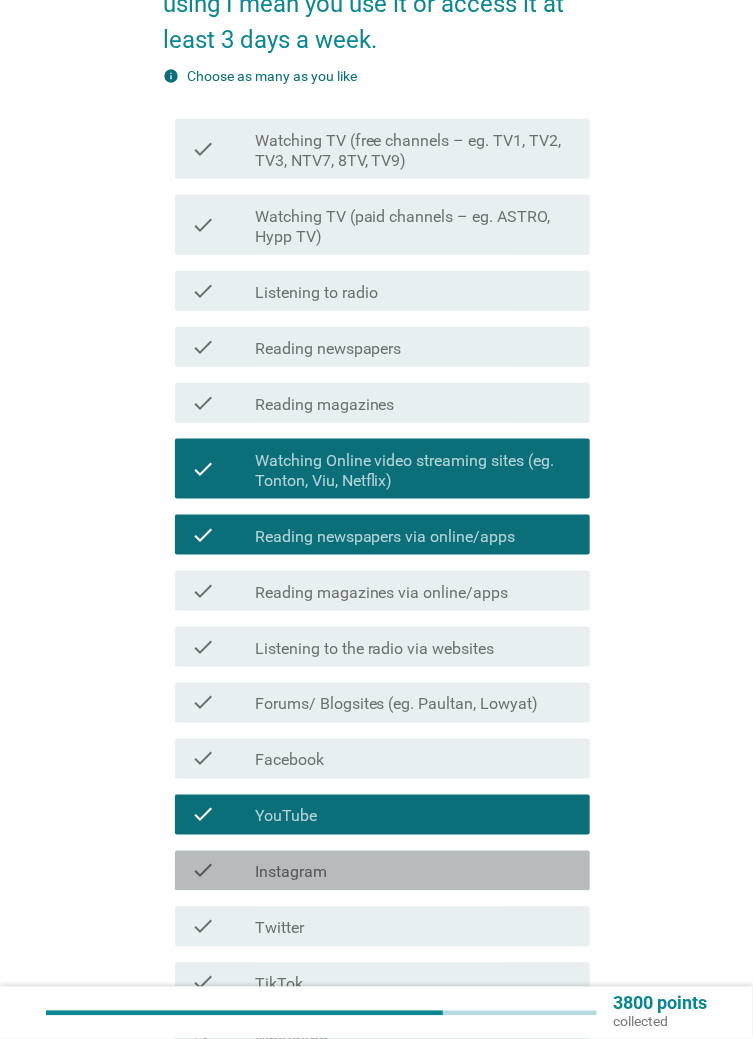 click on "check     check_box_outline_blank Instagram" at bounding box center (382, 871) 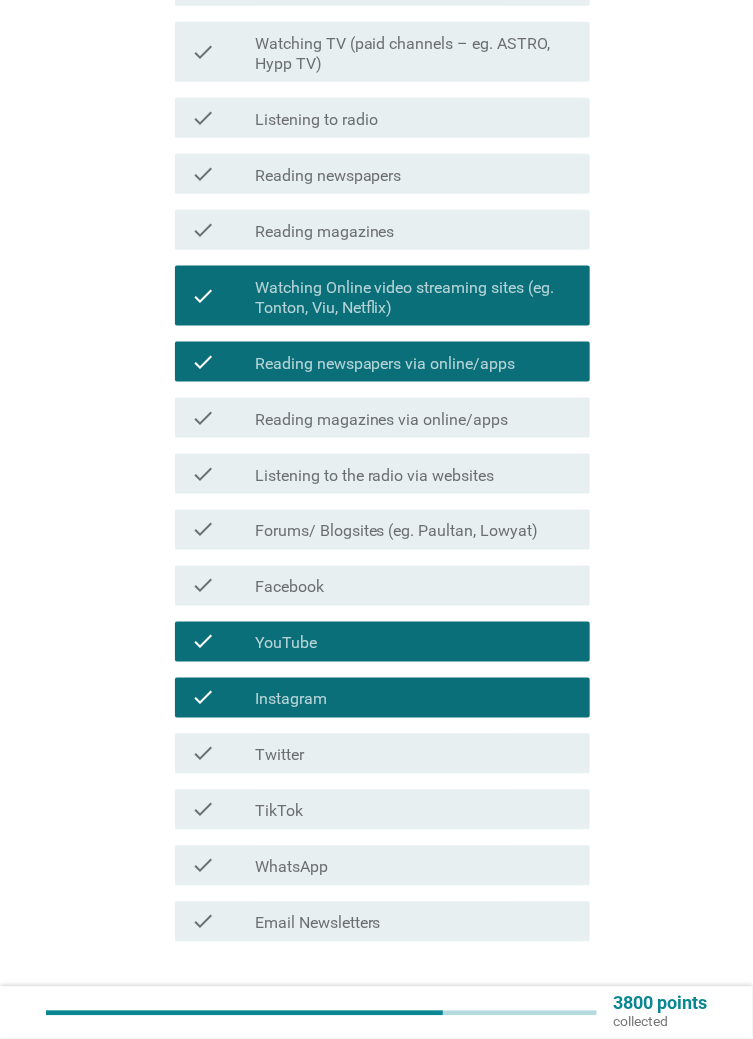 scroll, scrollTop: 422, scrollLeft: 0, axis: vertical 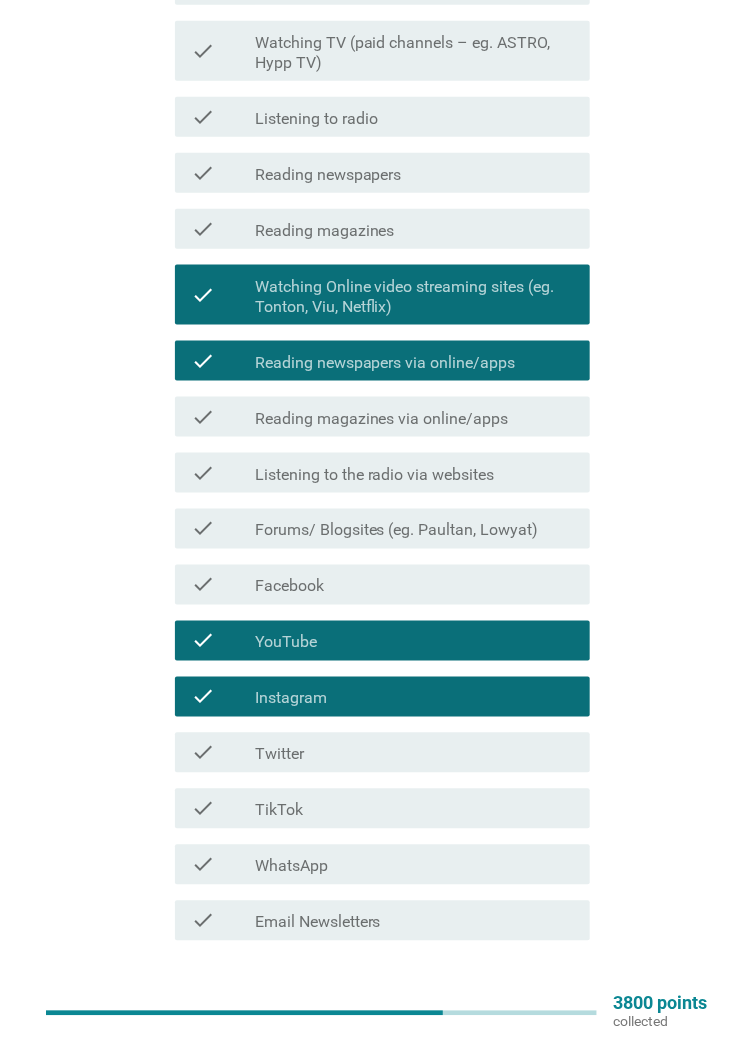 click on "check_box_outline_blank WhatsApp" at bounding box center [414, 865] 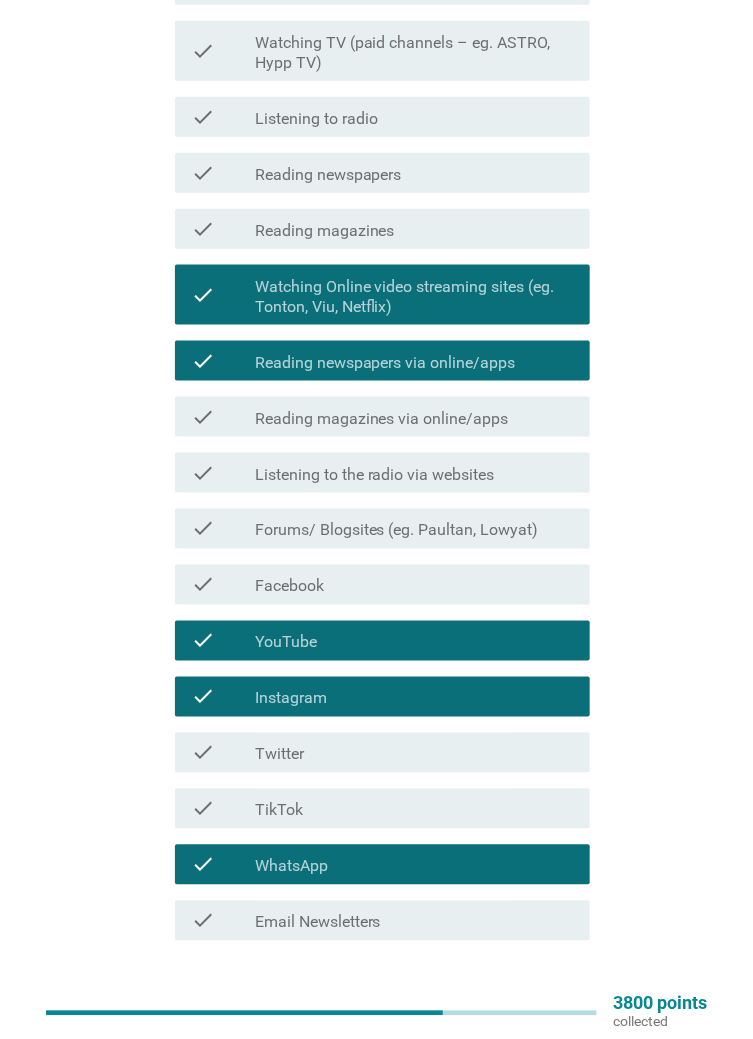 click on "check_box_outline_blank TikTok" at bounding box center (414, 809) 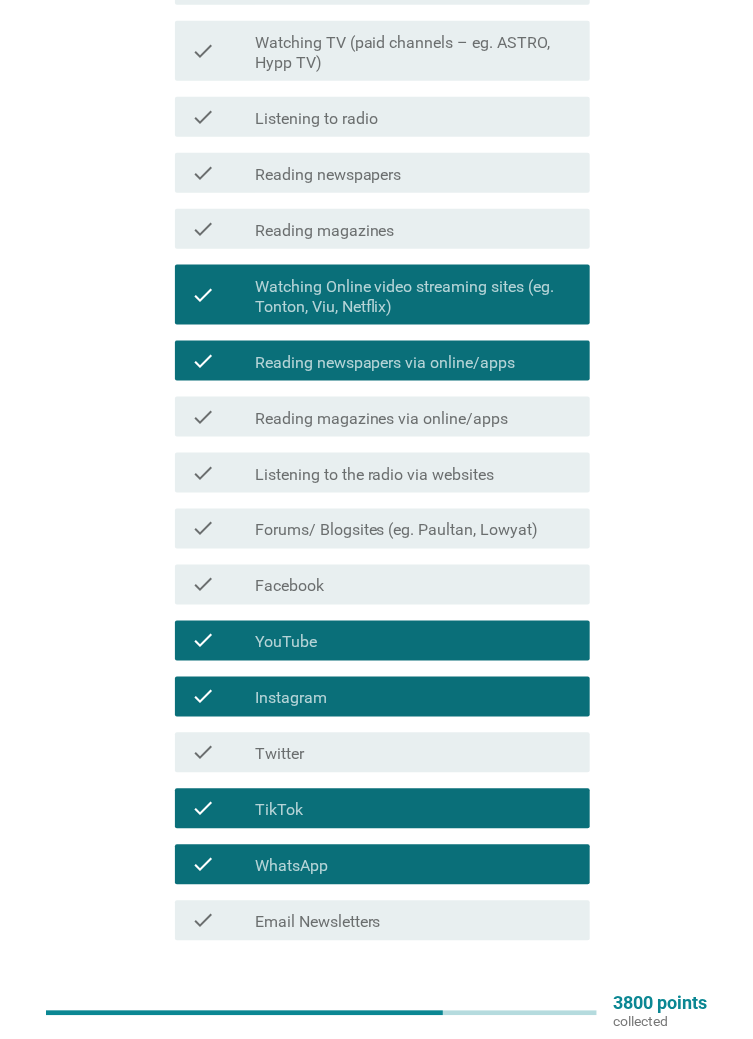 click on "check_box_outline_blank TikTok" at bounding box center [414, 809] 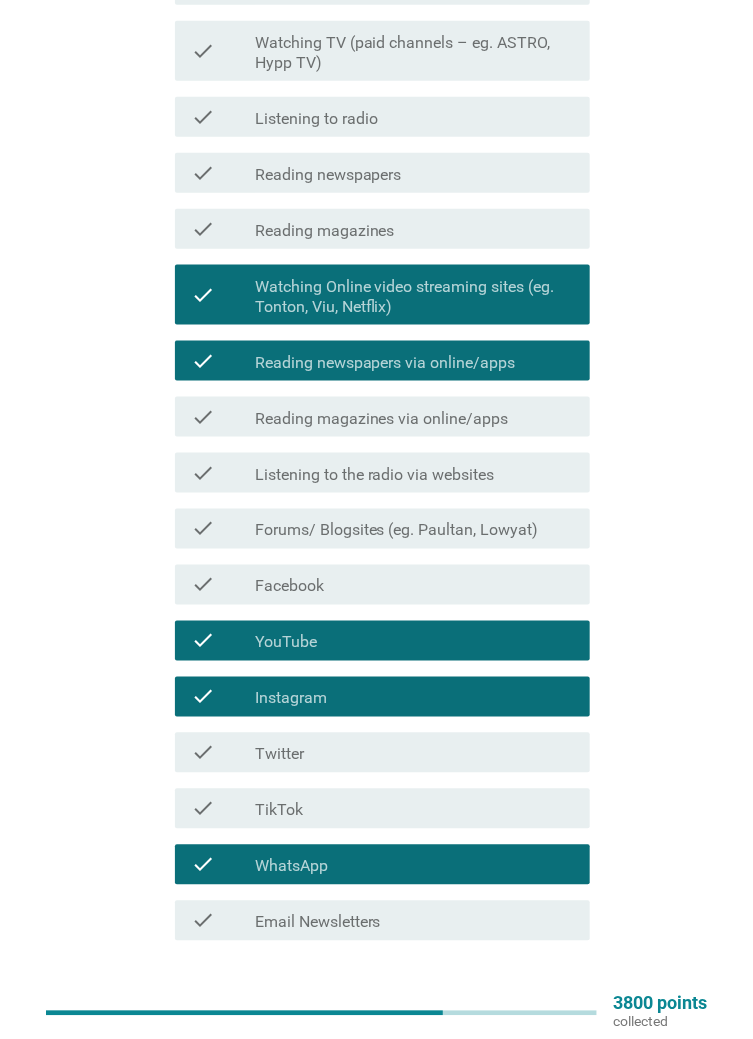 click on "Next" at bounding box center [538, 1013] 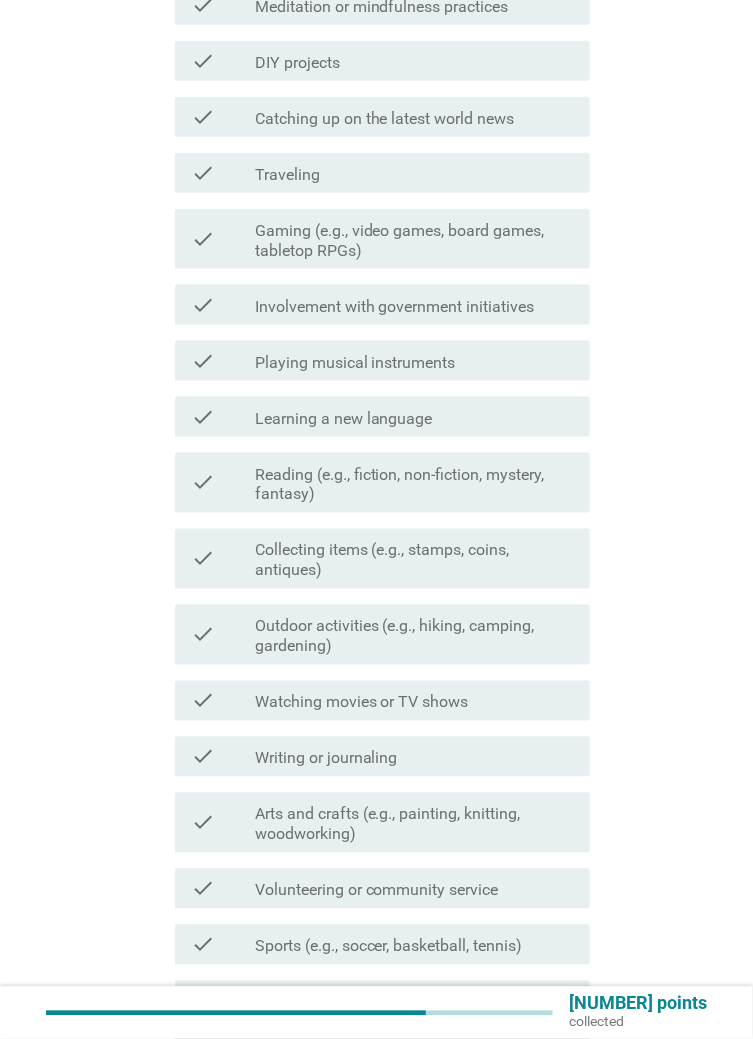 scroll, scrollTop: 0, scrollLeft: 0, axis: both 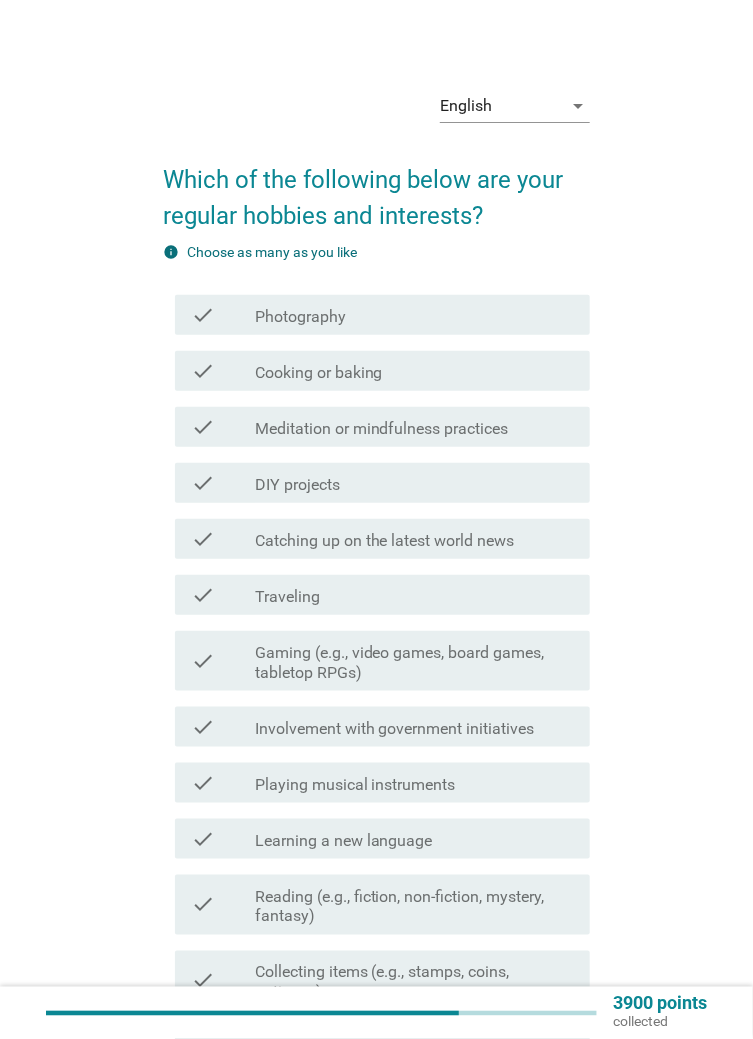 click on "check_box_outline_blank Photography" at bounding box center (414, 315) 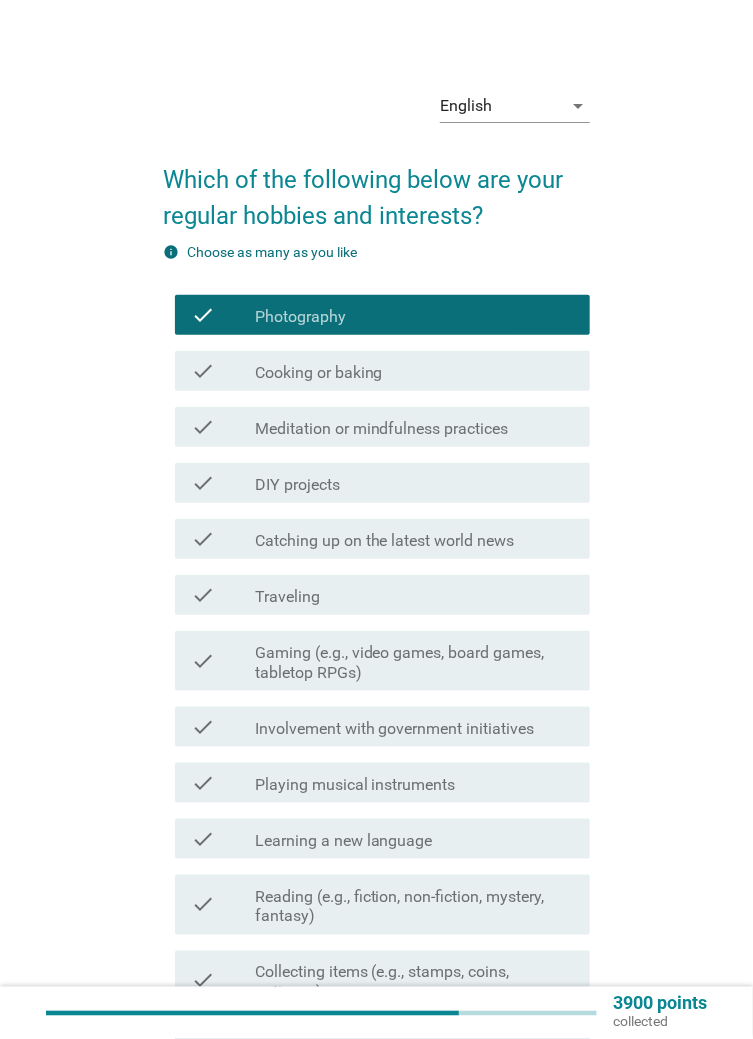 click on "check     check_box_outline_blank Cooking or baking" at bounding box center (382, 371) 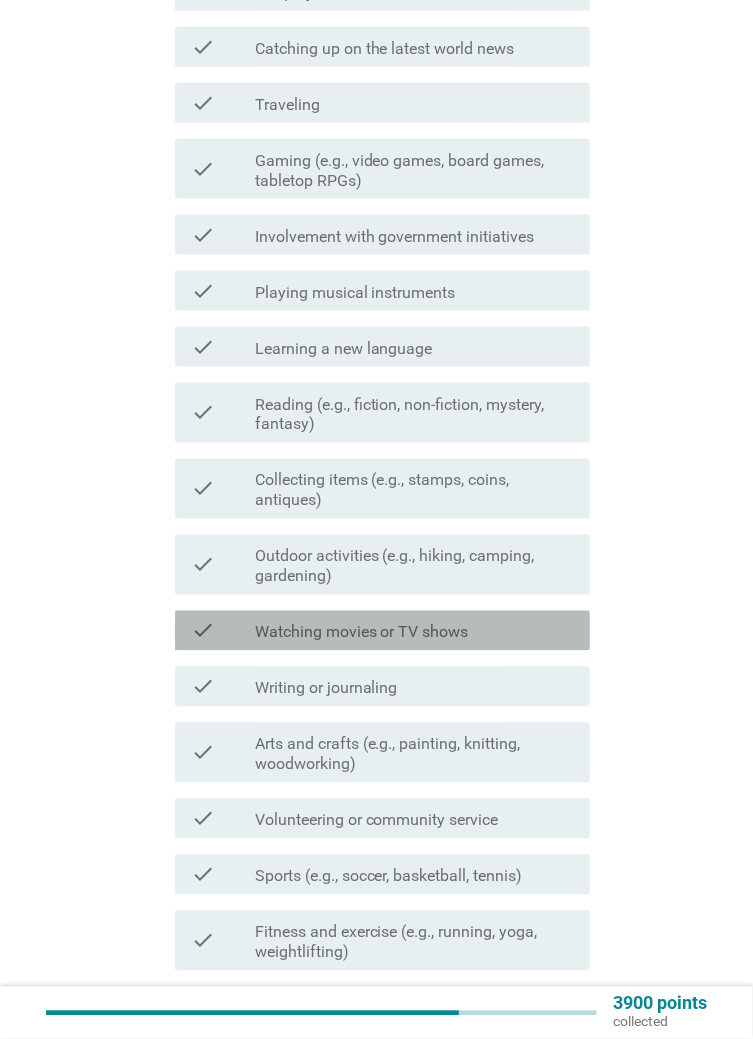 scroll, scrollTop: 498, scrollLeft: 0, axis: vertical 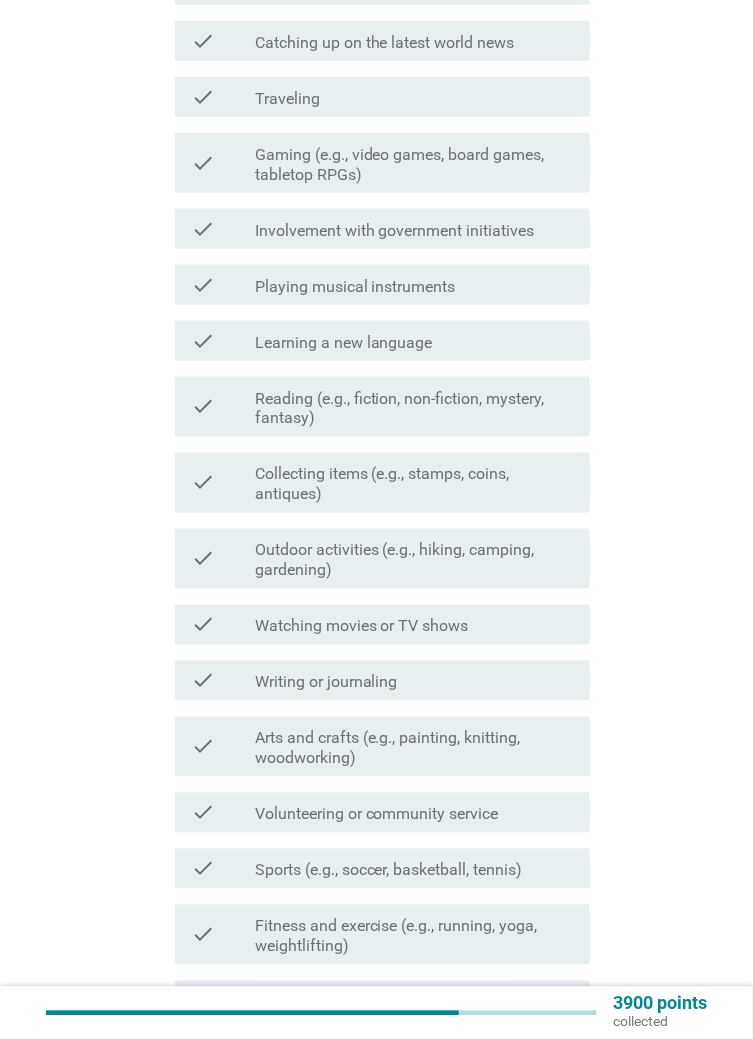 click on "Volunteering or community service" at bounding box center (377, 815) 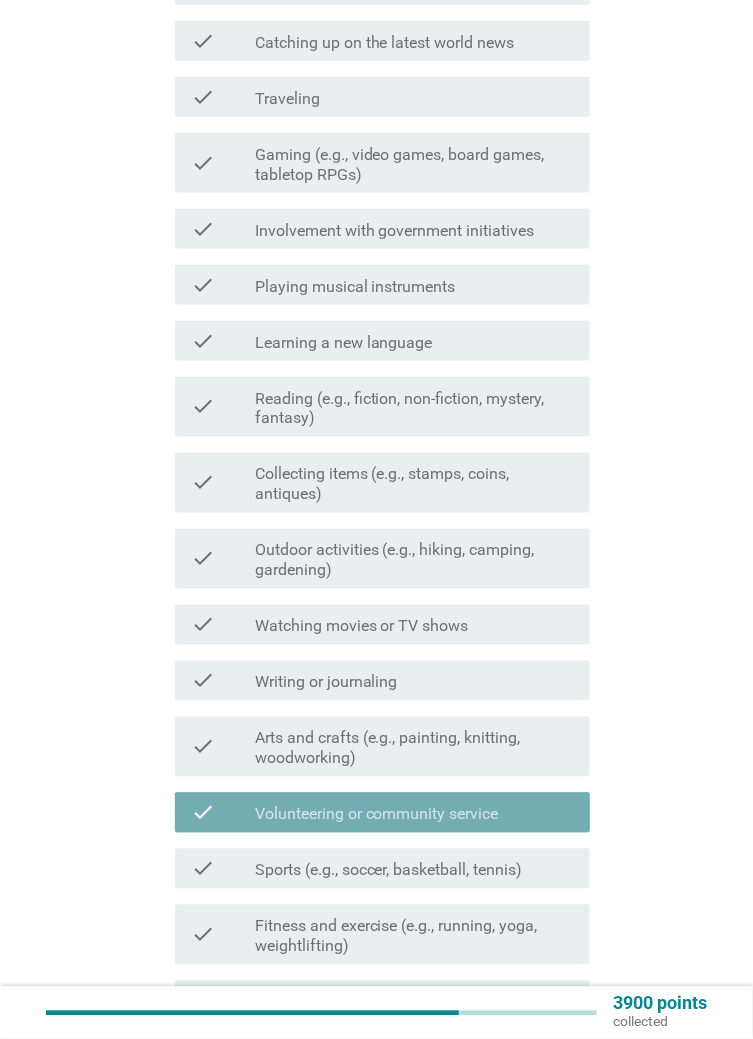 click on "Arts and crafts (e.g., painting, knitting, woodworking)" at bounding box center (414, 749) 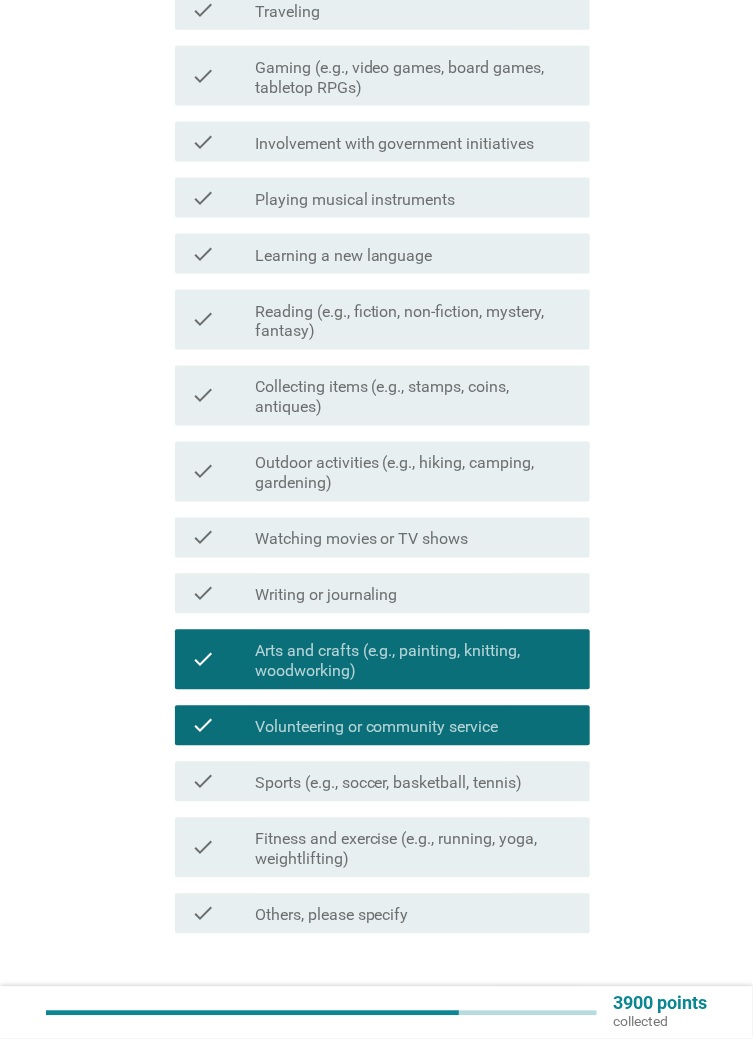 scroll, scrollTop: 594, scrollLeft: 0, axis: vertical 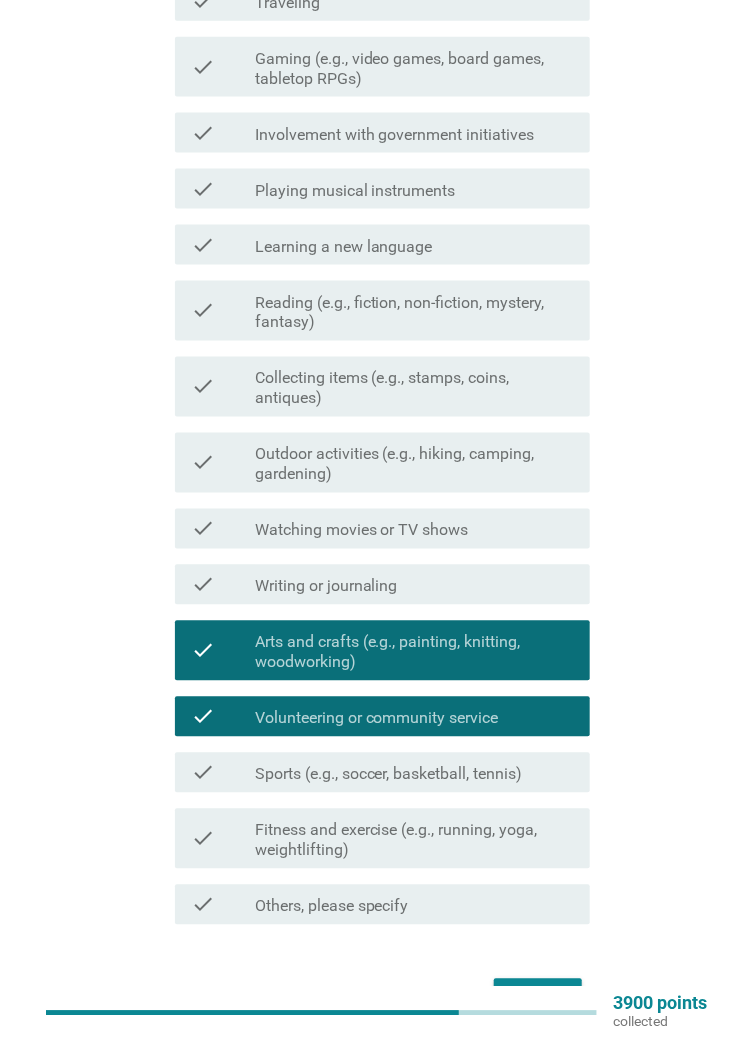click on "Next" at bounding box center [538, 997] 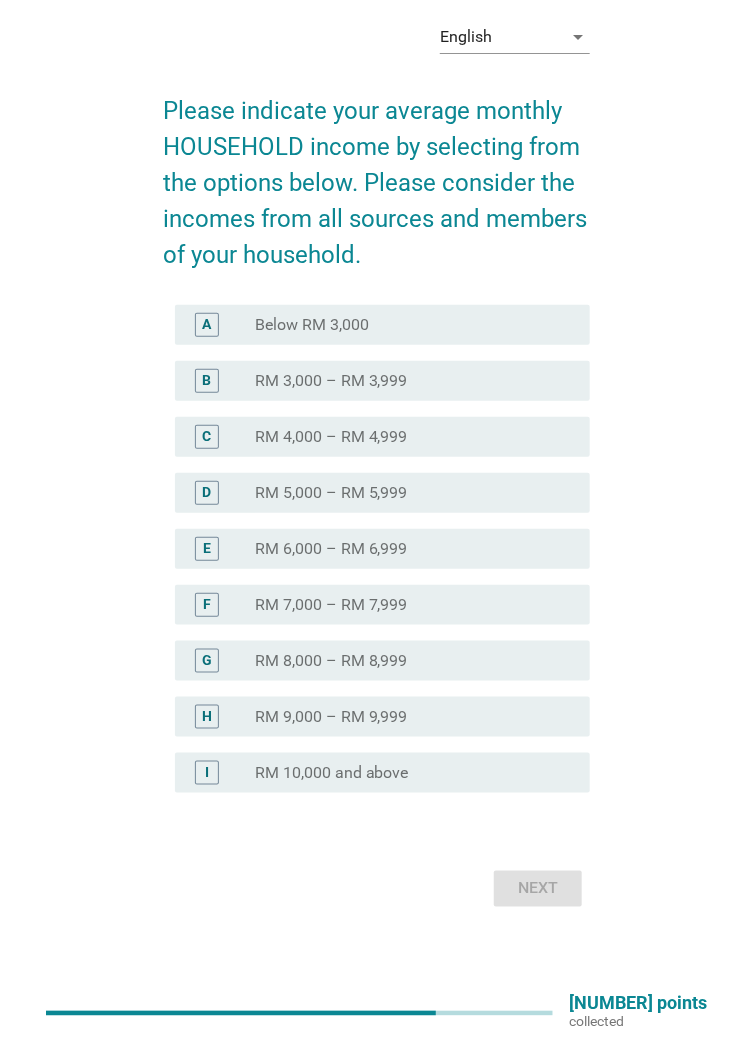 scroll, scrollTop: 0, scrollLeft: 0, axis: both 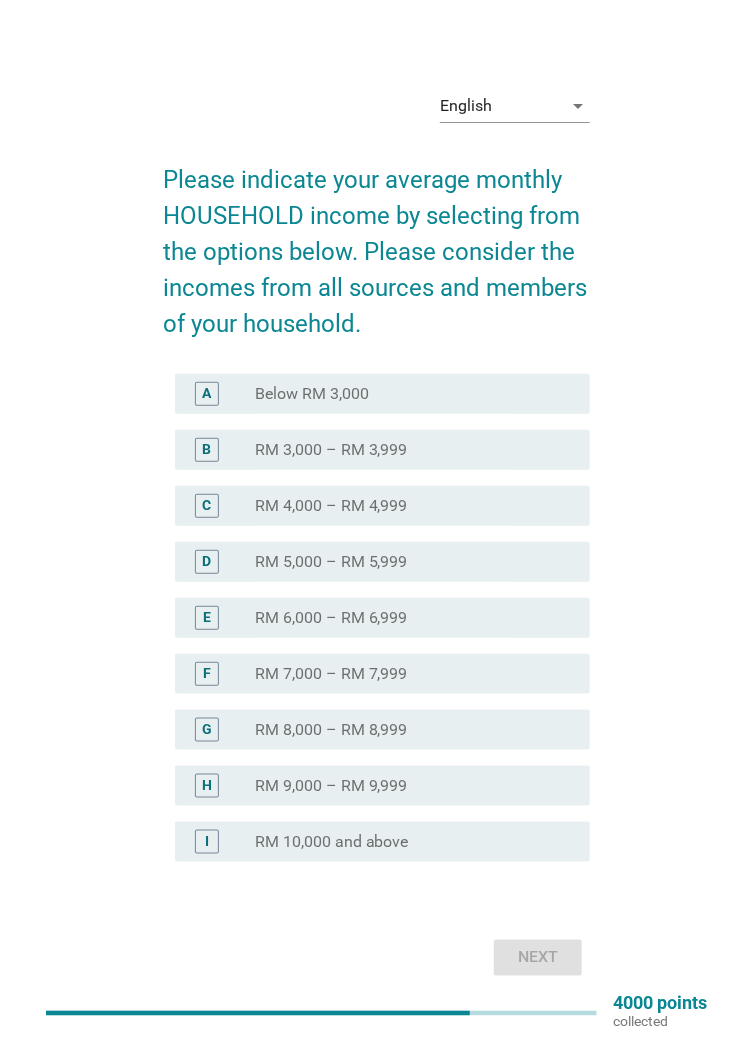 click on "radio_button_unchecked Below RM 3,000" at bounding box center [406, 394] 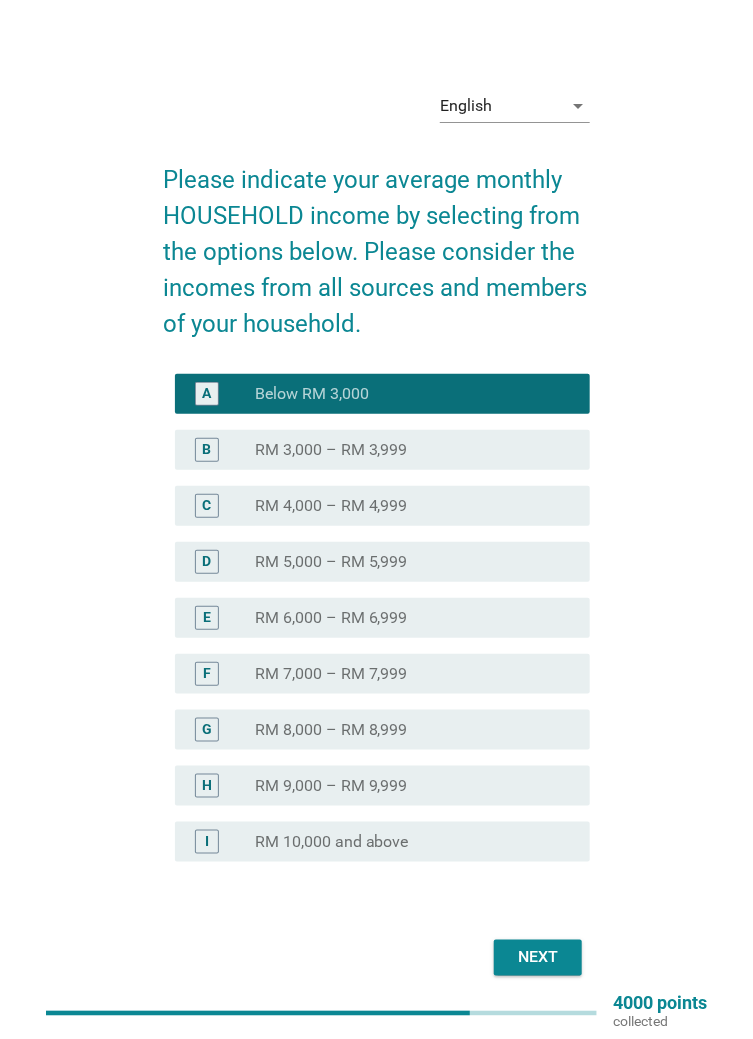 click on "radio_button_unchecked RM 3,000 – RM 3,999" at bounding box center [406, 450] 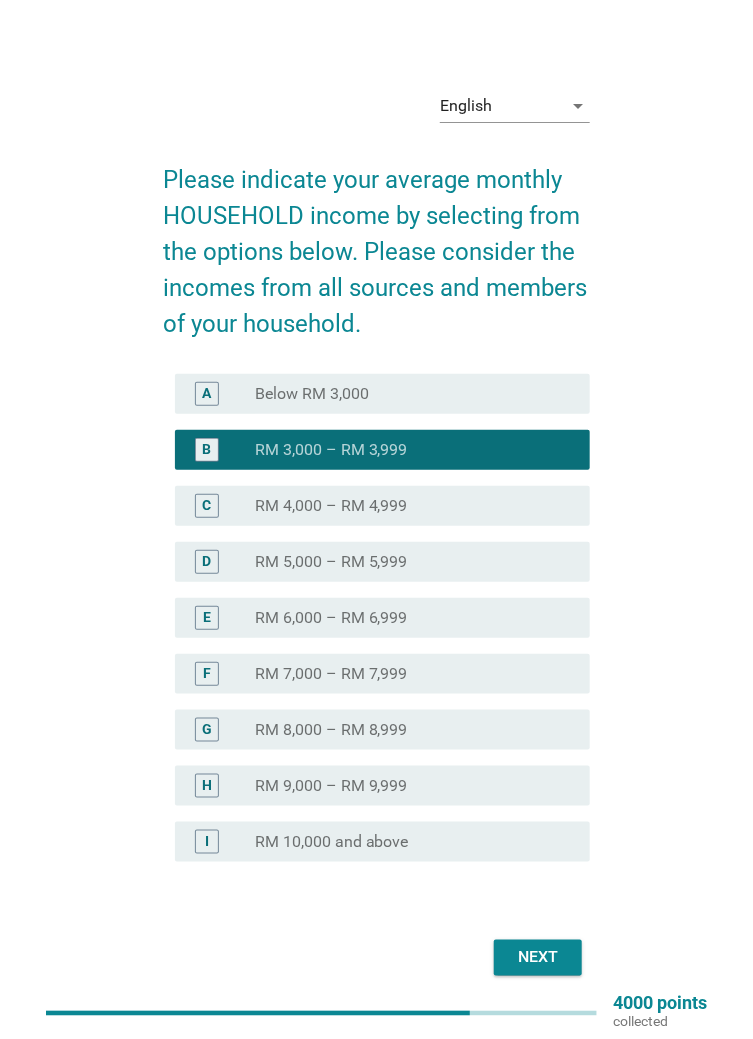 click on "Next" at bounding box center [538, 958] 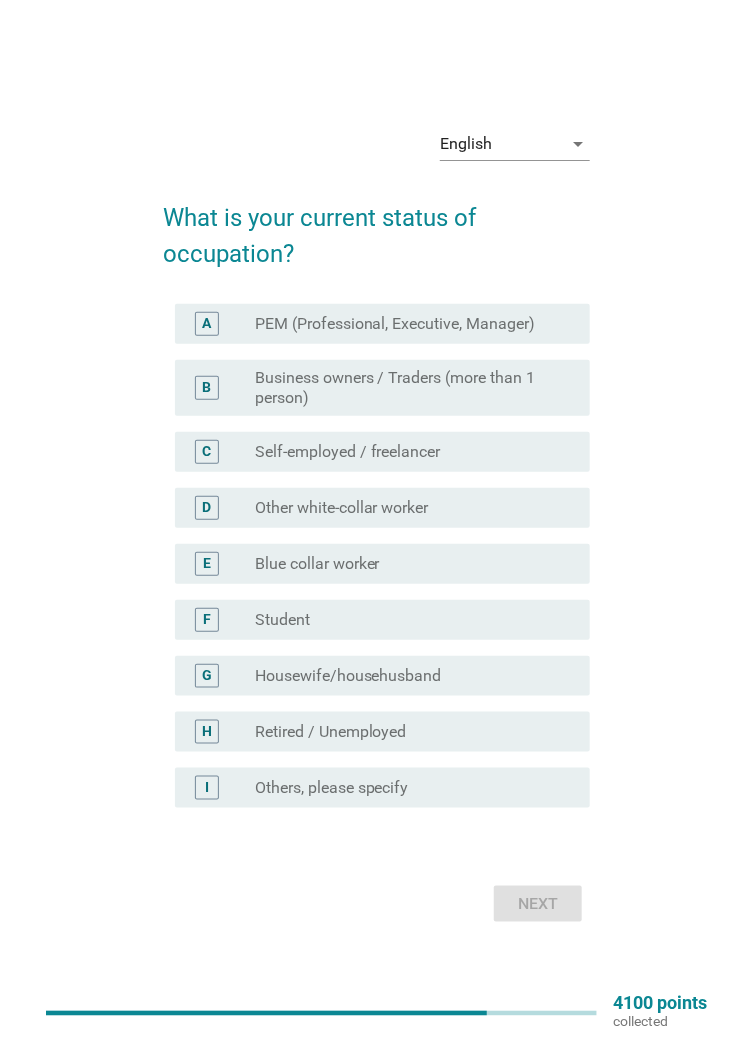 click on "D     radio_button_unchecked Other white-collar worker" at bounding box center [382, 508] 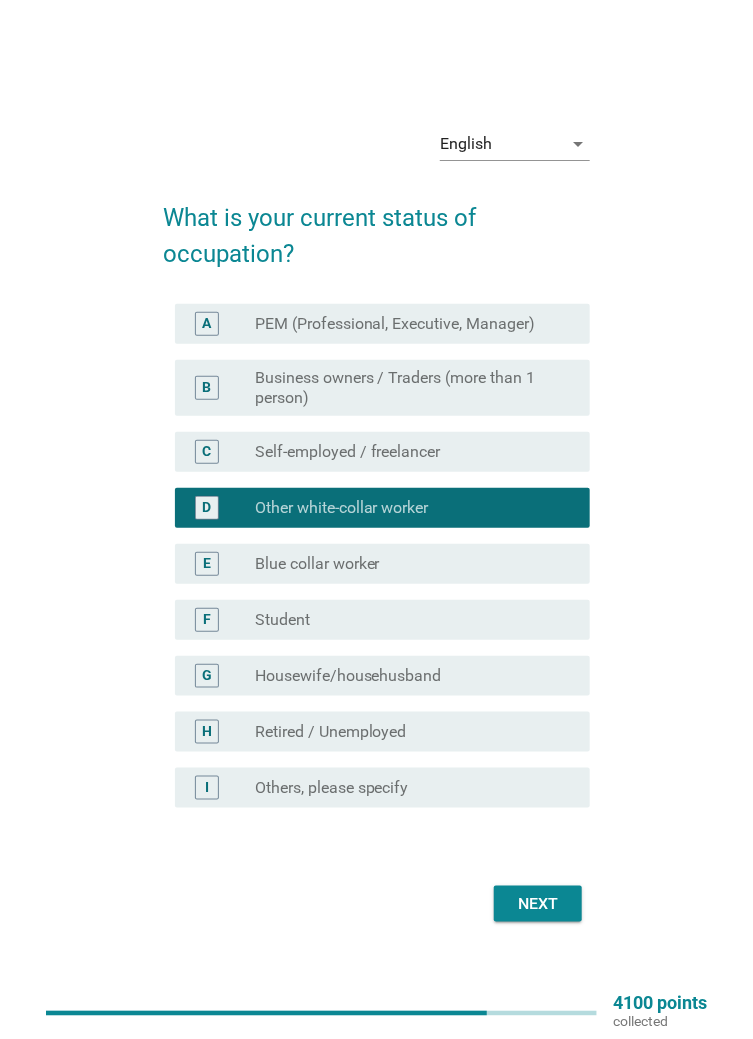 click on "Next" at bounding box center (538, 904) 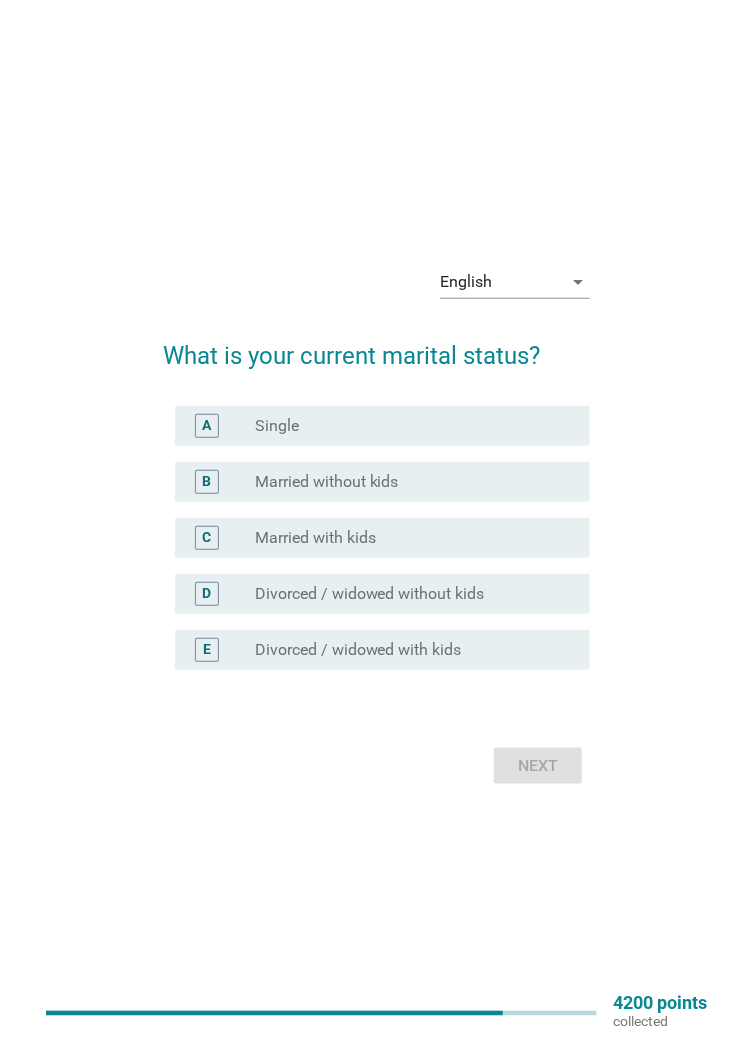 click on "radio_button_unchecked Single" at bounding box center (414, 426) 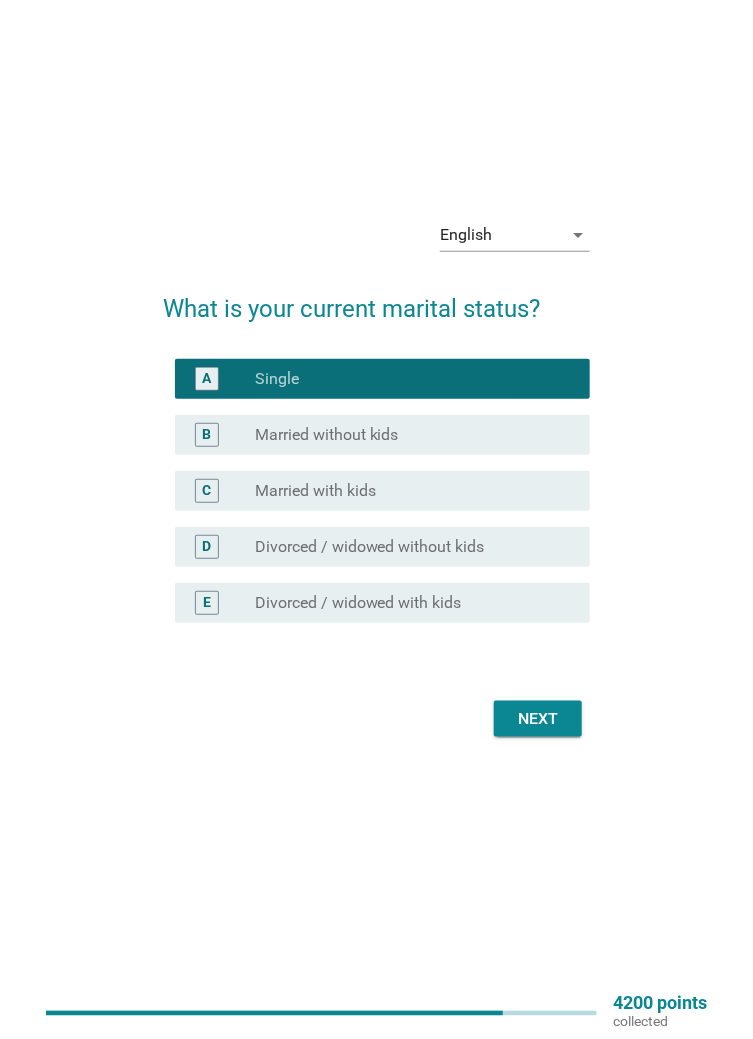 scroll, scrollTop: 48, scrollLeft: 0, axis: vertical 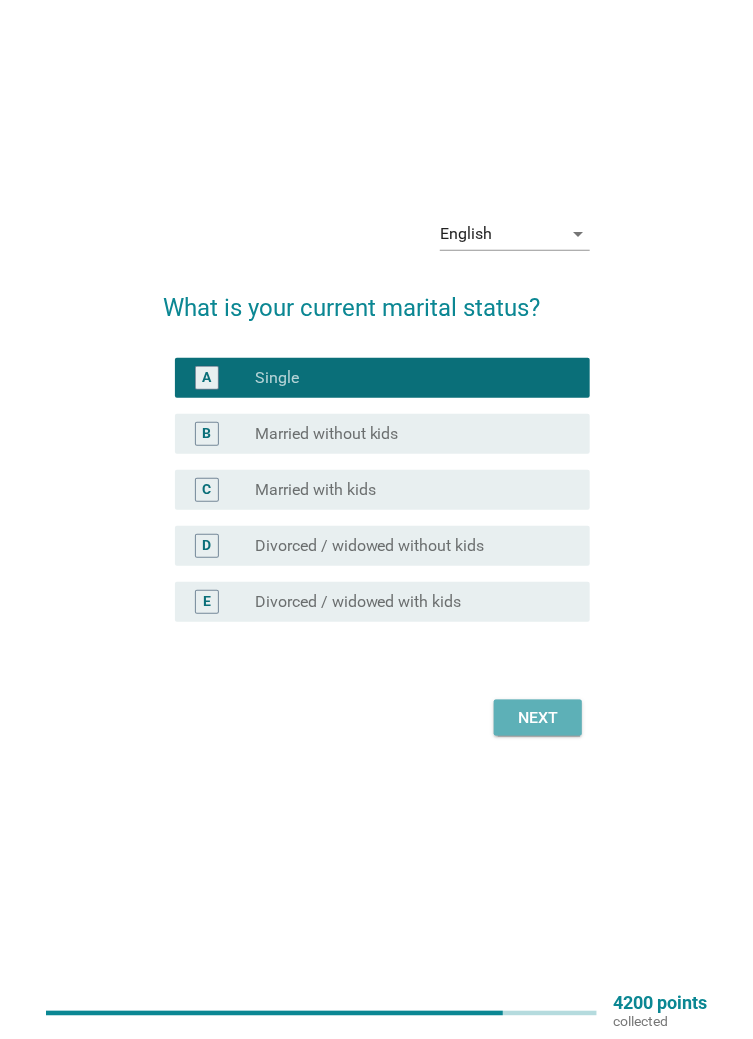 click on "Next" at bounding box center (538, 718) 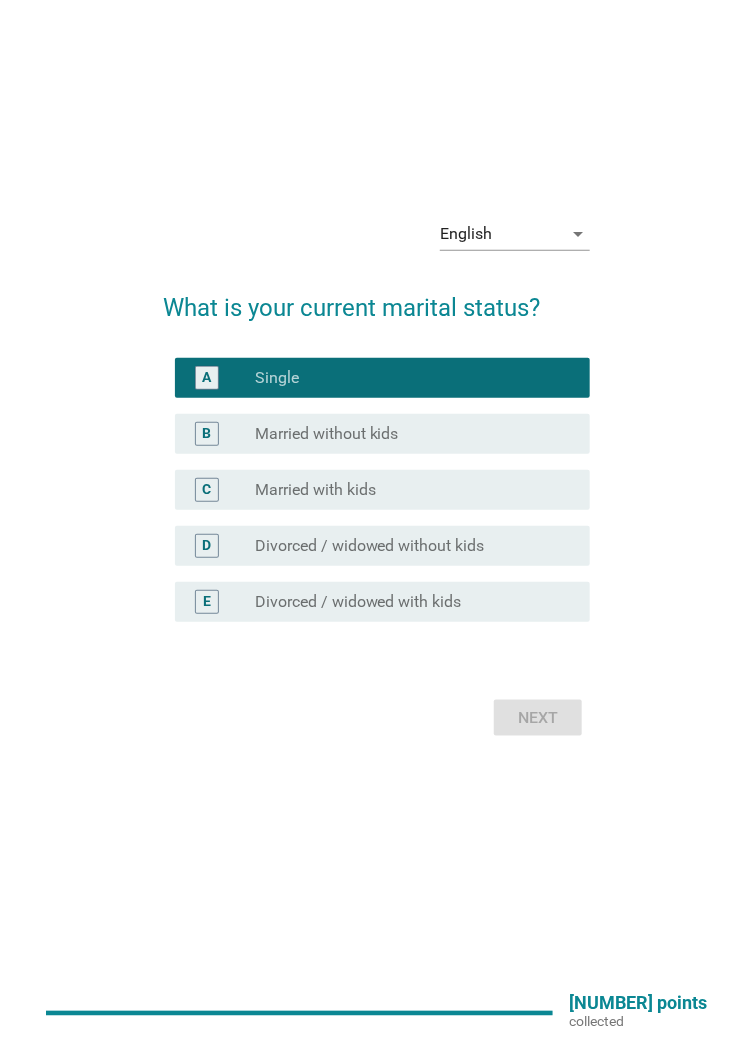 scroll, scrollTop: 0, scrollLeft: 0, axis: both 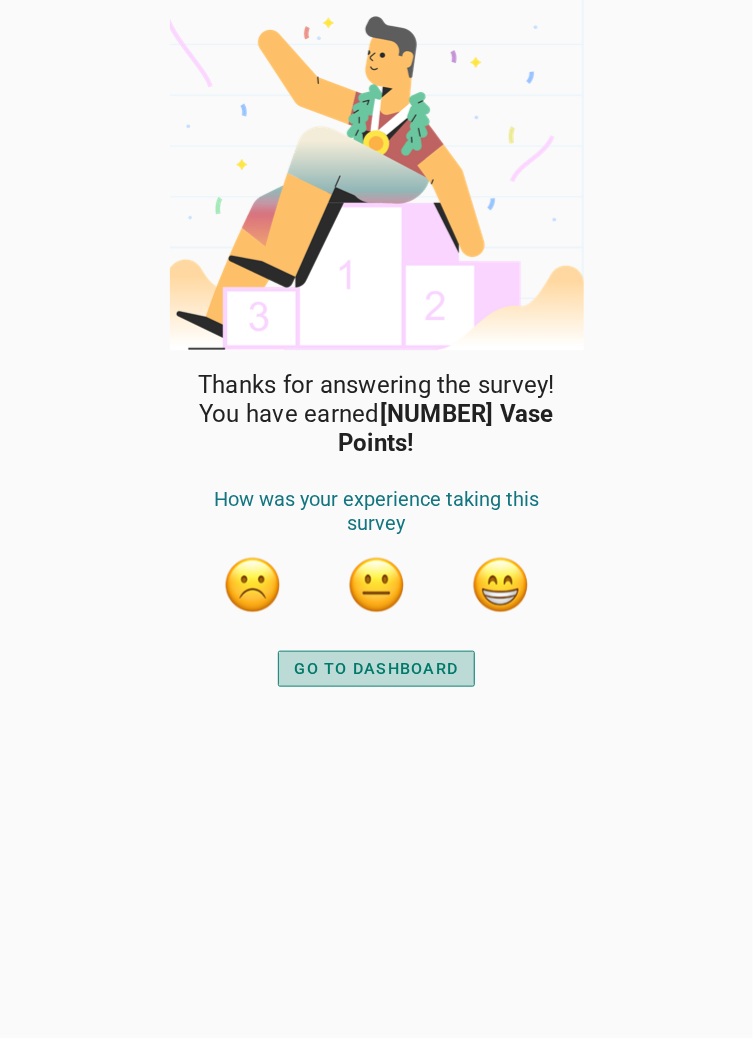 click on "GO TO DASHBOARD" at bounding box center [377, 669] 